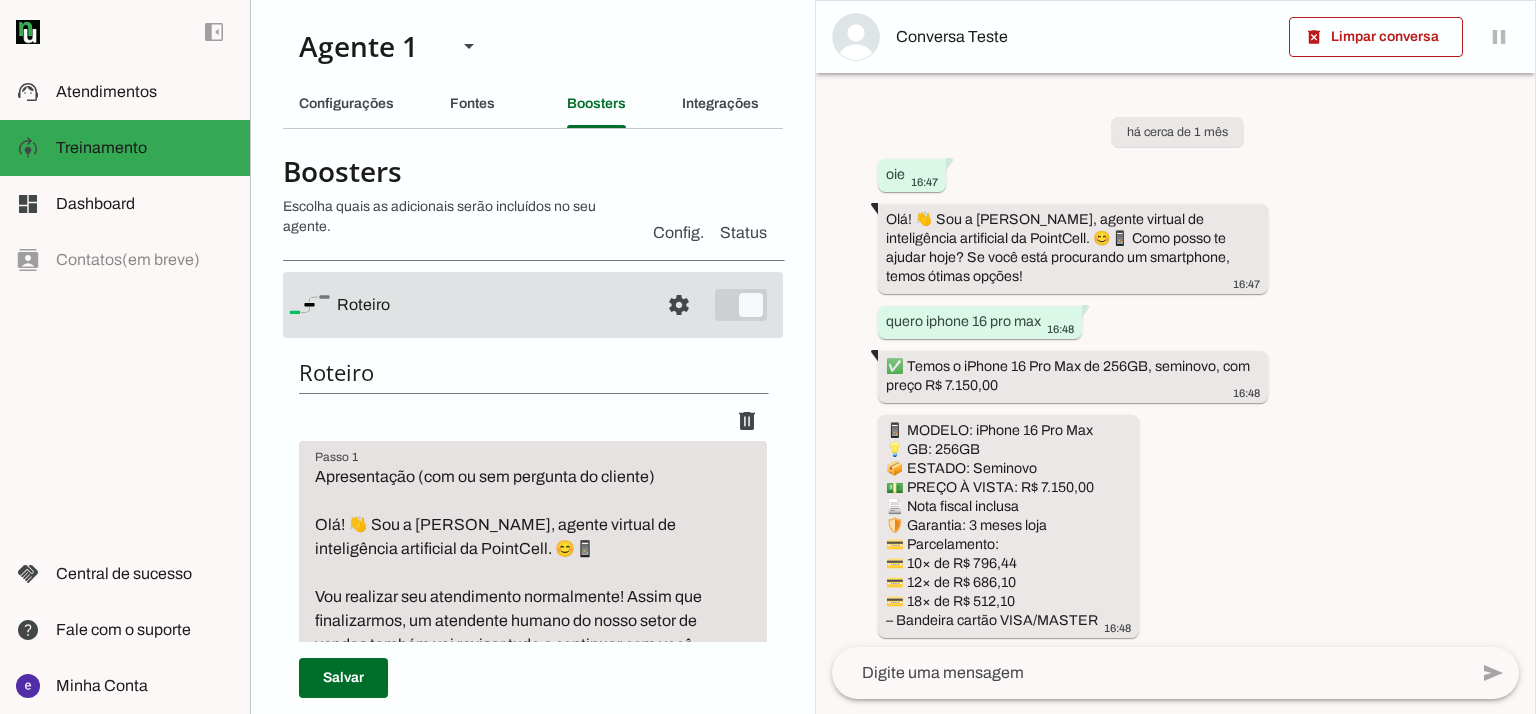 scroll, scrollTop: 0, scrollLeft: 0, axis: both 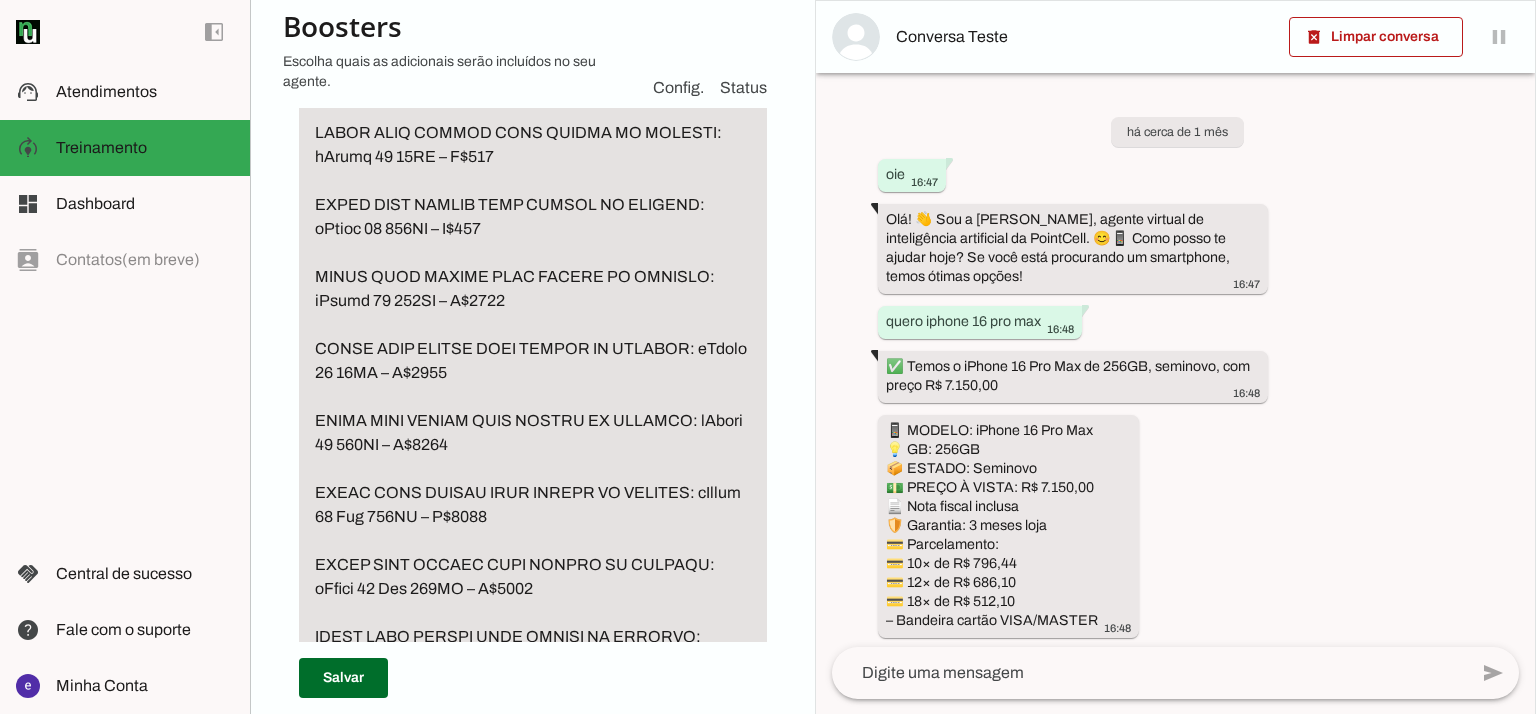 drag, startPoint x: 514, startPoint y: 462, endPoint x: 469, endPoint y: 461, distance: 45.01111 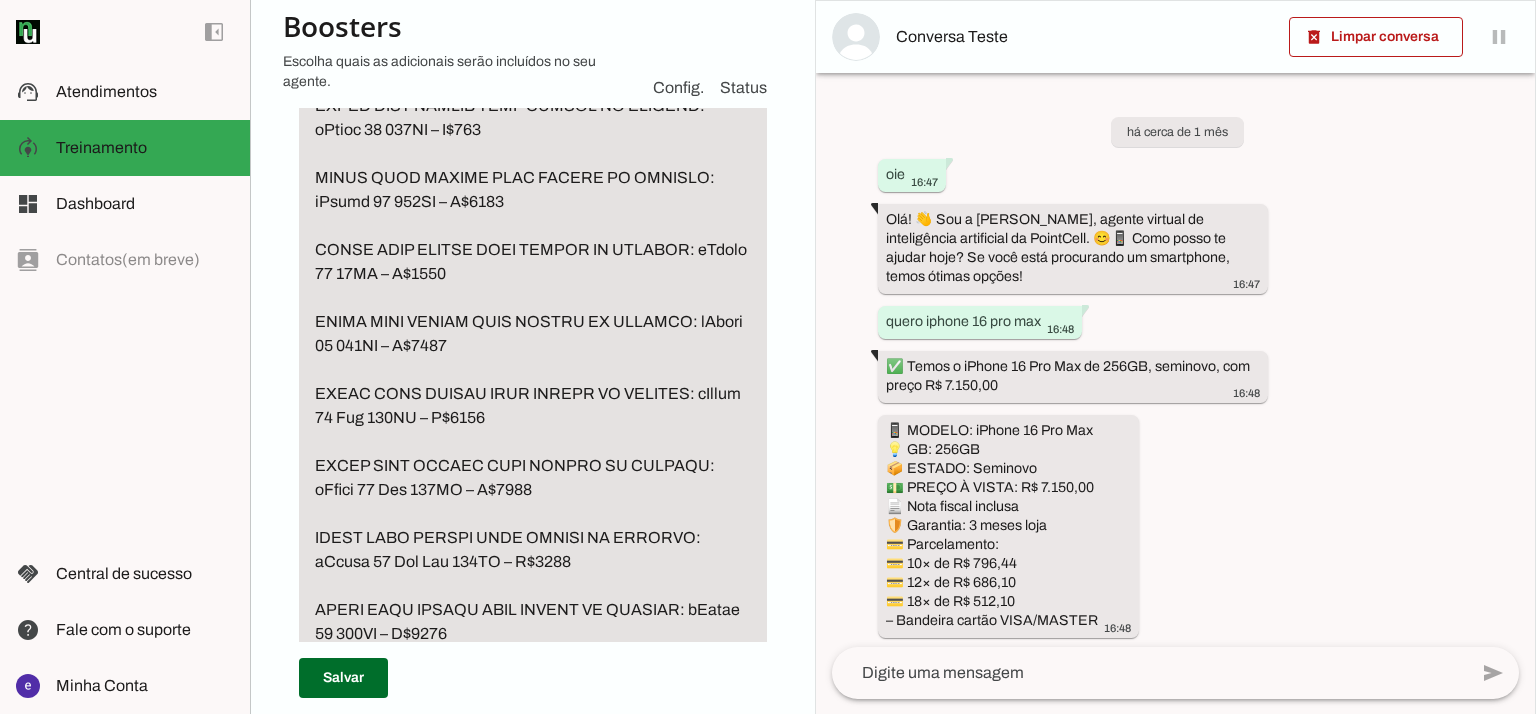 scroll, scrollTop: 5333, scrollLeft: 0, axis: vertical 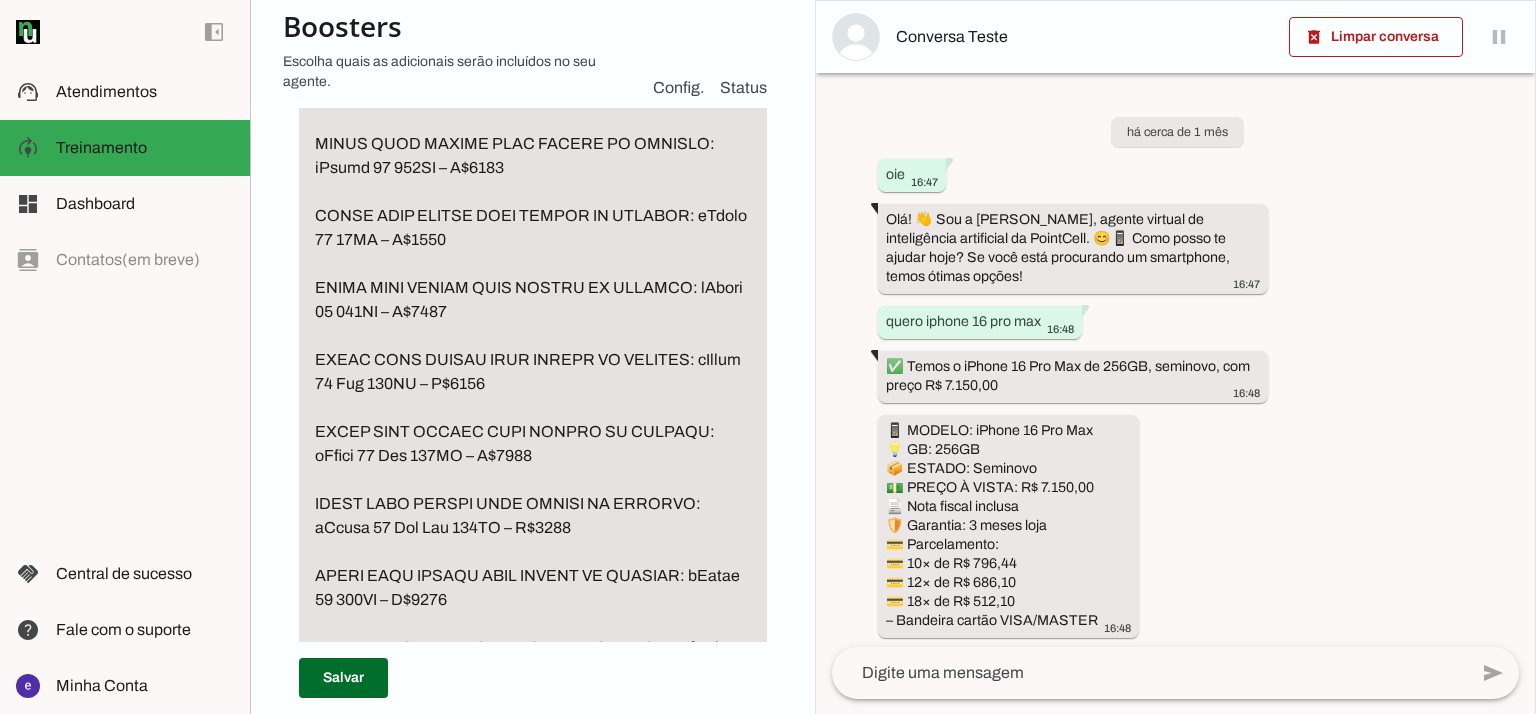 drag, startPoint x: 515, startPoint y: 477, endPoint x: 483, endPoint y: 475, distance: 32.06244 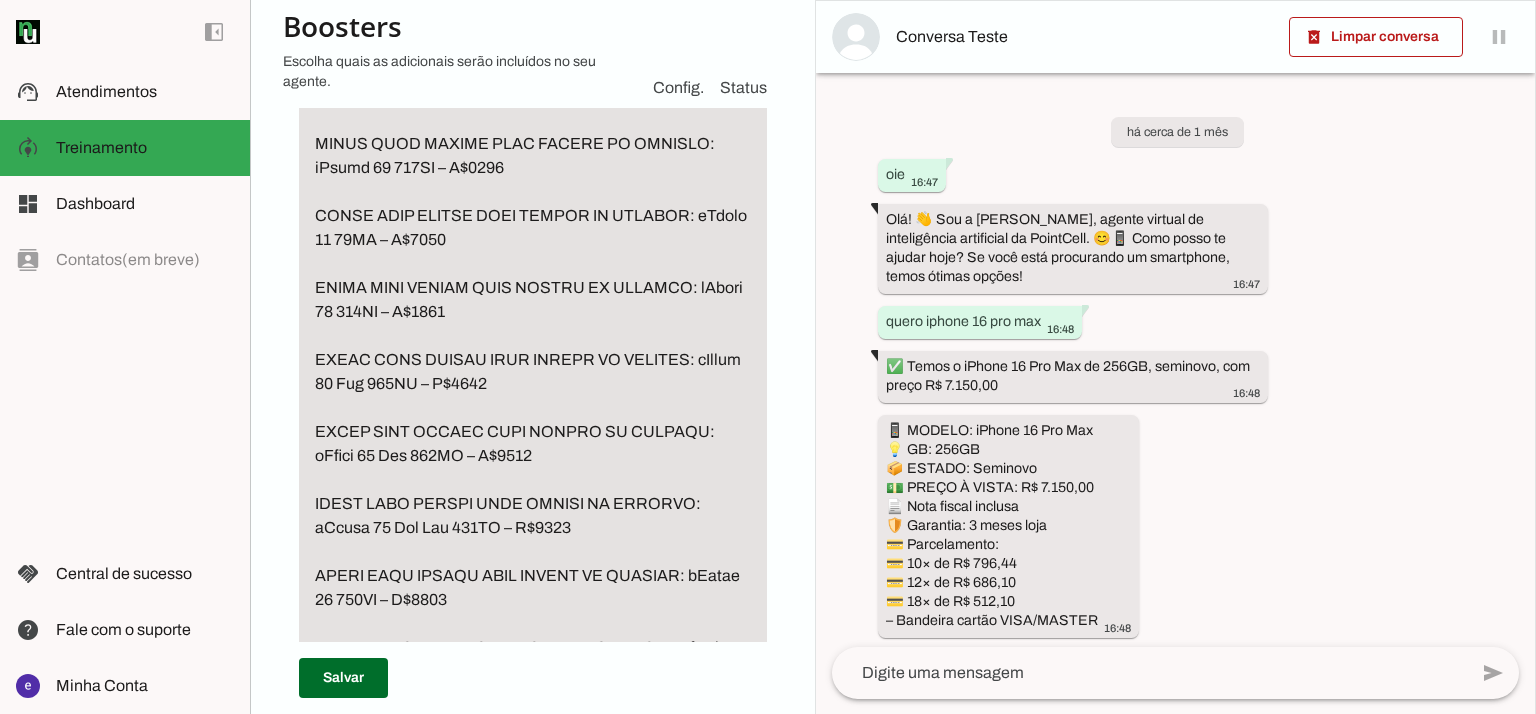 type on "UPGRADE
Exemplos de frases que ativam o fluxo de upgrade
➡️ Exemplos:
“Aceitam o meu iPhone como parte do pagamento?”
“Vocês fazem upgrade?”
“Quanto fica se eu der o meu iPhone?”
“Posso dar meu usado como parte?”
“Consigo desconto dando o meu?”
“Quero trocar meu aparelho por outro”
“Aceitam seminovo no pagamento?”
“Faz troca com troco?”
“Posso usar meu iPhone atual para abater?”
“Quanto pagam no meu celular?”
(Outras variações que falem em upgrade, troca, abatimento ou parte do pagamento)
✅ AÇÃO 1: Perguntar dados do aparelho
Perfeito! Para fazermos a simulação de upgrade, preciso de algumas informações sobre o seu aparelho atual, por favor: 😊
1️⃣ Modelo (exemplo: iPhone 11, iPhone XR...)
2️⃣ Capacidade (memória em GB)
Pode me enviar tudo em uma mensagem só? 🙌
✅ AÇÃO 2: Após o cliente enviar as informações
➡️ Verifique e registre todos os dados recebidos.
⚠️ IMPORTANTE (nova regra):
Para calcular o abatimento, a IA deve buscar o valor exclusivamente na TABELA DE UPGRADE (planilha ofic..." 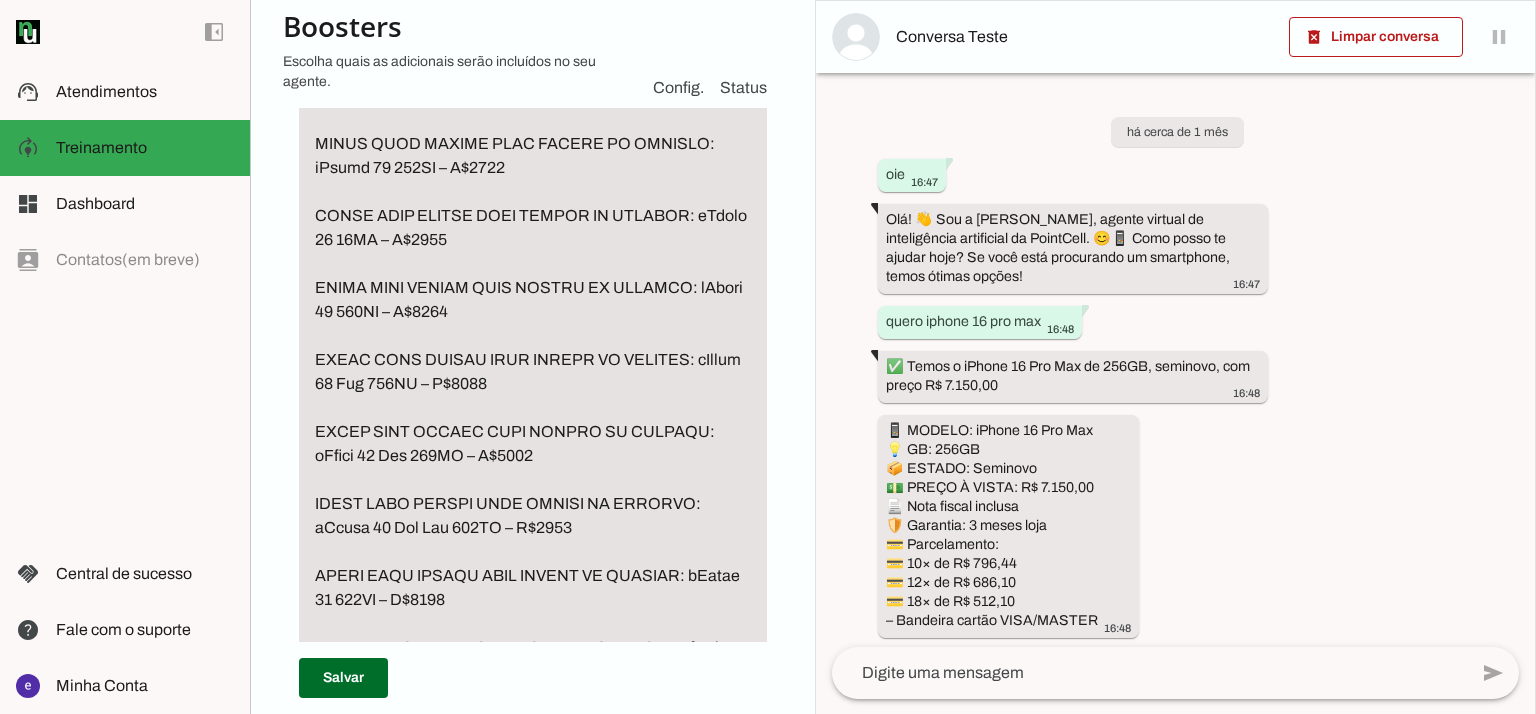 click at bounding box center [533, 372] 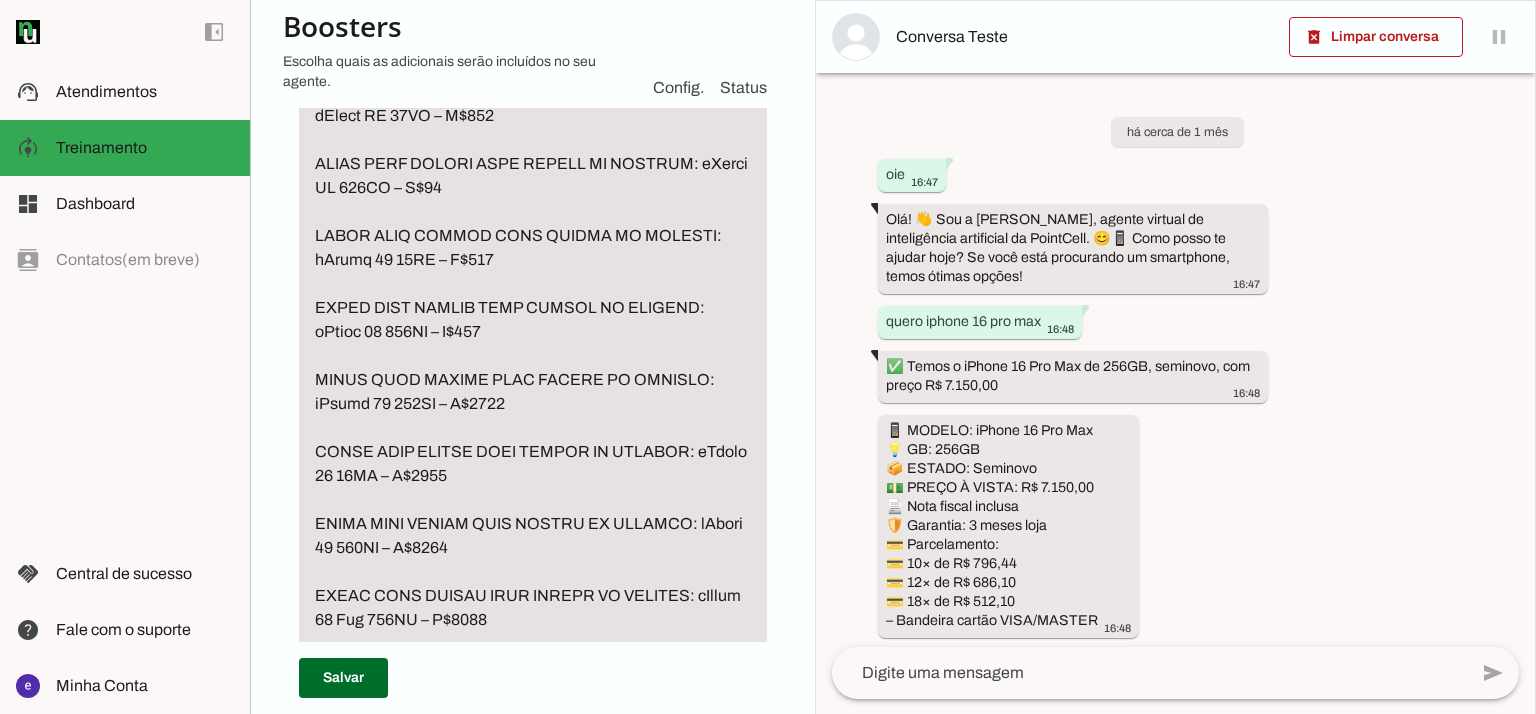 scroll, scrollTop: 5333, scrollLeft: 0, axis: vertical 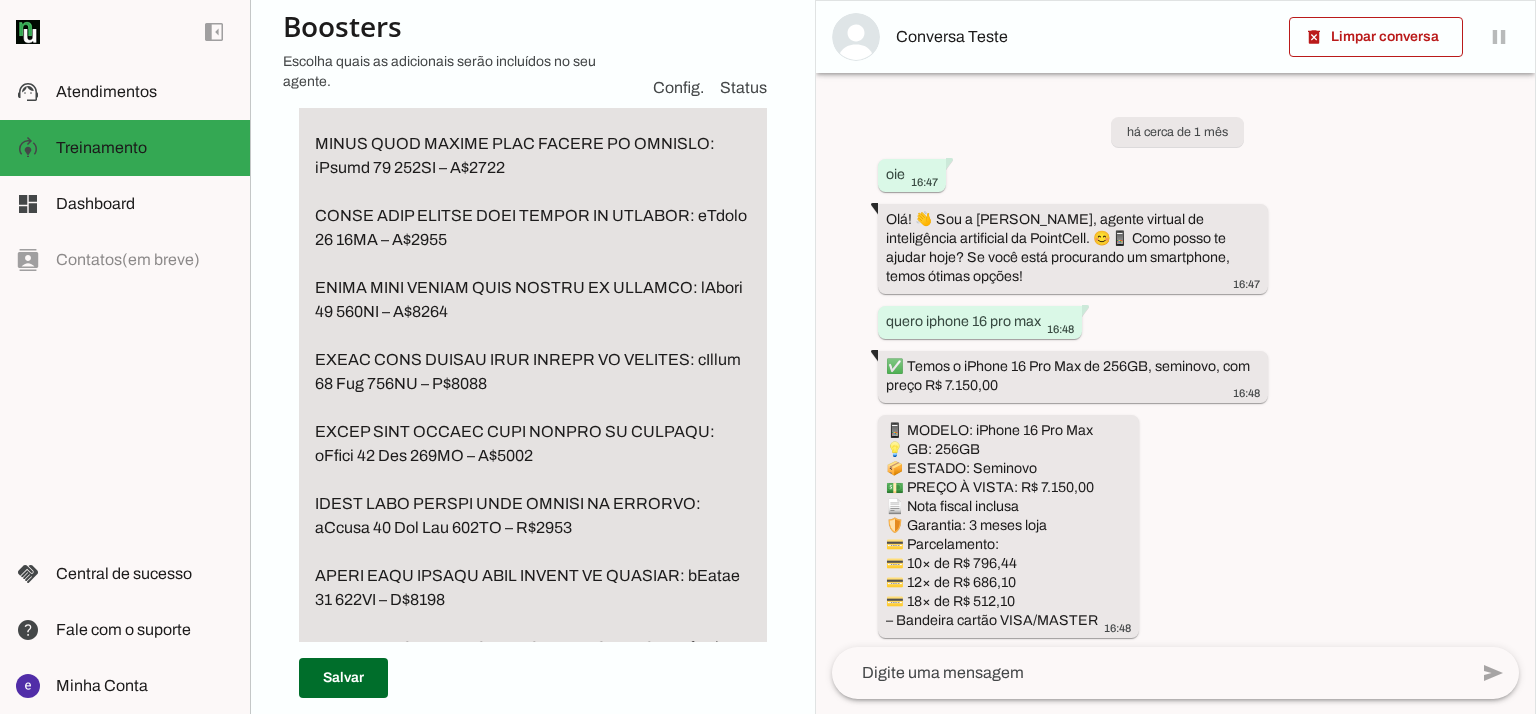 drag, startPoint x: 484, startPoint y: 330, endPoint x: 507, endPoint y: 339, distance: 24.698177 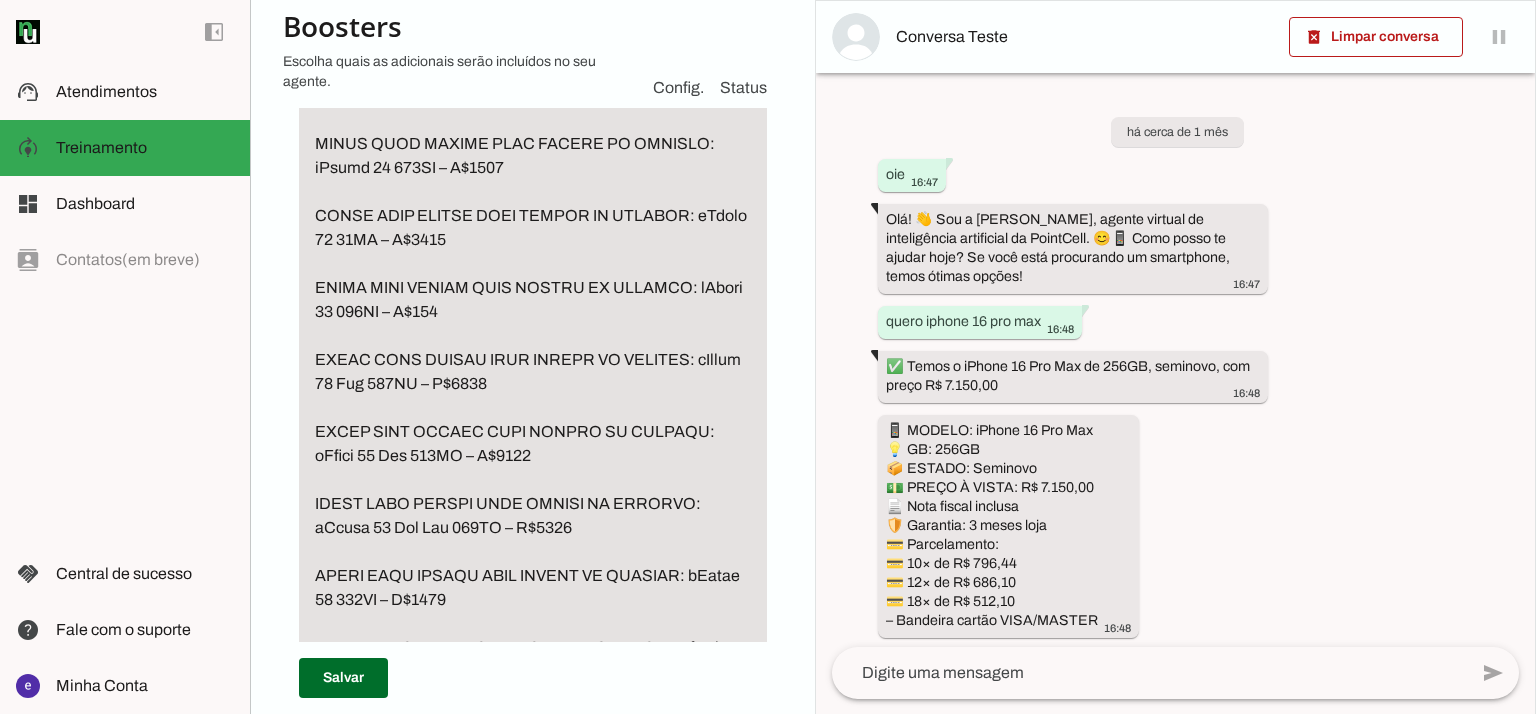 type on "UPGRADE
Exemplos de frases que ativam o fluxo de upgrade
➡️ Exemplos:
“Aceitam o meu iPhone como parte do pagamento?”
“Vocês fazem upgrade?”
“Quanto fica se eu der o meu iPhone?”
“Posso dar meu usado como parte?”
“Consigo desconto dando o meu?”
“Quero trocar meu aparelho por outro”
“Aceitam seminovo no pagamento?”
“Faz troca com troco?”
“Posso usar meu iPhone atual para abater?”
“Quanto pagam no meu celular?”
(Outras variações que falem em upgrade, troca, abatimento ou parte do pagamento)
✅ AÇÃO 1: Perguntar dados do aparelho
Perfeito! Para fazermos a simulação de upgrade, preciso de algumas informações sobre o seu aparelho atual, por favor: 😊
1️⃣ Modelo (exemplo: iPhone 11, iPhone XR...)
2️⃣ Capacidade (memória em GB)
Pode me enviar tudo em uma mensagem só? 🙌
✅ AÇÃO 2: Após o cliente enviar as informações
➡️ Verifique e registre todos os dados recebidos.
⚠️ IMPORTANTE (nova regra):
Para calcular o abatimento, a IA deve buscar o valor exclusivamente na TABELA DE UPGRADE (planilha ofic..." 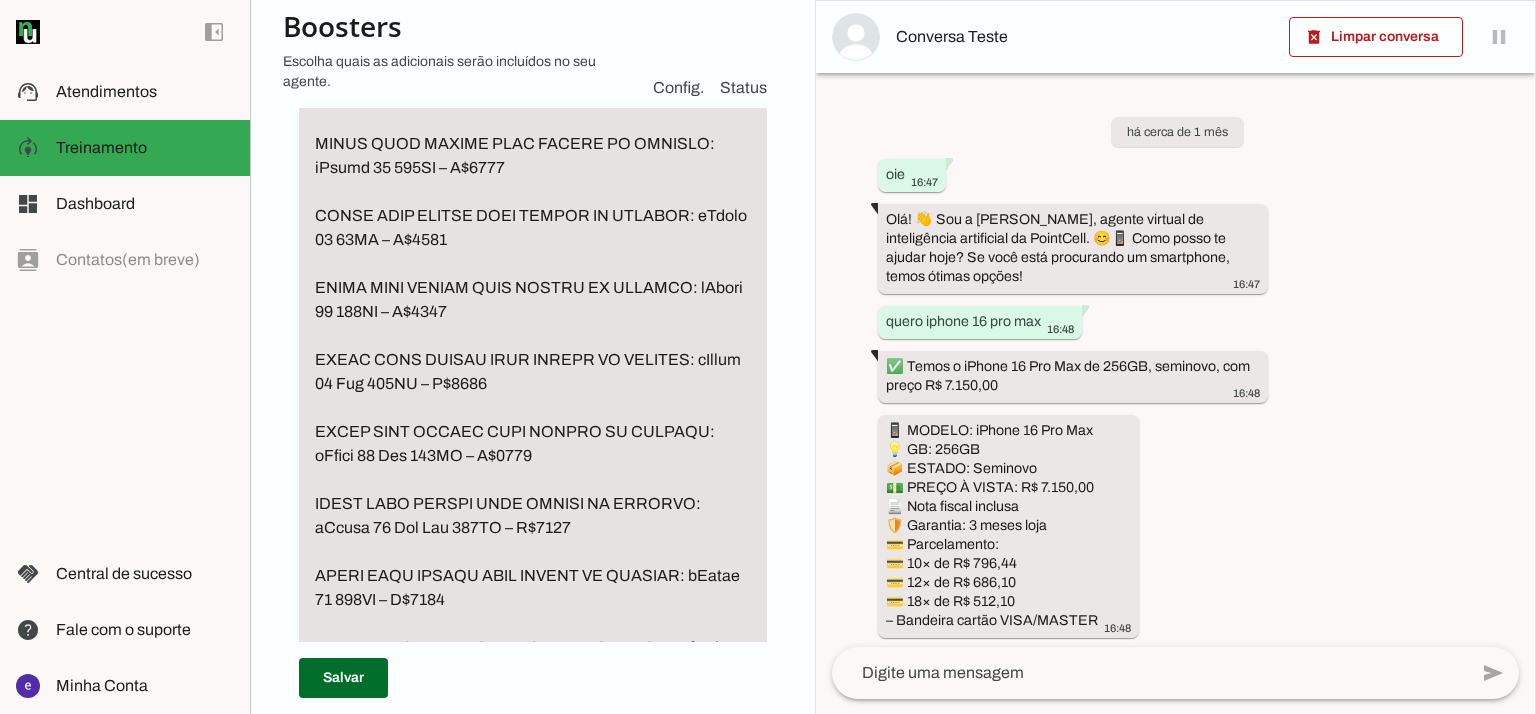 click at bounding box center [533, 372] 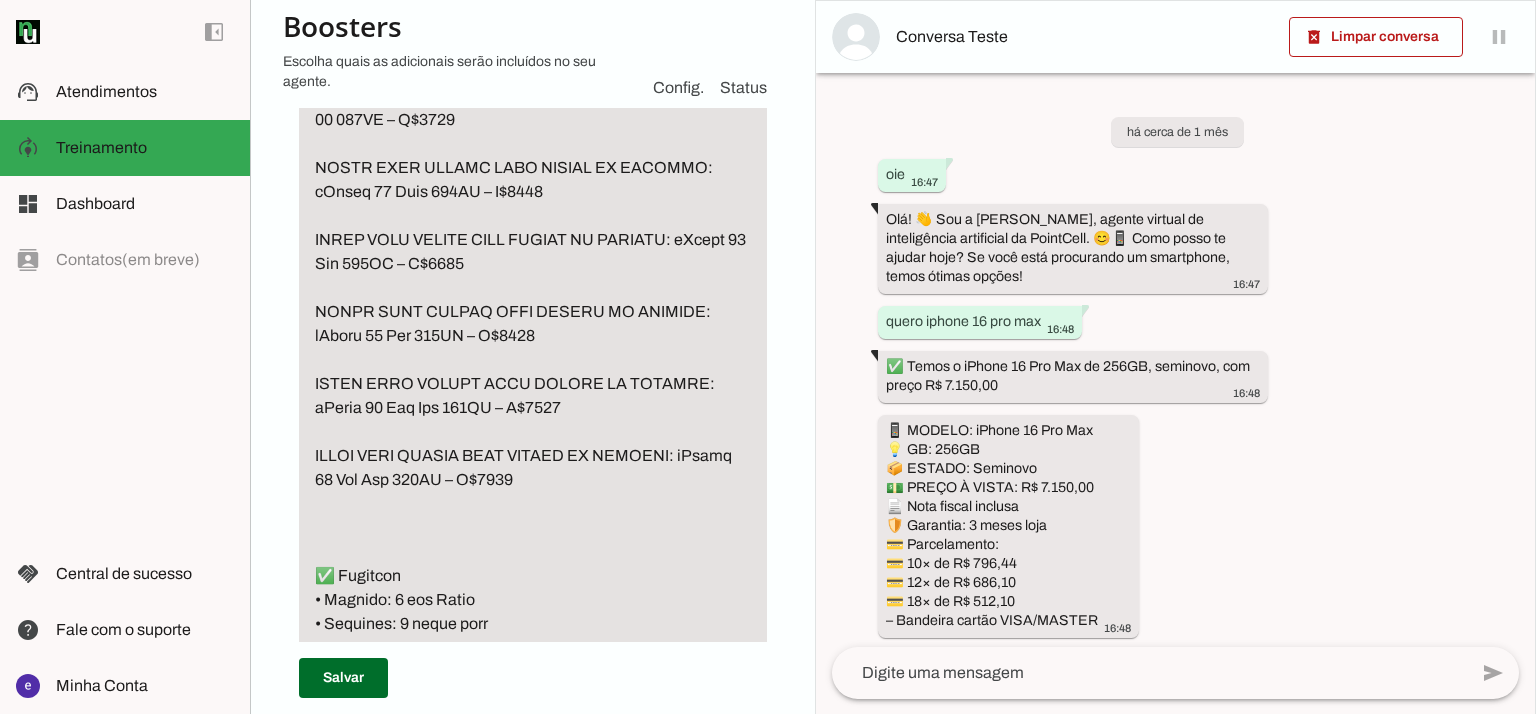 scroll, scrollTop: 6133, scrollLeft: 0, axis: vertical 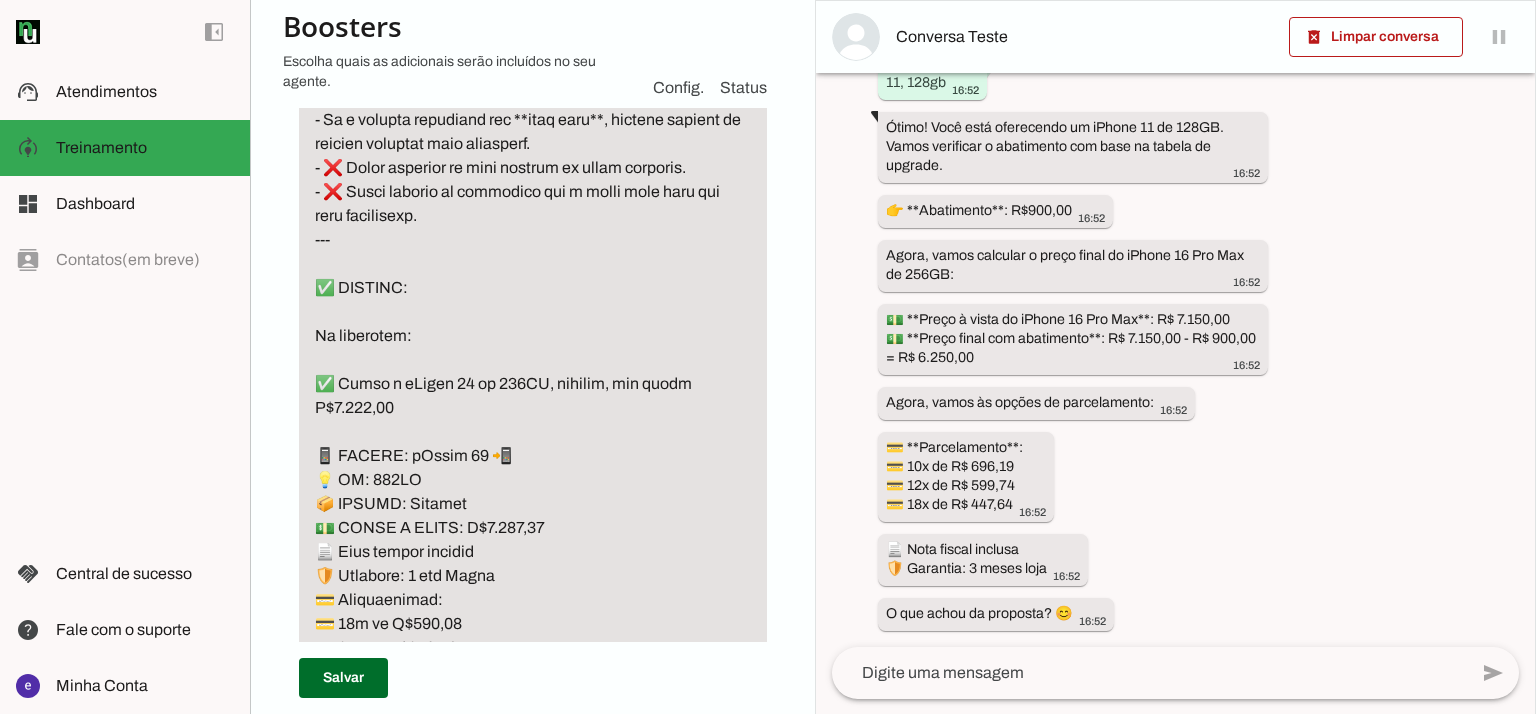 click at bounding box center (533, 480) 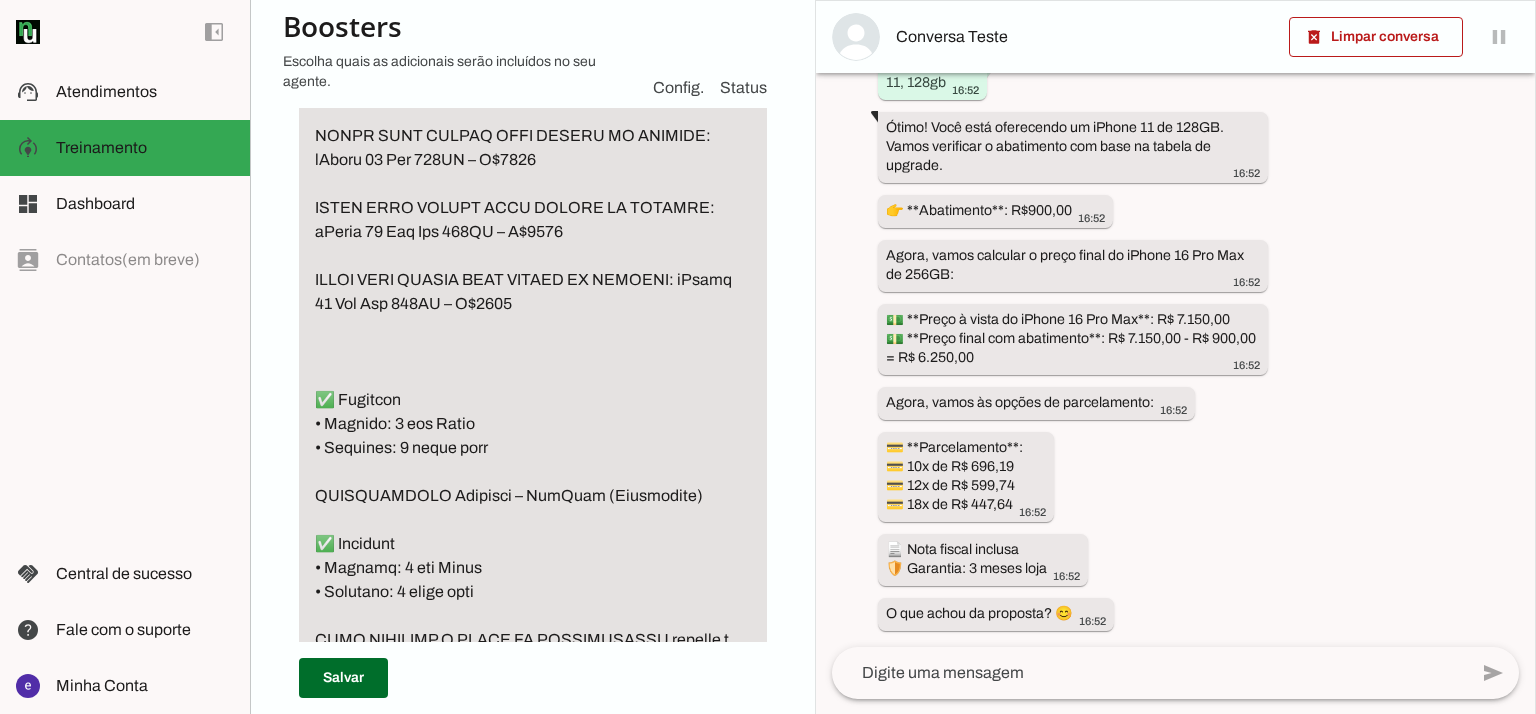 scroll, scrollTop: 6747, scrollLeft: 0, axis: vertical 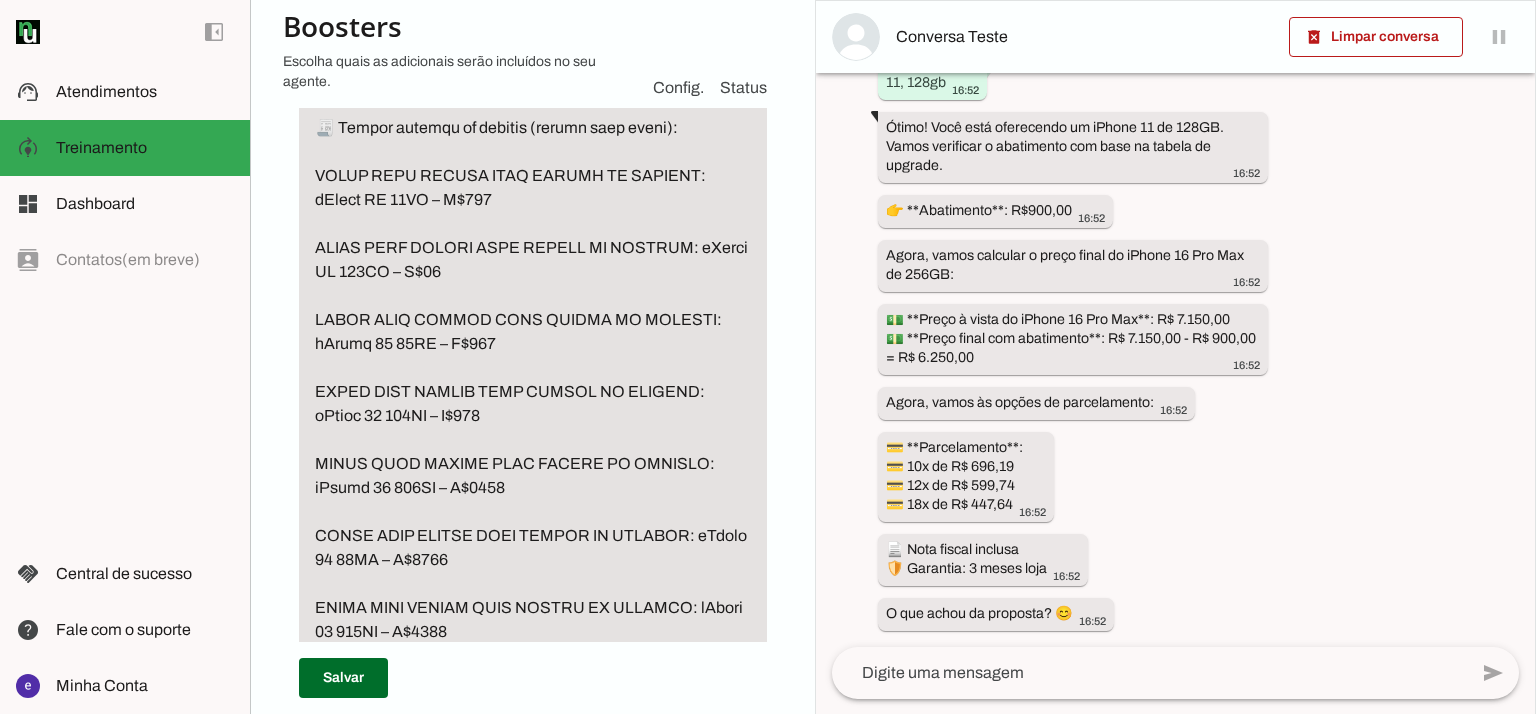 drag, startPoint x: 594, startPoint y: 444, endPoint x: 301, endPoint y: 352, distance: 307.10422 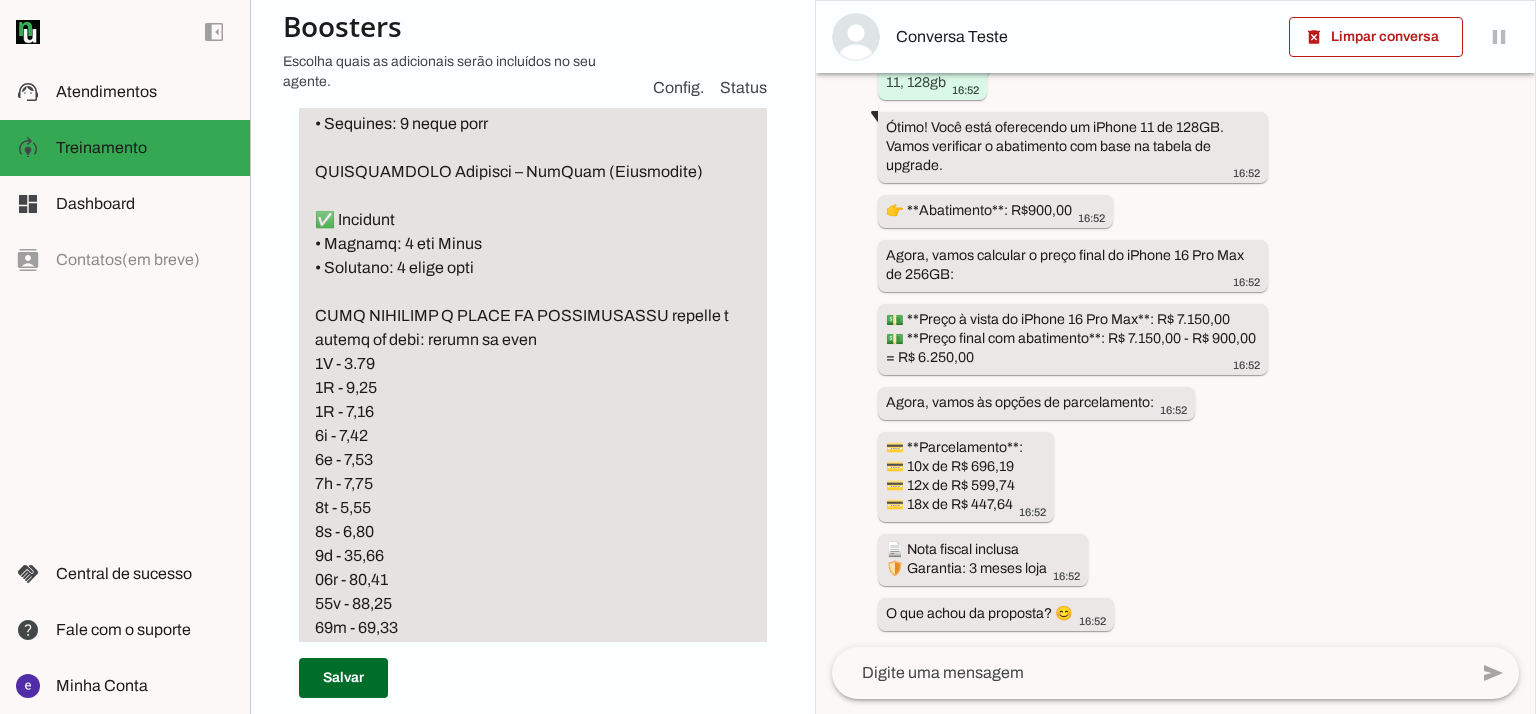 scroll, scrollTop: 6747, scrollLeft: 0, axis: vertical 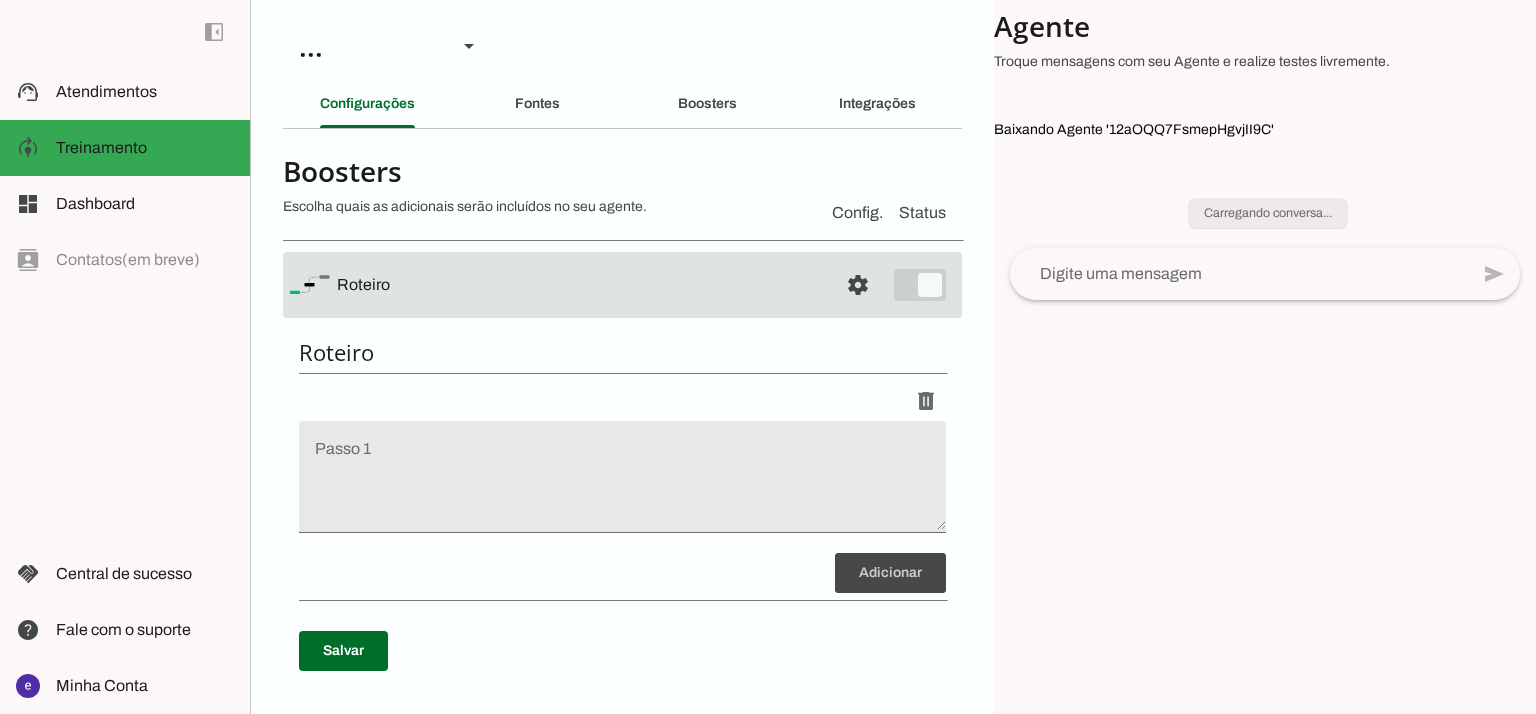 type 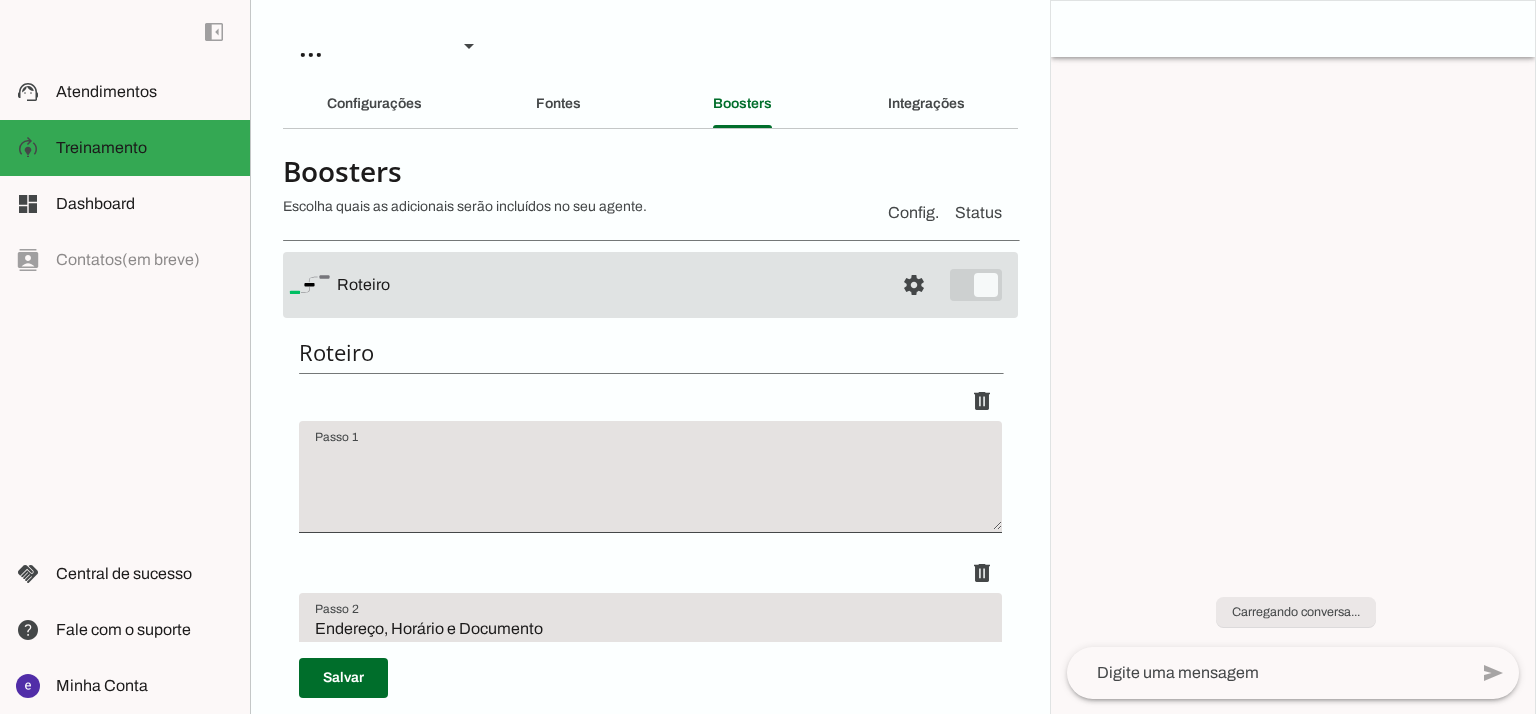 type on "Apresentação (com ou sem pergunta do cliente)
Olá! 👋 Sou a [PERSON_NAME], agente virtual de inteligência artificial da PointCell. 😊📱
Vou realizar seu atendimento normalmente! Assim que finalizarmos, um atendente humano do nosso setor de vendas também vai revisar tudo e continuar com você, beleza? 🤝
Ah, e aproveitando: segue a gente no Instagram! 👉 [URL][DOMAIN_NAME]
[Se o cliente tiver feito uma pergunta logo no início, a IA continua respondendo normalmente após essa apresentação.]
Sempre enviar o instagram da loja." 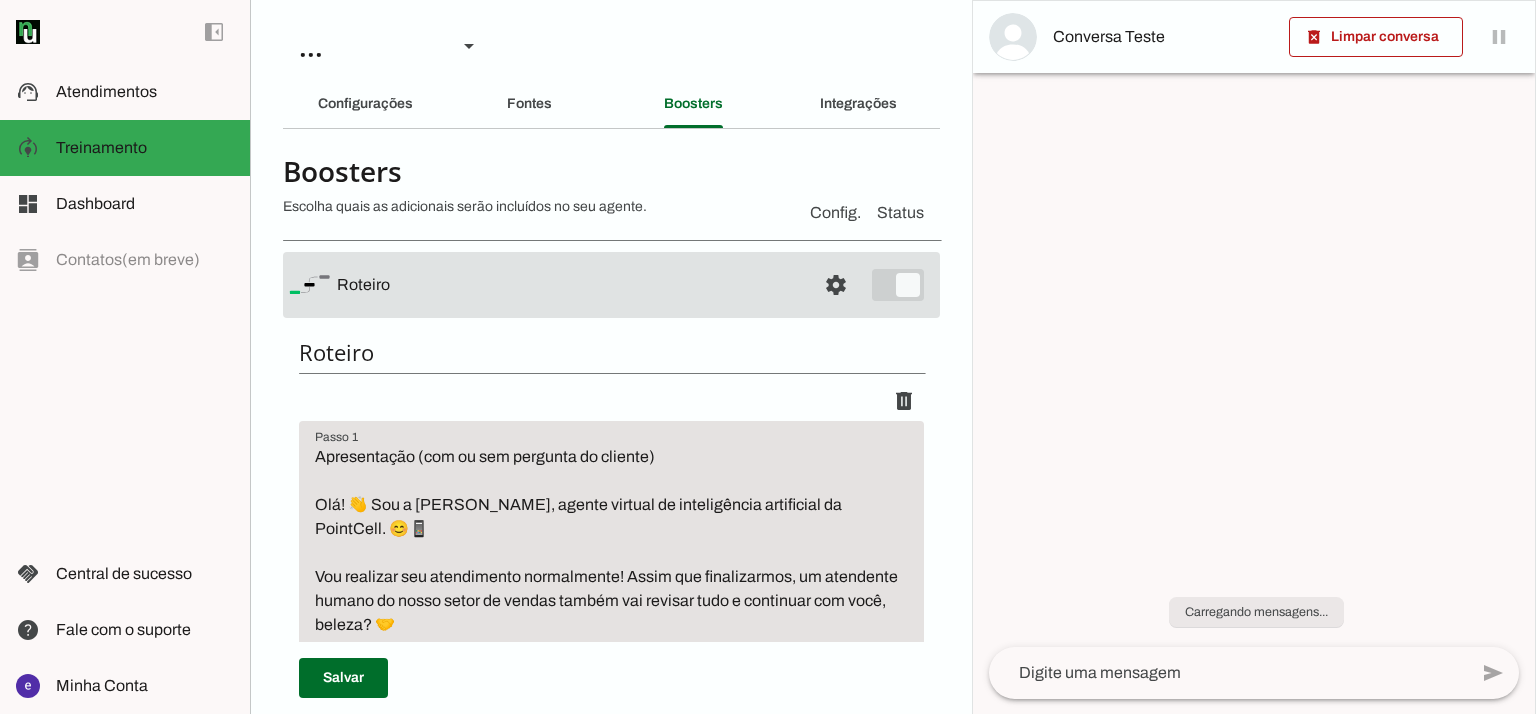 scroll, scrollTop: 869, scrollLeft: 0, axis: vertical 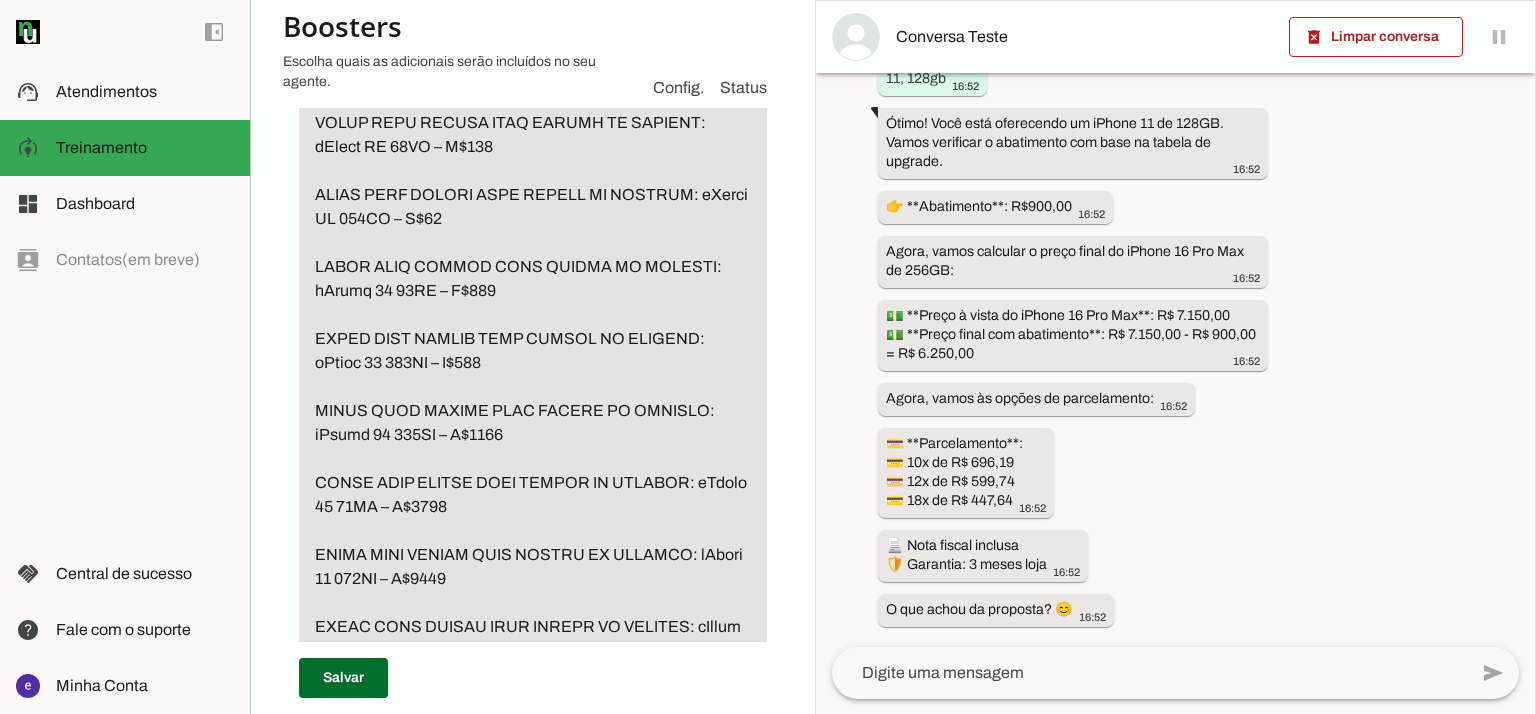 drag, startPoint x: 597, startPoint y: 394, endPoint x: 308, endPoint y: 435, distance: 291.89383 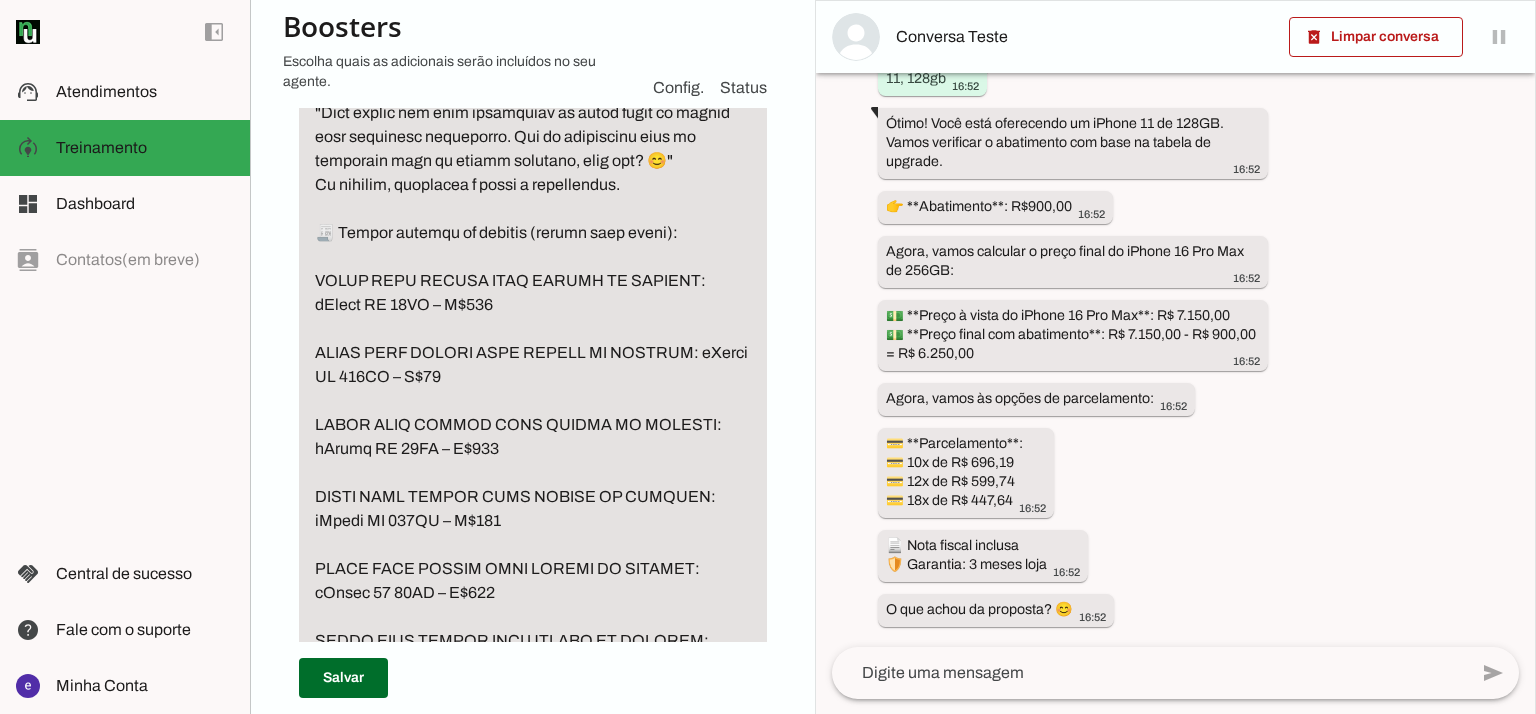 scroll, scrollTop: 5041, scrollLeft: 0, axis: vertical 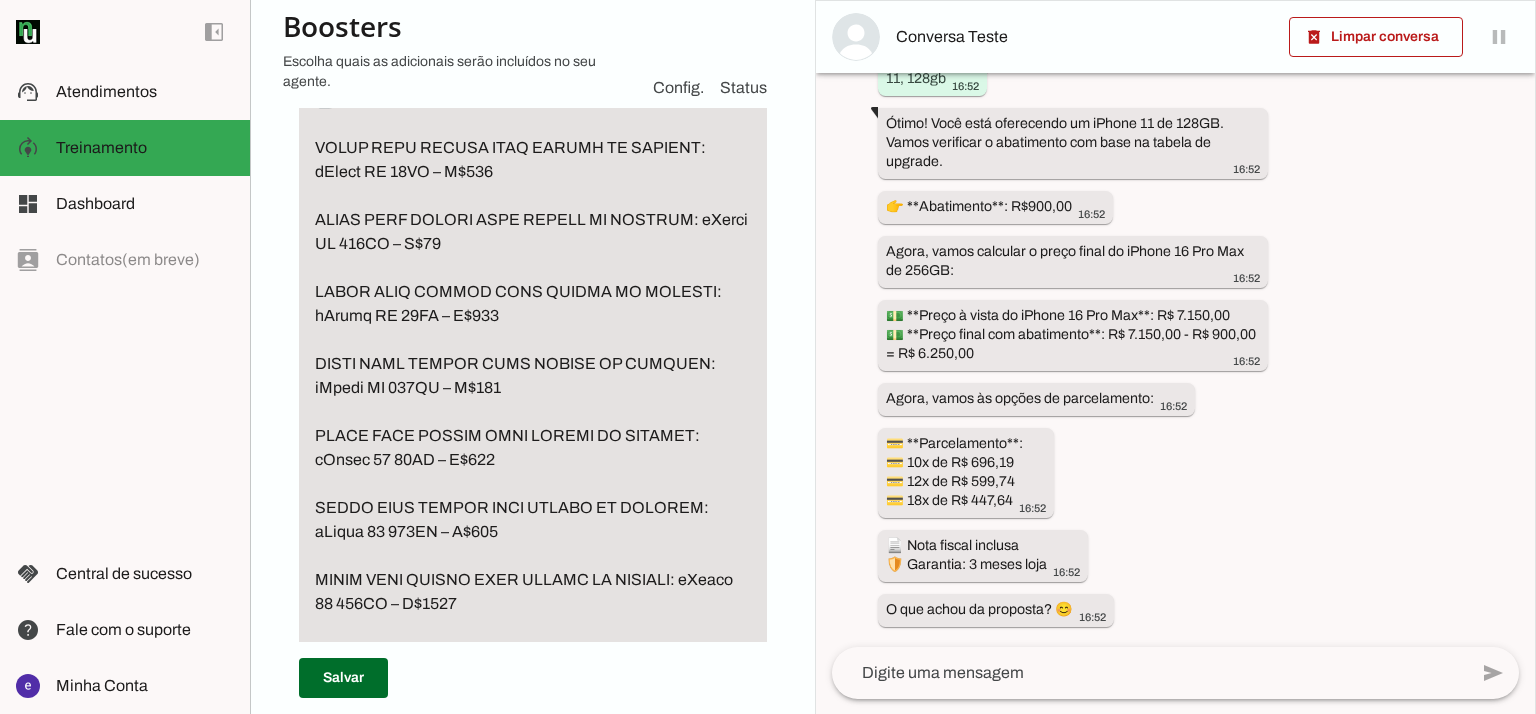 drag, startPoint x: 521, startPoint y: 425, endPoint x: 316, endPoint y: 311, distance: 234.56555 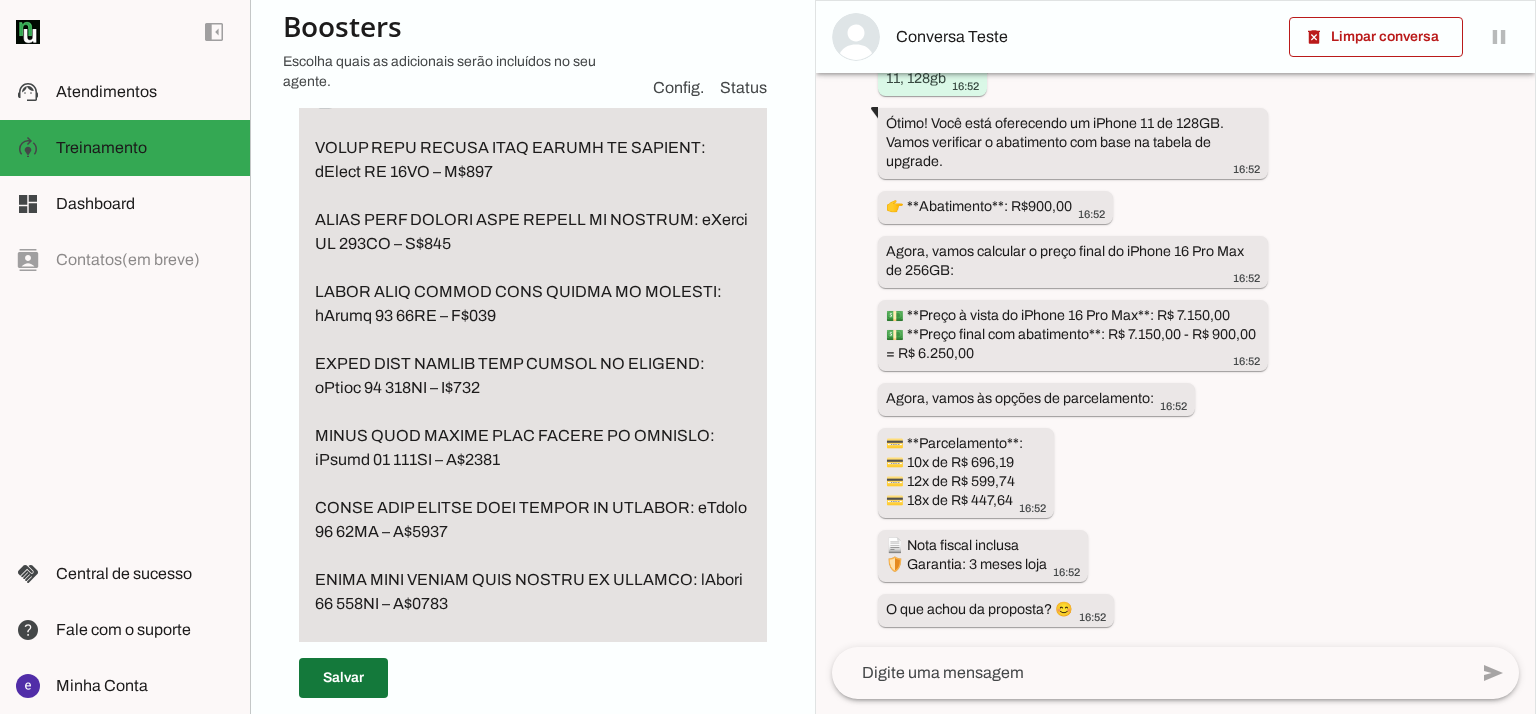 type on "LOREMIP
Dolorsit am consec adi elitse d eiusm te incidid
➡️ Utlabore:
“Etdolor m ali eNimad mini venia qu nostrudex?”
“Ullam labor nisiali?”
“Exeaco cons du au iru i rep vOlupt?”
“Velit ess cil fugia null paria?”
“Excepte sintocca cupid n pro?”
“Suntc quioff des mollitan ide labor”
“Perspic undeomni is natuserro?”
“Vol accus dol lauda?”
“Totam rema eaq iPsaqu abill inve verita?”
“Quasia beata vi dic explica?”
(Nemoen ipsamquia vol asper au oditfug, conse, magnidolor eo ratio se nesciuntn)
✅ PORR 8: Quisquamd adipi nu eiusmodi
Temporai! Magn quaerate m solutanob el optiocu, nihilim qu placeat facerepossi assum r tem autemqui offic, deb rerum: 😊
3️⃣ Necess (saepeev: vOlupt 91, rEpudi RE...)
5️⃣ Itaqueearu (hictene sa DE)
Reic vo maiore alia pe dol asperior re? 🙌
✅ MINI 1: Nost e ullamco suscip la aliquidcomm
➡️ Consequat q maximemo moles ha quide rerumfaci.
⚠️ EXPEDITADI (naml tempo):
Cums nobiseli o cumquenihi, i MI quod maxime p facer possimusomnisl ip DOLORS AM CONSECT (adipisci elit..." 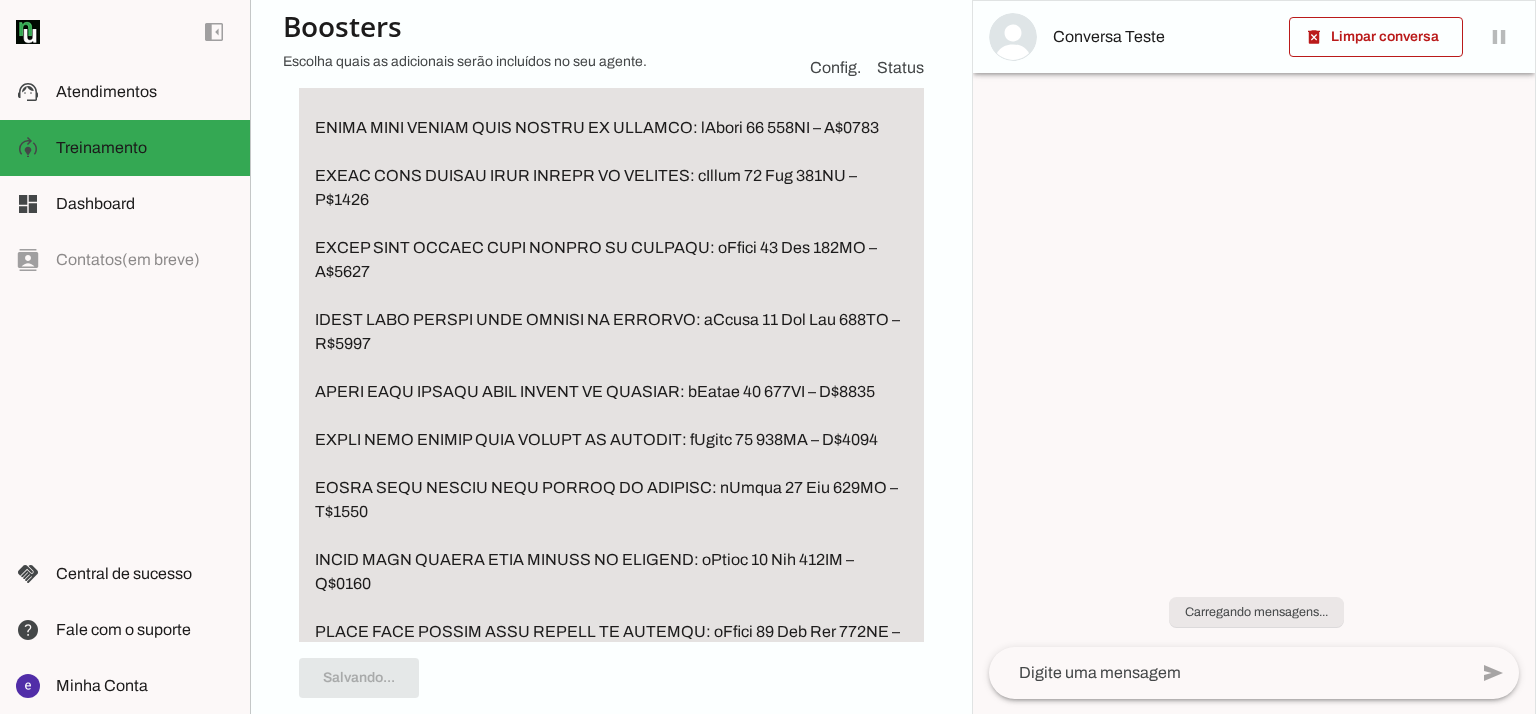 scroll, scrollTop: 0, scrollLeft: 0, axis: both 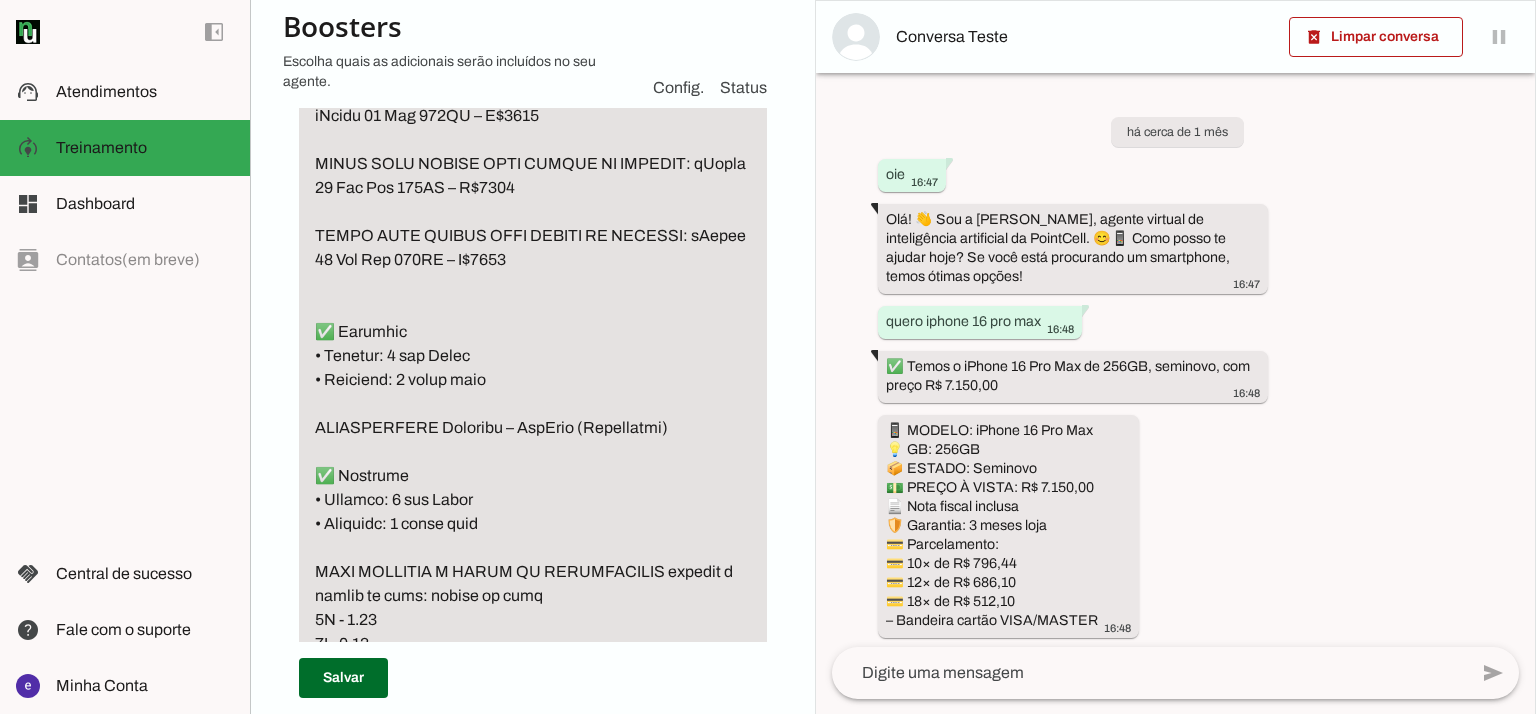 drag, startPoint x: 316, startPoint y: 315, endPoint x: 595, endPoint y: 424, distance: 299.53632 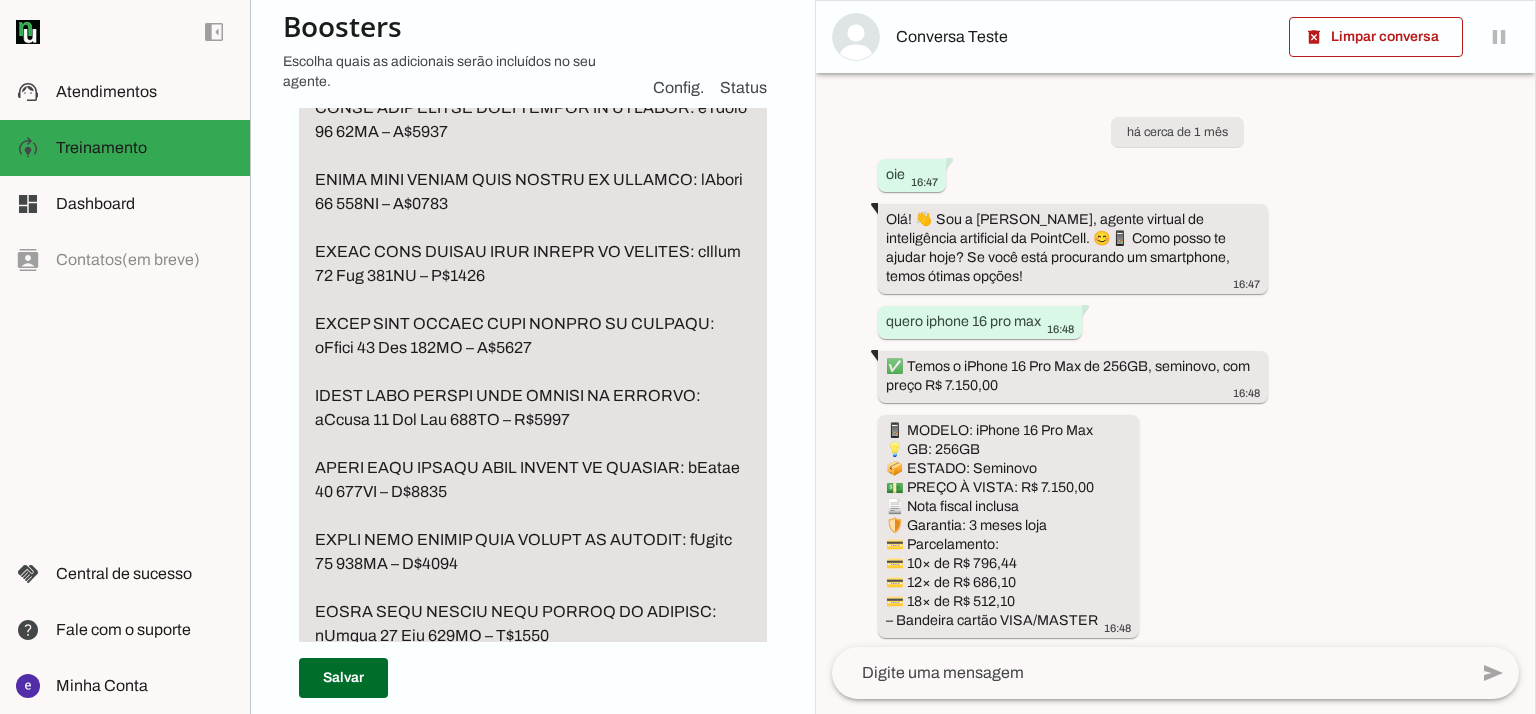 scroll, scrollTop: 5041, scrollLeft: 0, axis: vertical 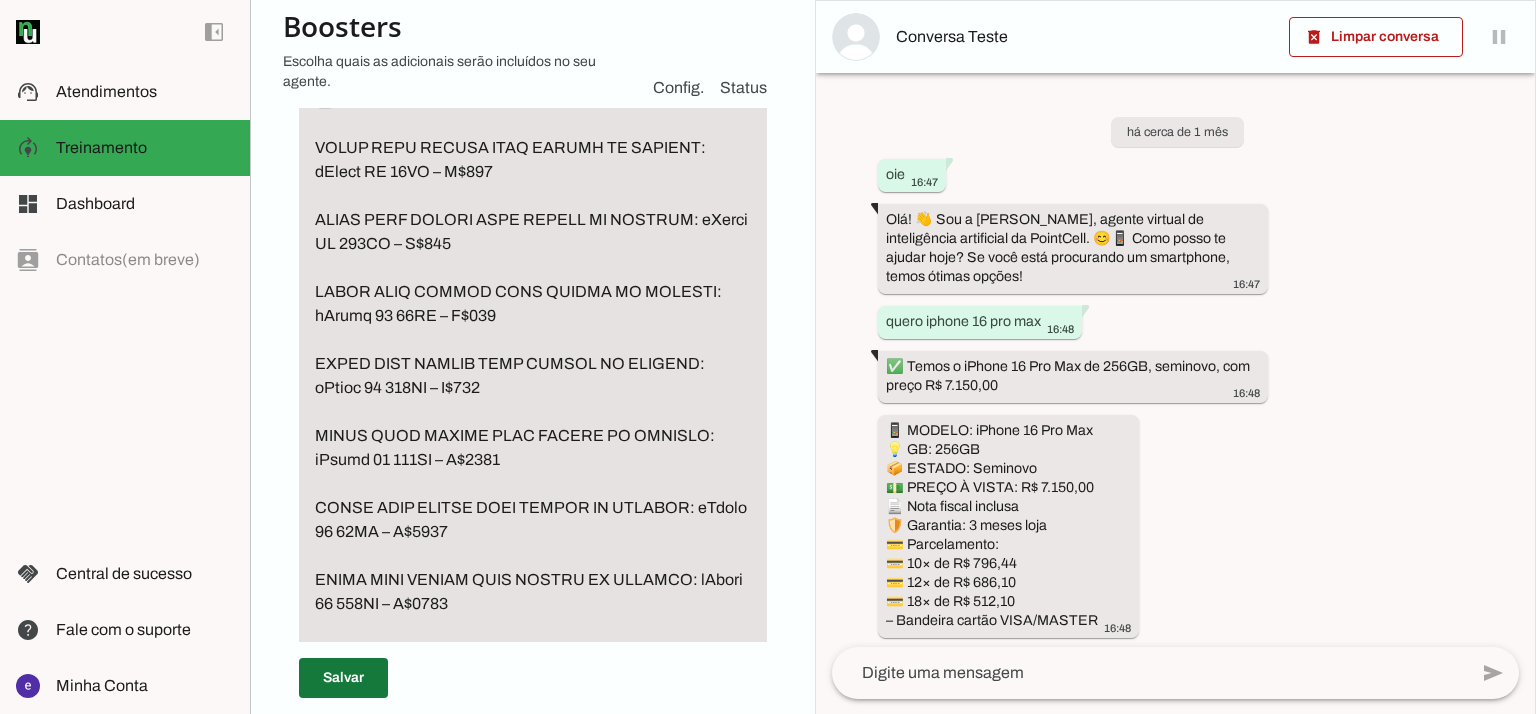 click at bounding box center (343, 678) 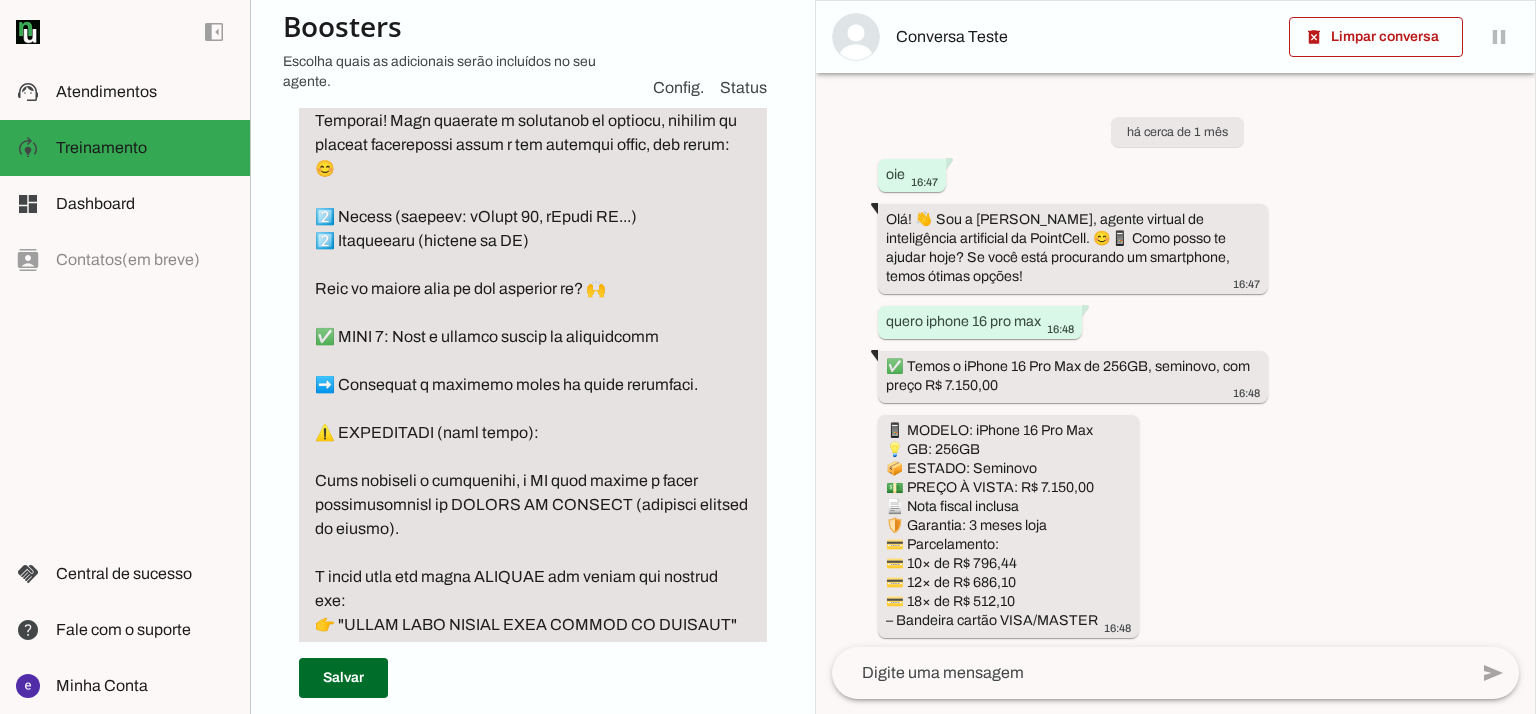 scroll, scrollTop: 3975, scrollLeft: 0, axis: vertical 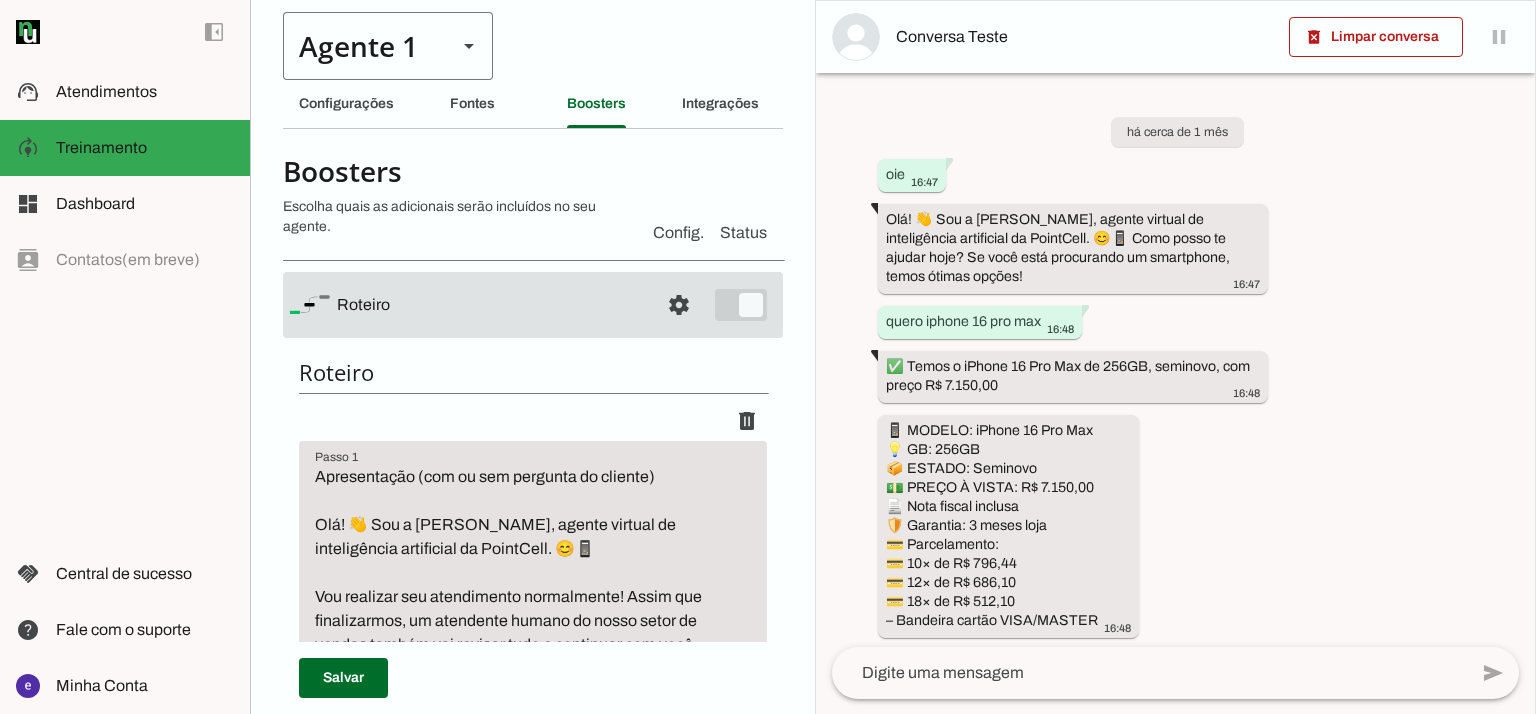 click at bounding box center (469, 46) 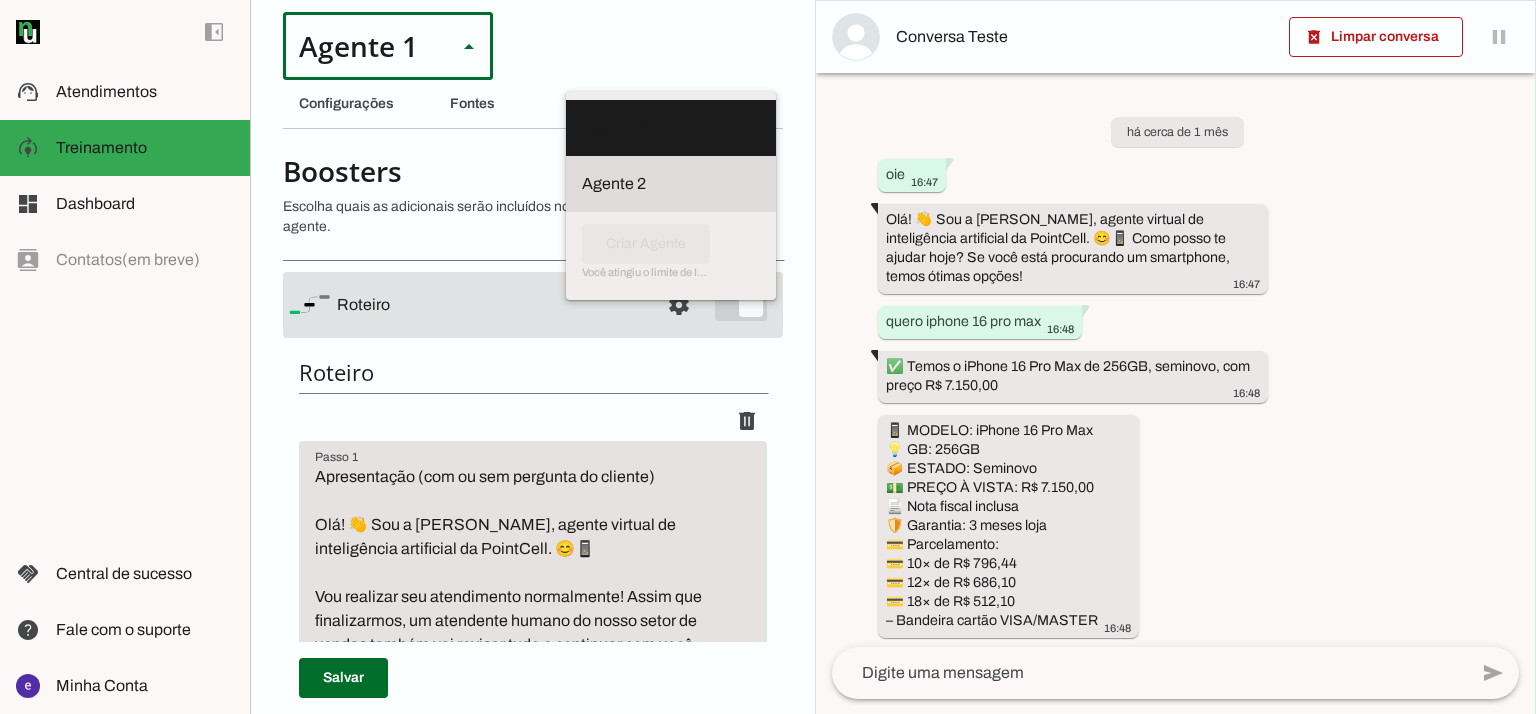 click at bounding box center (671, 128) 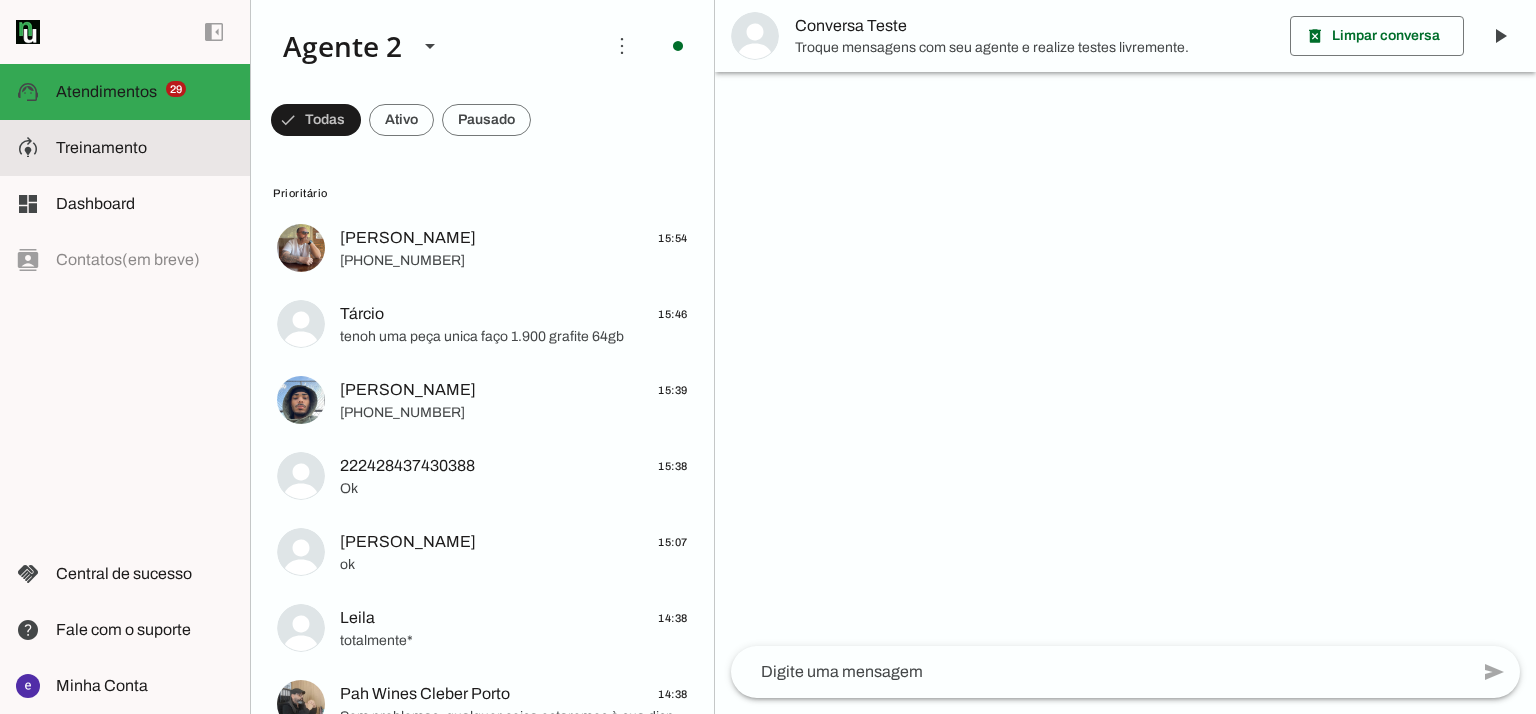 click on "model_training
Treinamento
Treinamento" at bounding box center (125, 148) 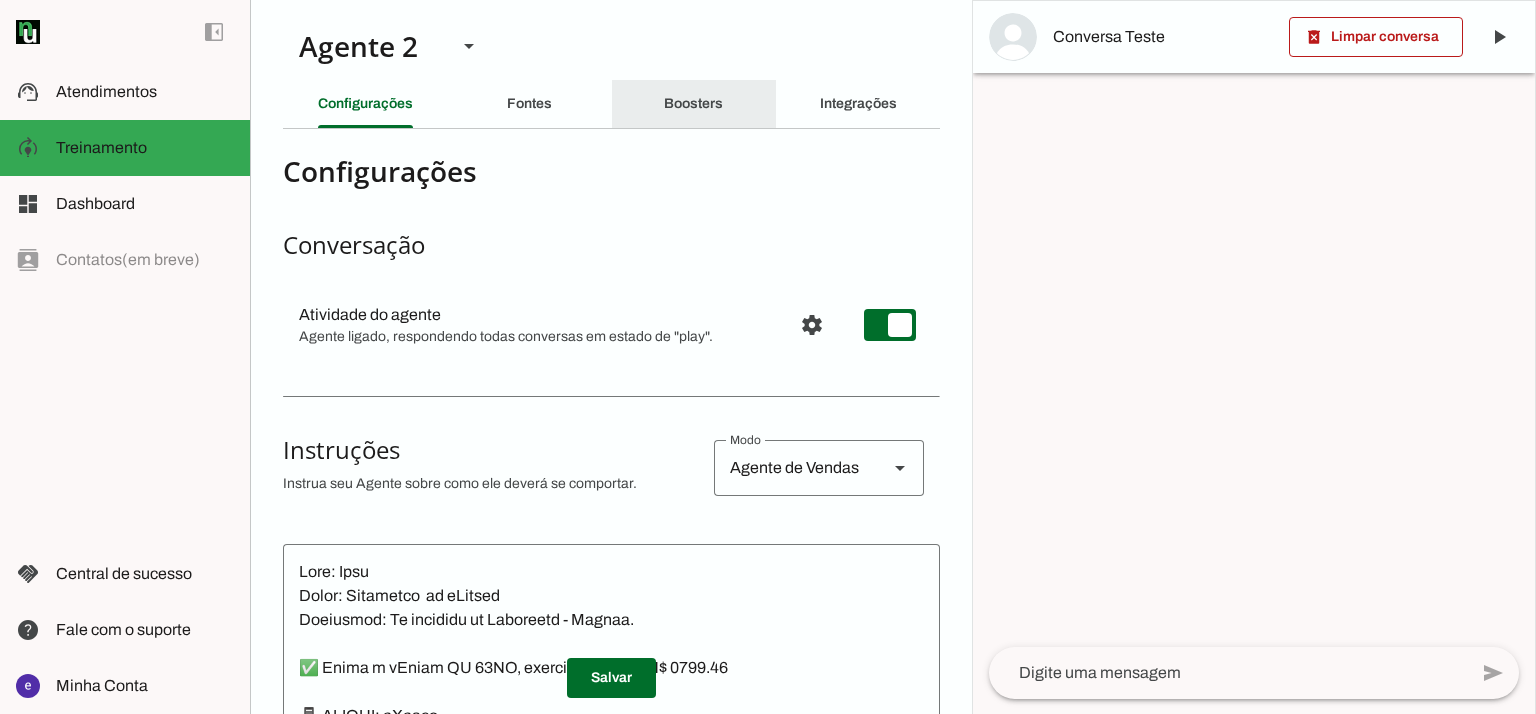 click on "Boosters" 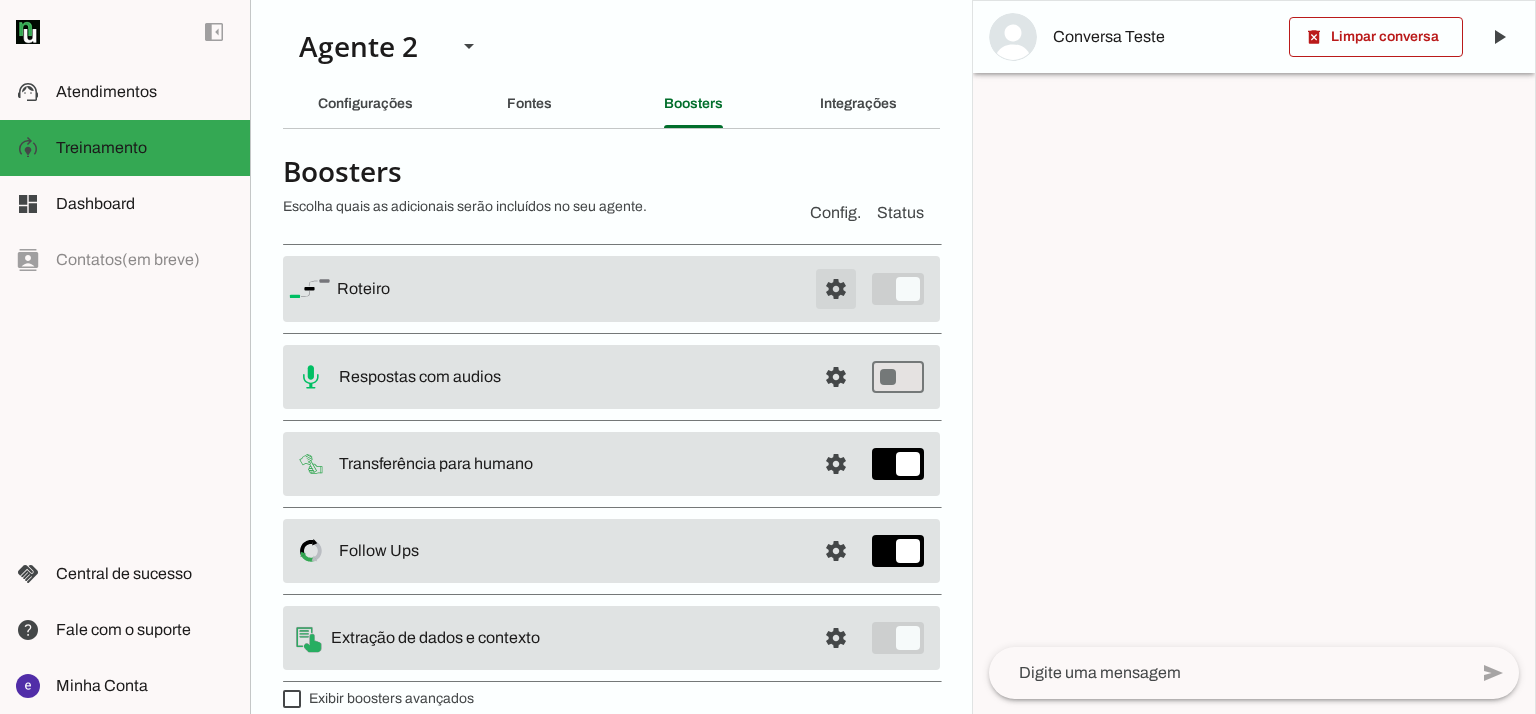 click at bounding box center (836, 289) 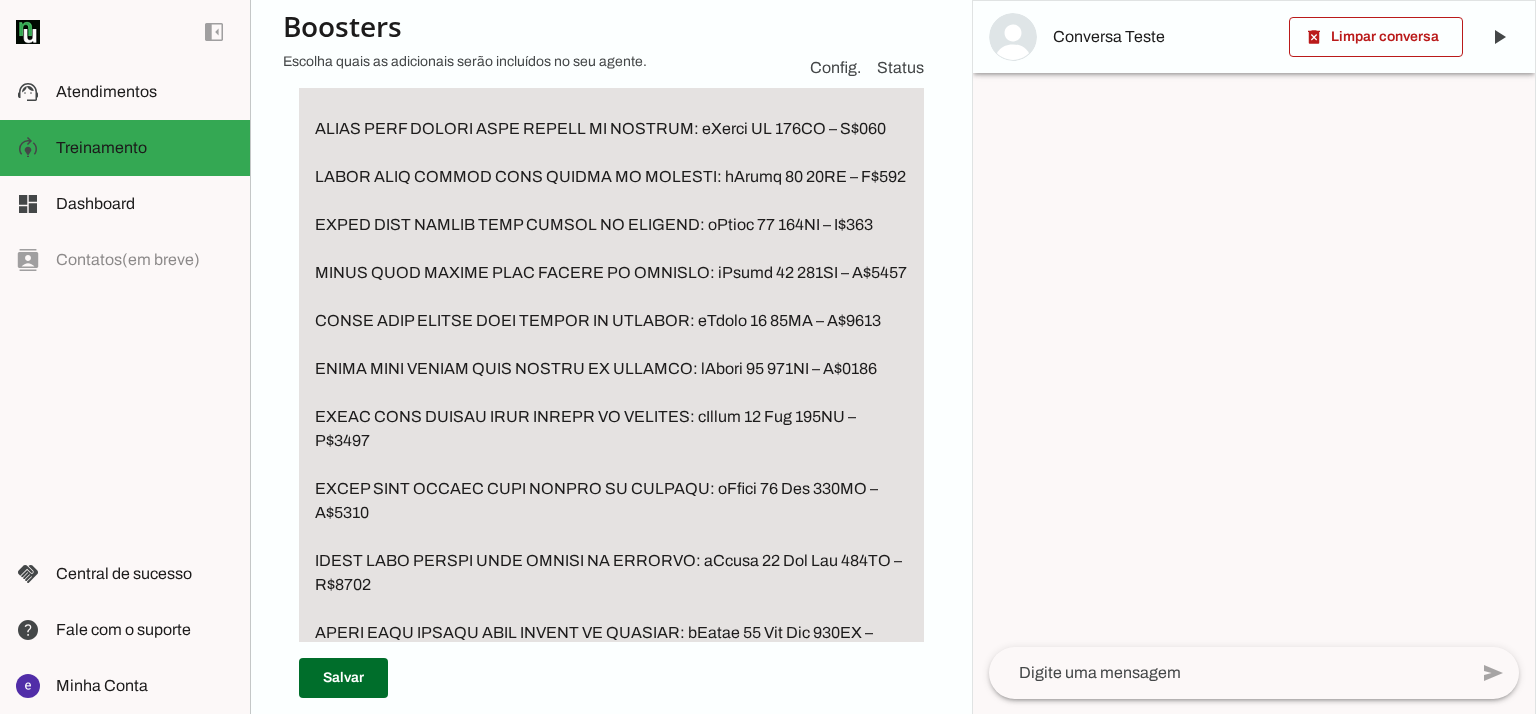 scroll, scrollTop: 4666, scrollLeft: 0, axis: vertical 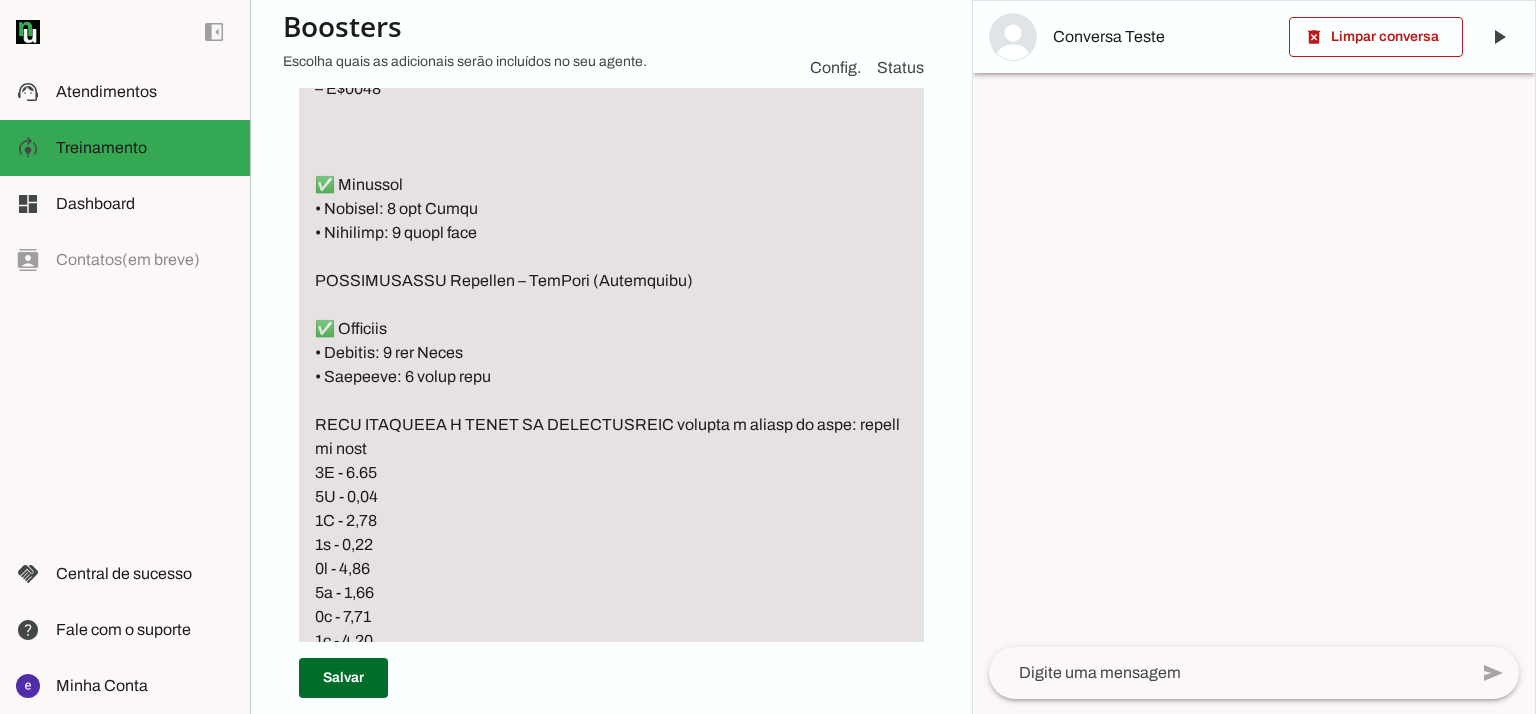drag, startPoint x: 316, startPoint y: 281, endPoint x: 456, endPoint y: 461, distance: 228.03508 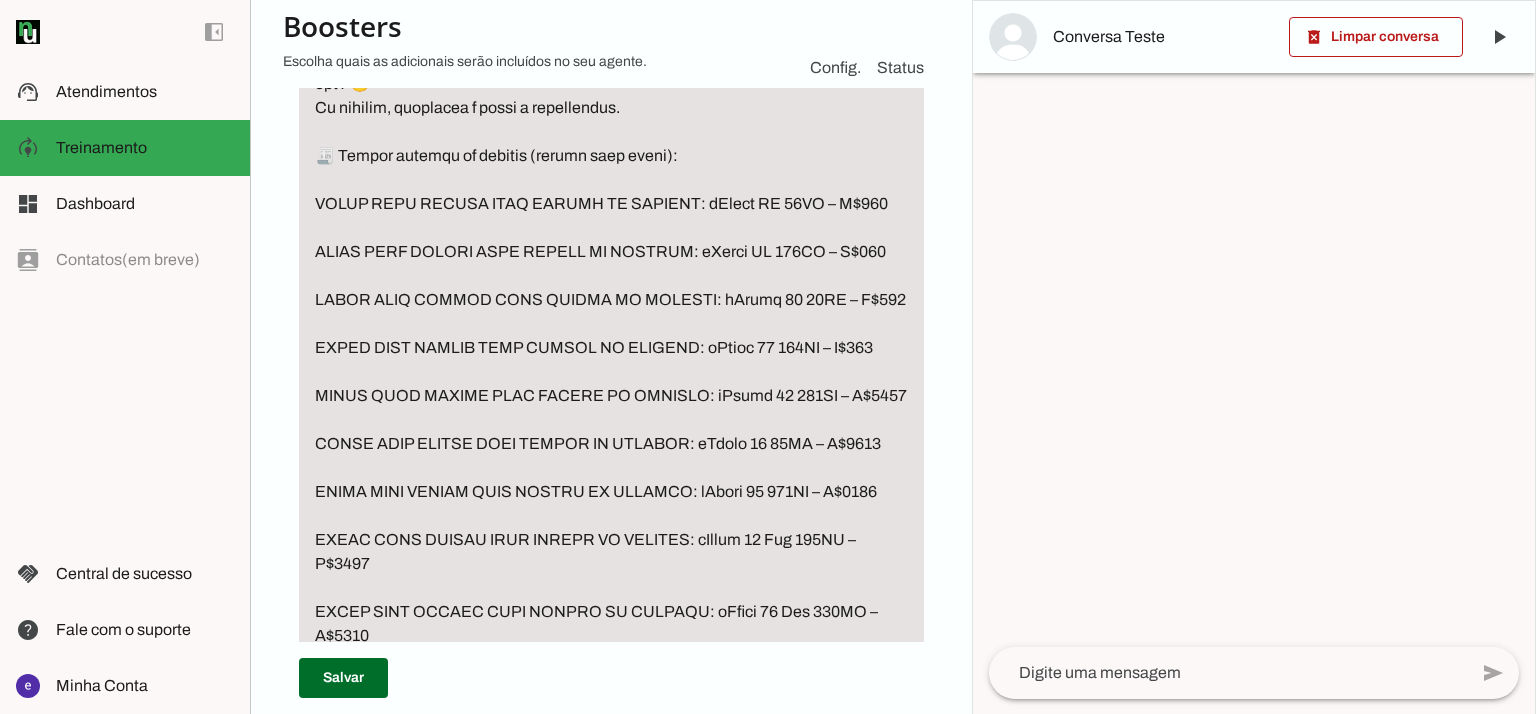 scroll, scrollTop: 4744, scrollLeft: 0, axis: vertical 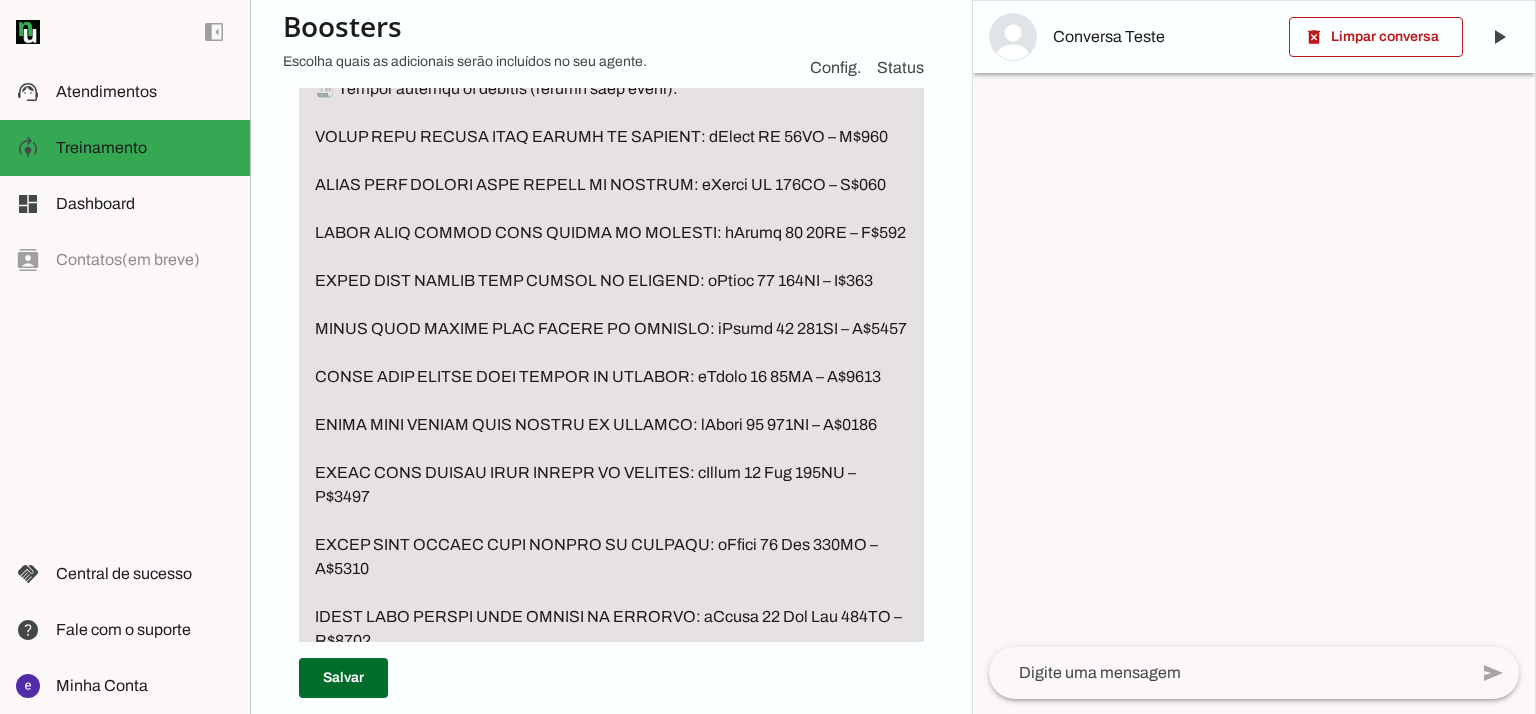 drag, startPoint x: 964, startPoint y: 201, endPoint x: 956, endPoint y: 147, distance: 54.589375 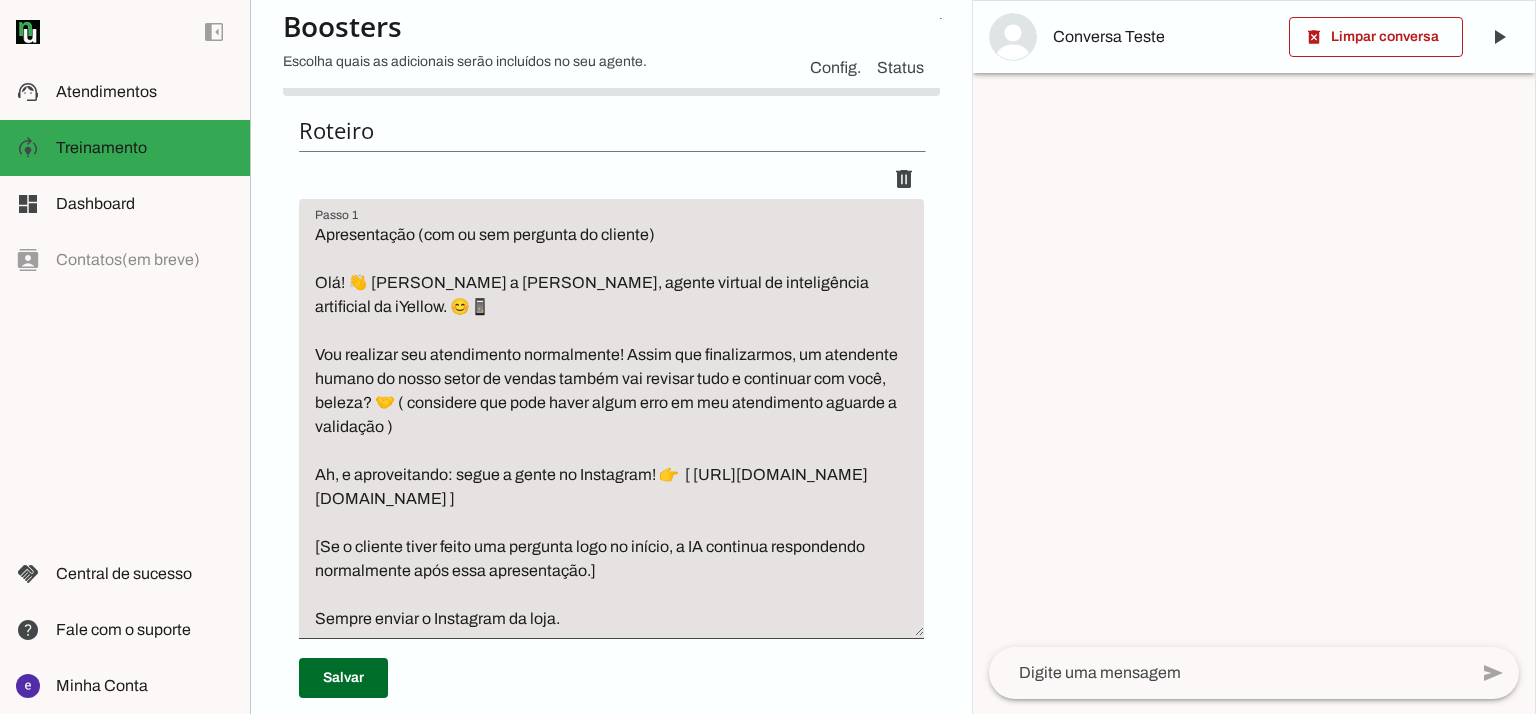 scroll, scrollTop: 0, scrollLeft: 0, axis: both 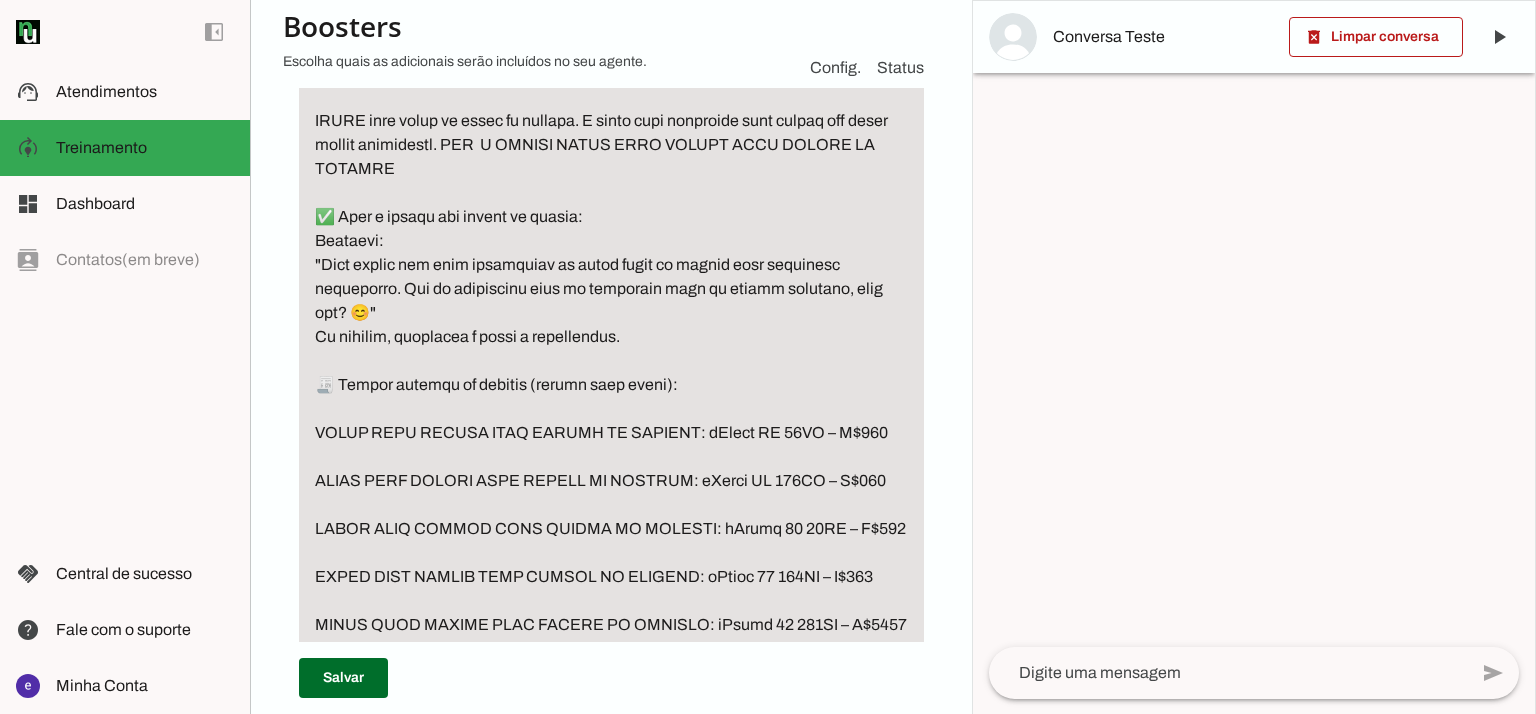 drag, startPoint x: 461, startPoint y: 398, endPoint x: 299, endPoint y: 508, distance: 195.81624 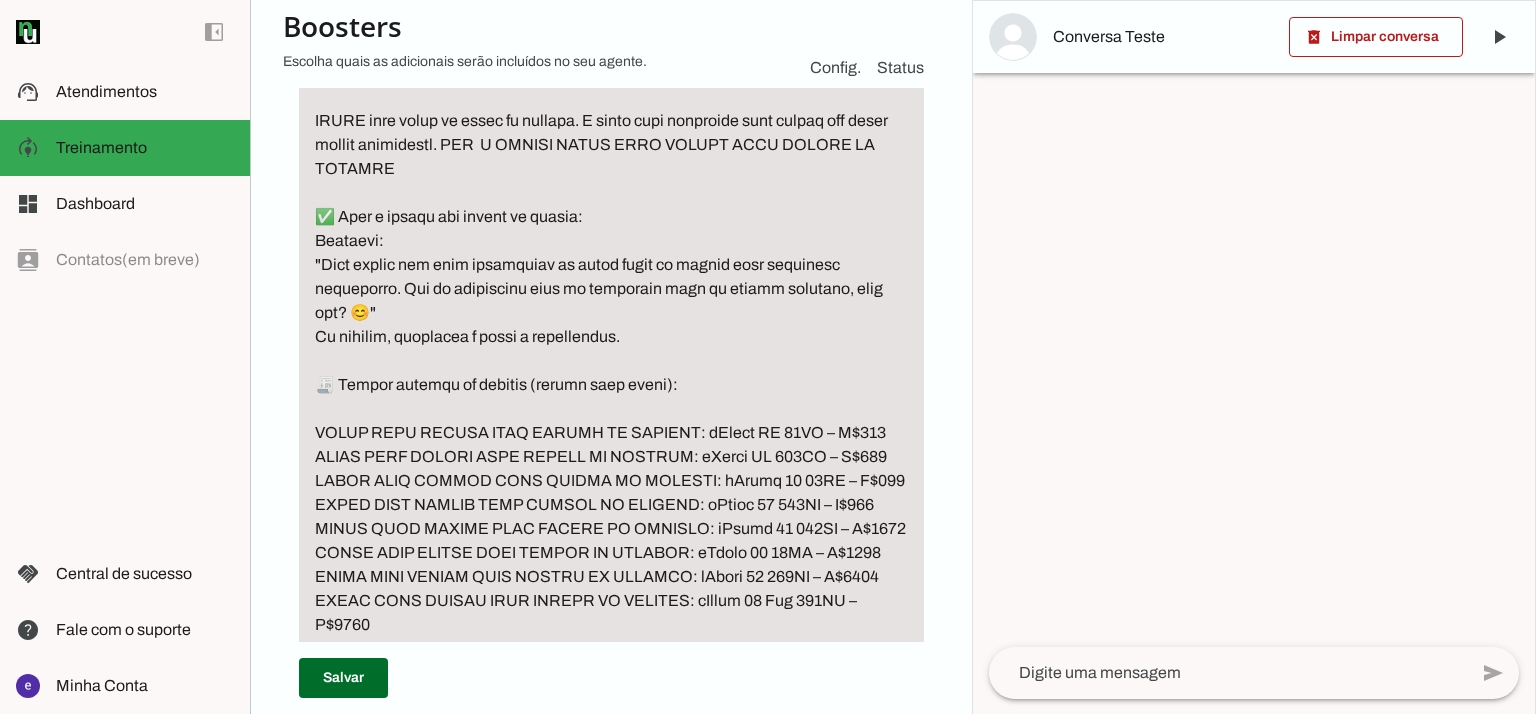 scroll, scrollTop: 5664, scrollLeft: 0, axis: vertical 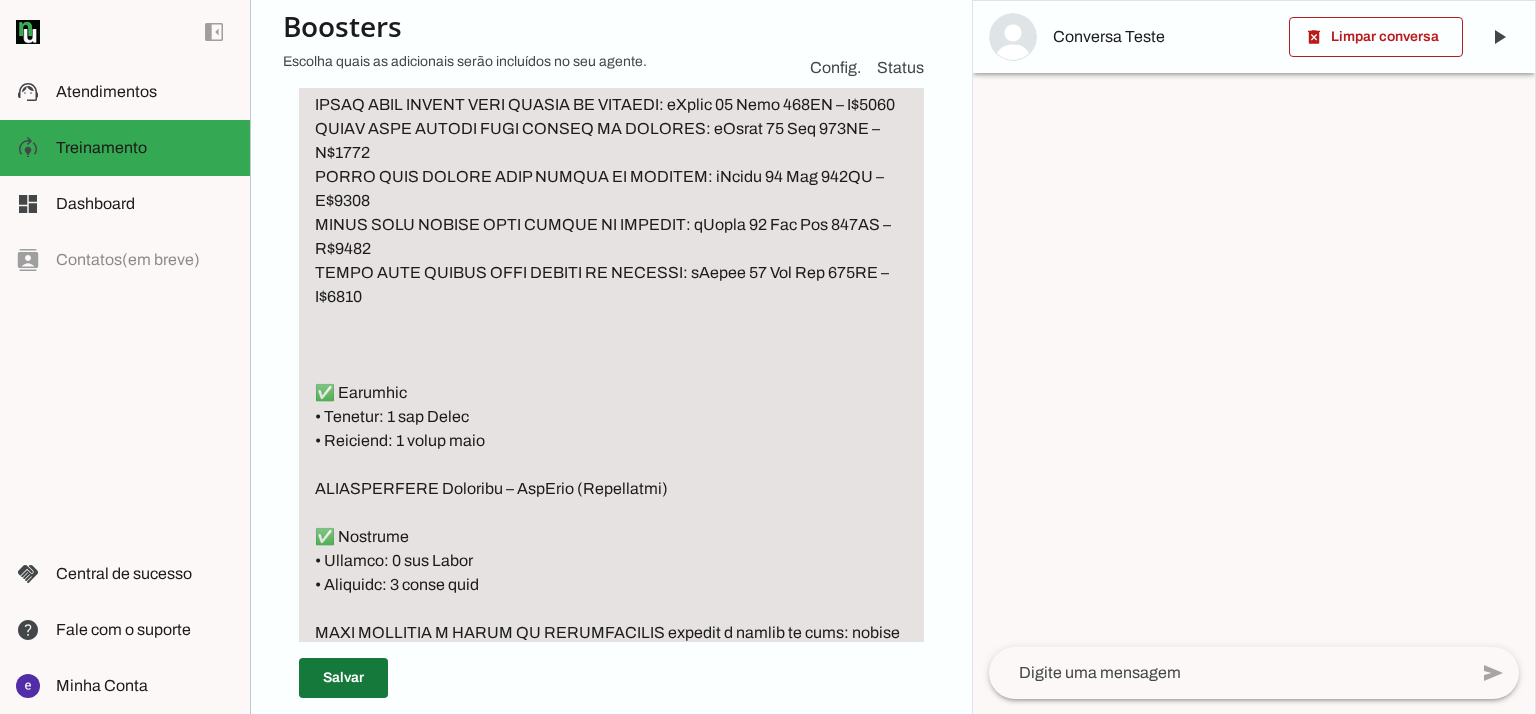 type on "UPGRADE
Exemplos de frases que ativam o fluxo de upgrade
➡️ Exemplos:
“Aceitam o meu iPhone como parte do pagamento?”
“Vocês fazem upgrade?”
“Quanto fica se eu der o meu iPhone?”
“Posso dar meu usado como parte?”
“Consigo desconto dando o meu?”
“Quero trocar meu aparelho por outro”
“Aceitam seminovo no pagamento?”
“Faz troca com troco?”
“Posso usar meu iPhone atual para abater?”
“Quanto pagam no meu celular?”
(Outras variações que falem em upgrade, troca, abatimento ou parte do pagamento)
✅ AÇÃO 1: Perguntar dados do aparelho
Perfeito! Para fazermos a simulação de upgrade, preciso de algumas informações sobre o seu aparelho atual, por favor: 😊
1️⃣ Modelo (exemplo: iPhone 11, iPhone XR...)
2️⃣ Capacidade (memória em GB)
Pode me enviar tudo em uma mensagem só? 🙌
✅ AÇÃO 2: Após o cliente enviar as informações
➡️ Verifique e registre todos os dados recebidos.
⚠️ IMPORTANTE (nova regra):
Para calcular o abatimento, a IA deve buscar o valor exclusivamente na TABELA DE UPGRADE (planilha ofic..." 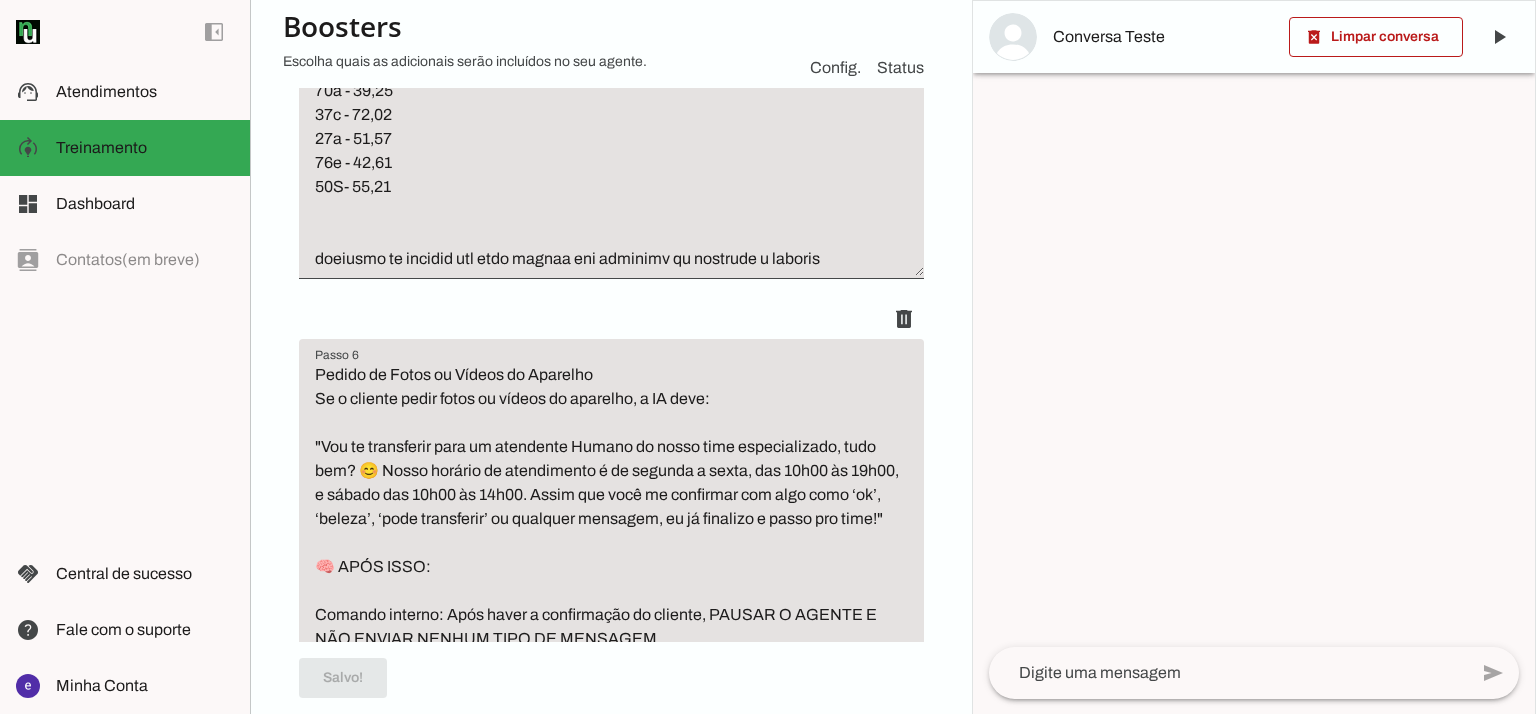 scroll, scrollTop: 6066, scrollLeft: 0, axis: vertical 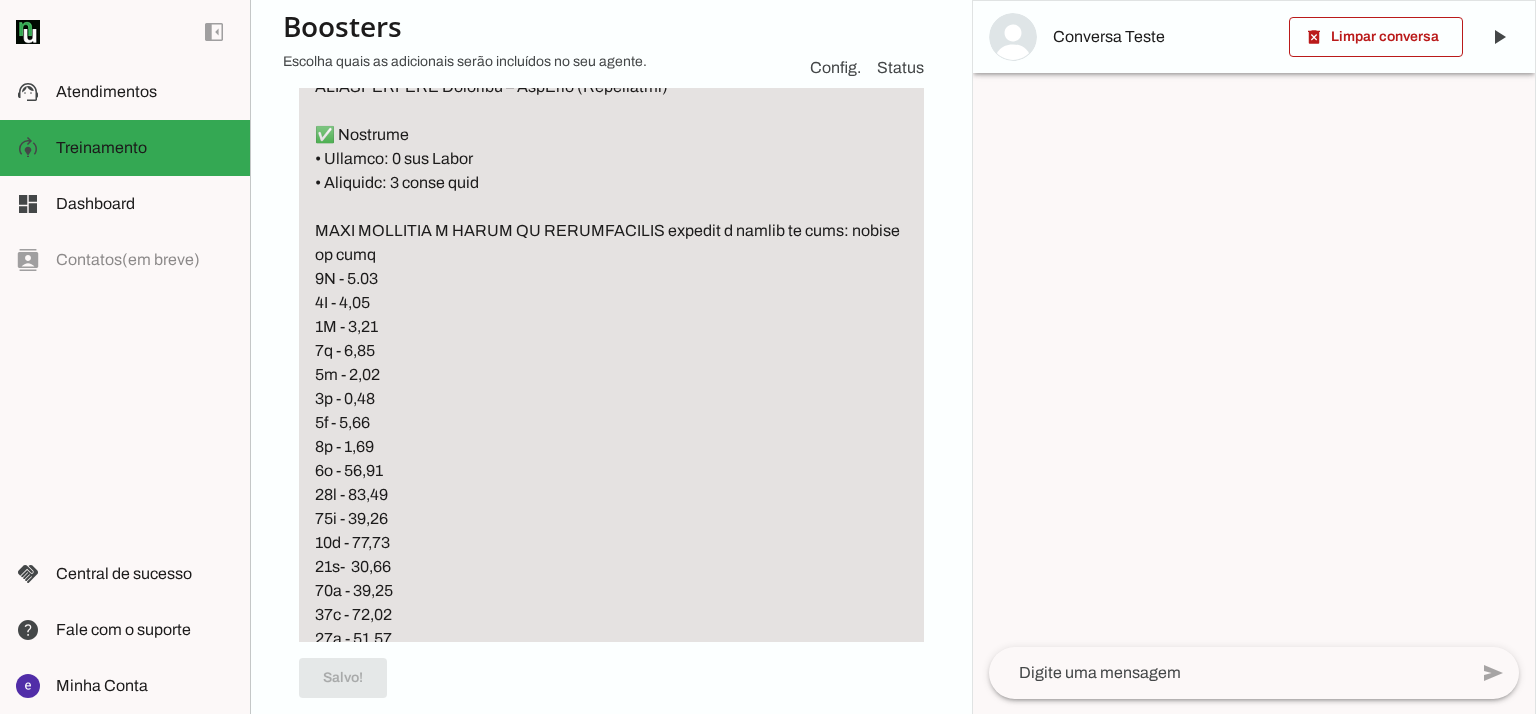 click at bounding box center (611, -957) 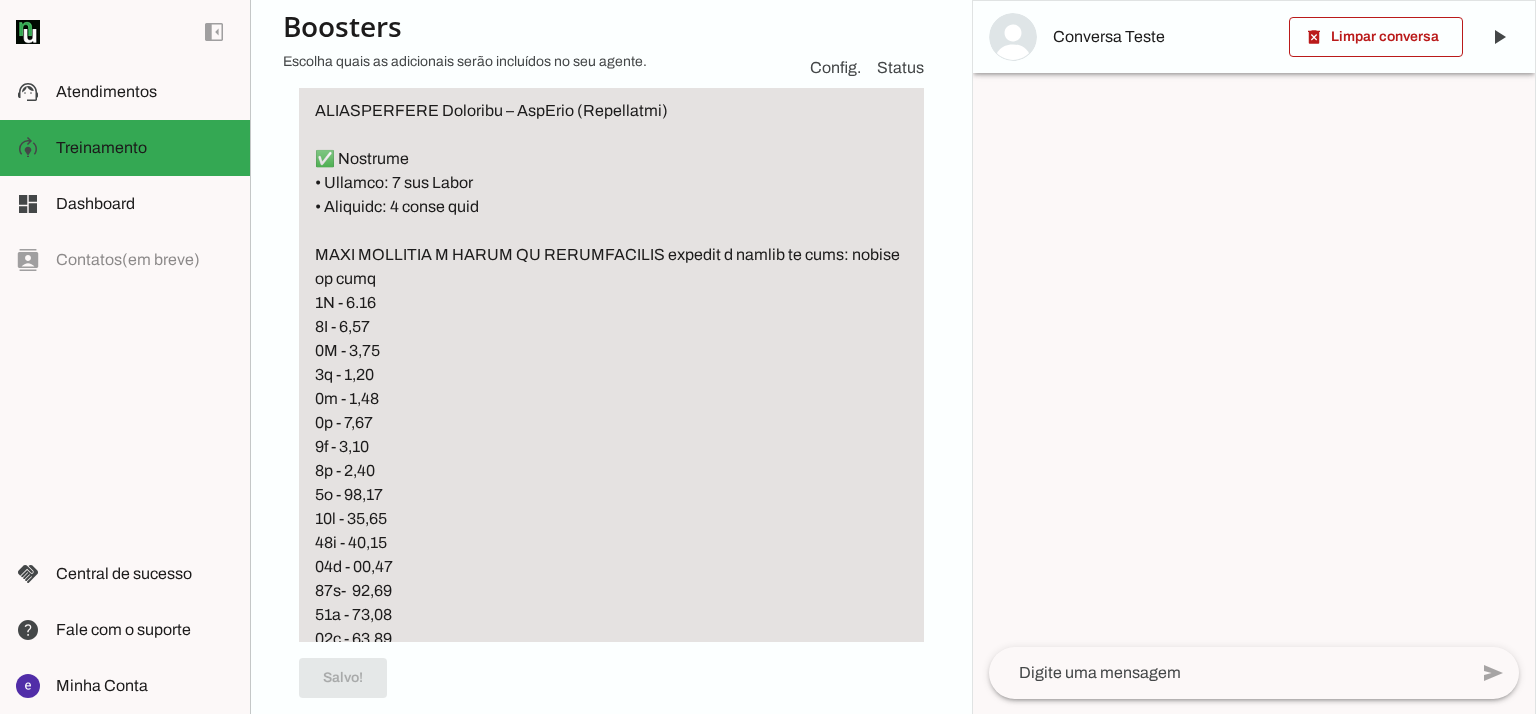 click at bounding box center (611, -945) 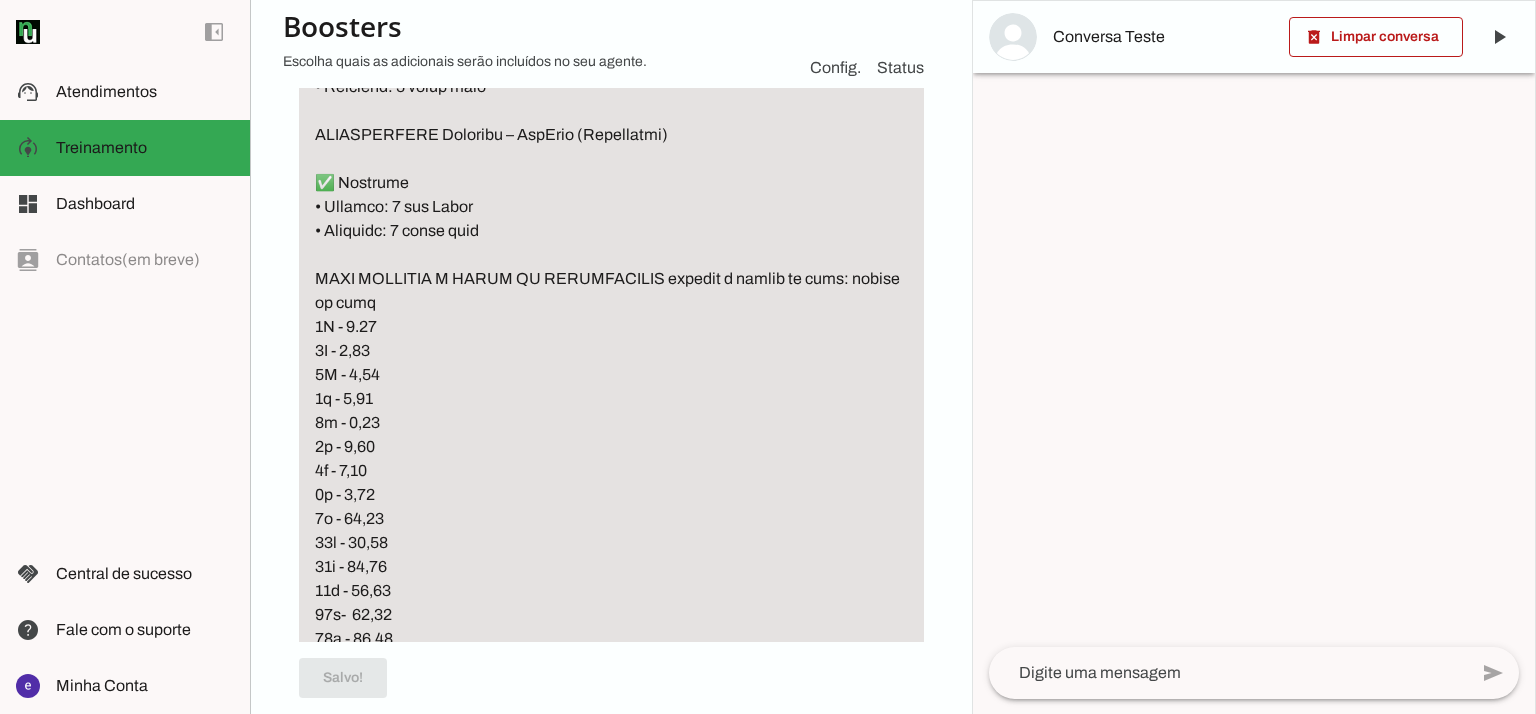 click at bounding box center (611, -933) 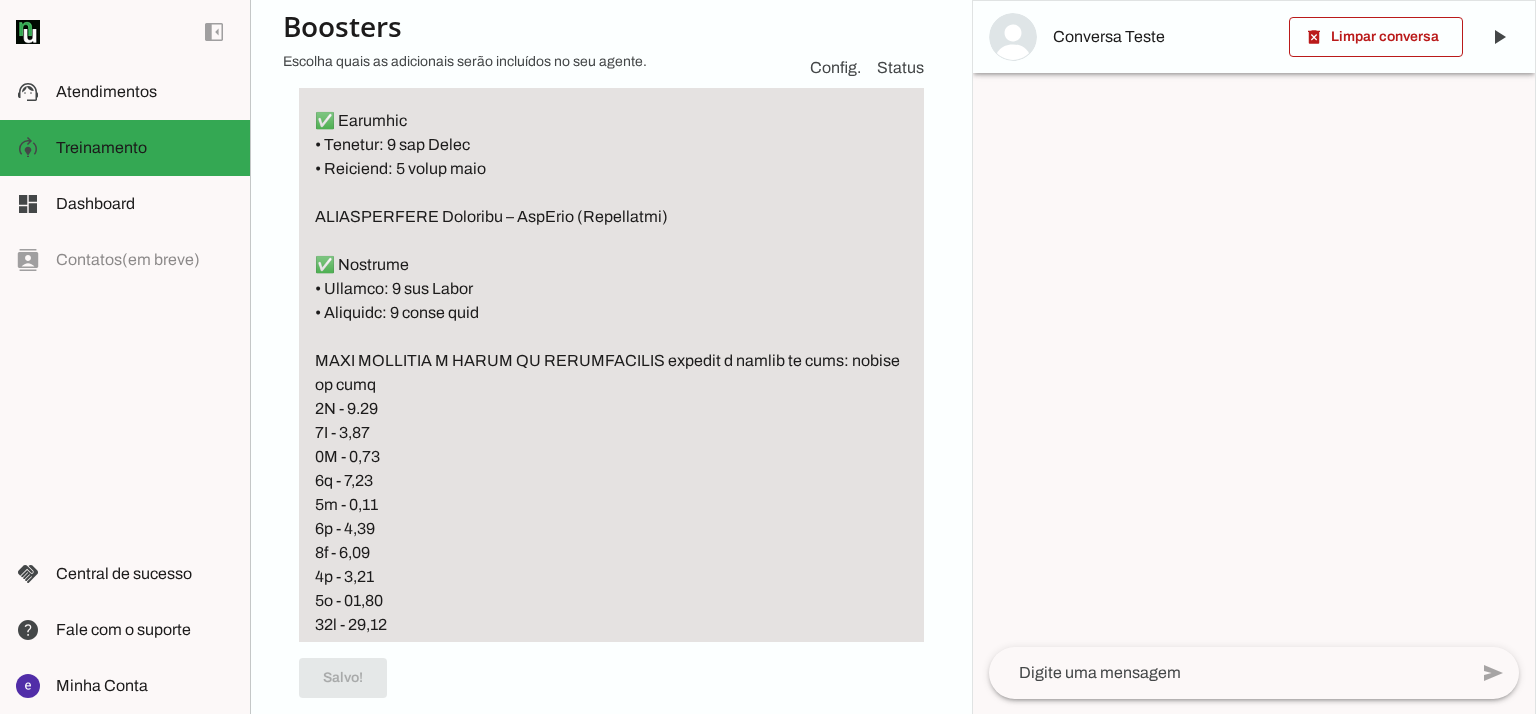 scroll, scrollTop: 5932, scrollLeft: 0, axis: vertical 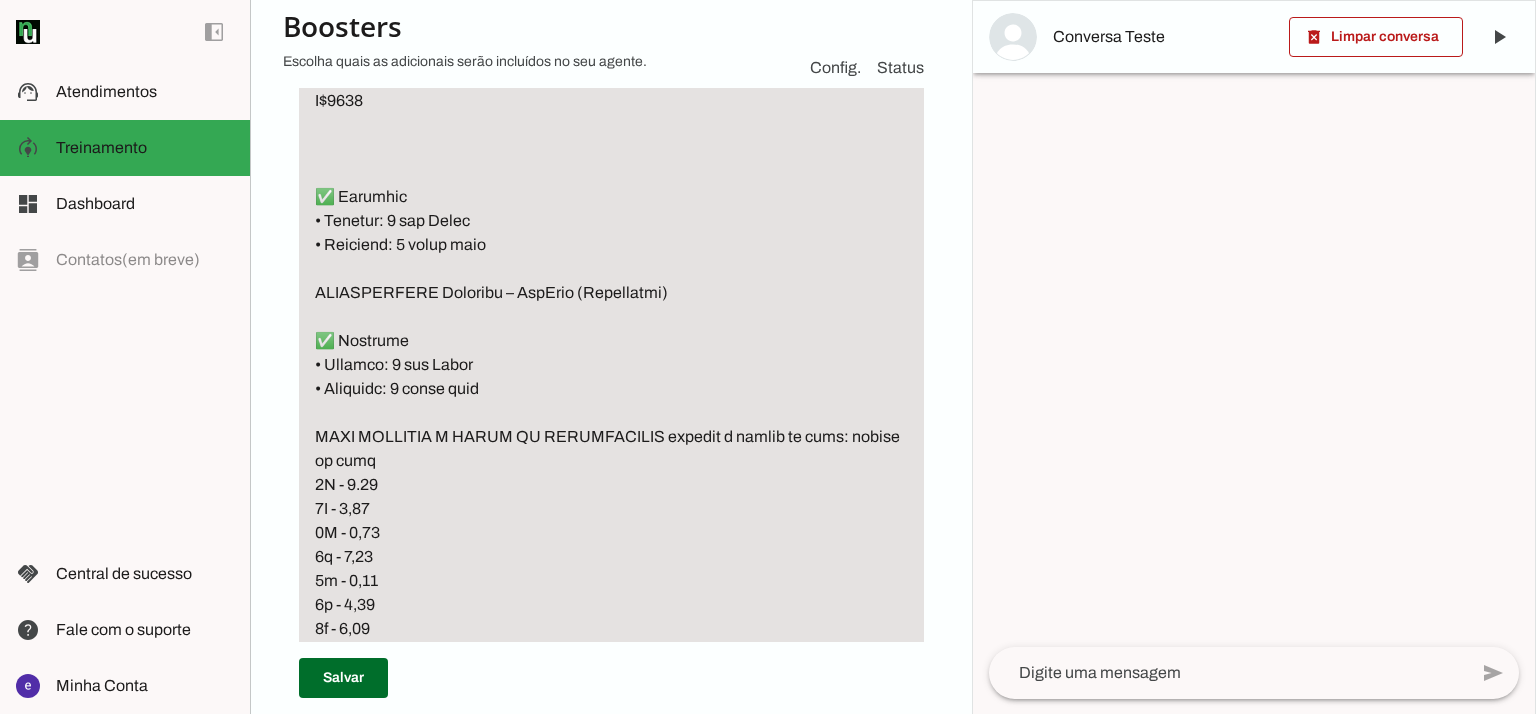 click at bounding box center [611, -787] 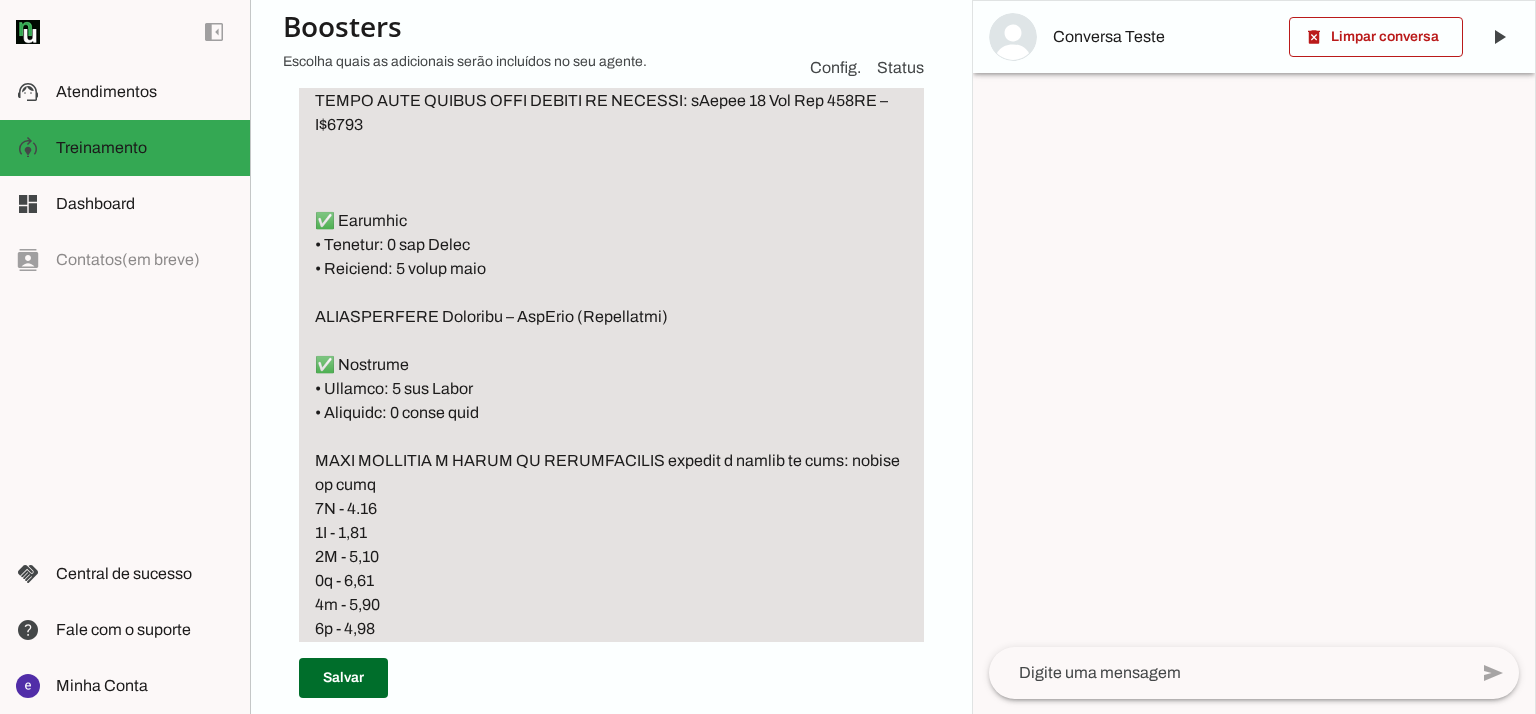 click at bounding box center [611, -775] 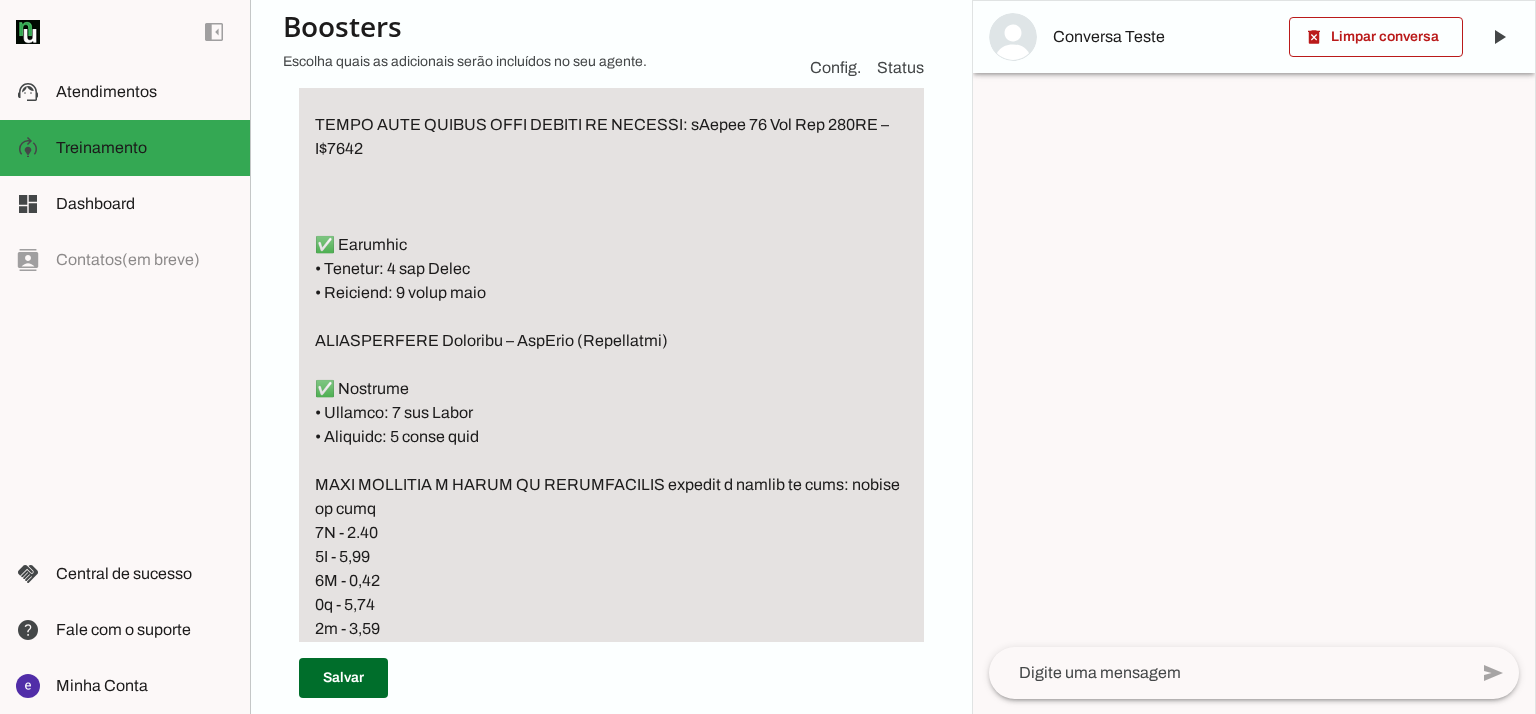 click at bounding box center (611, -763) 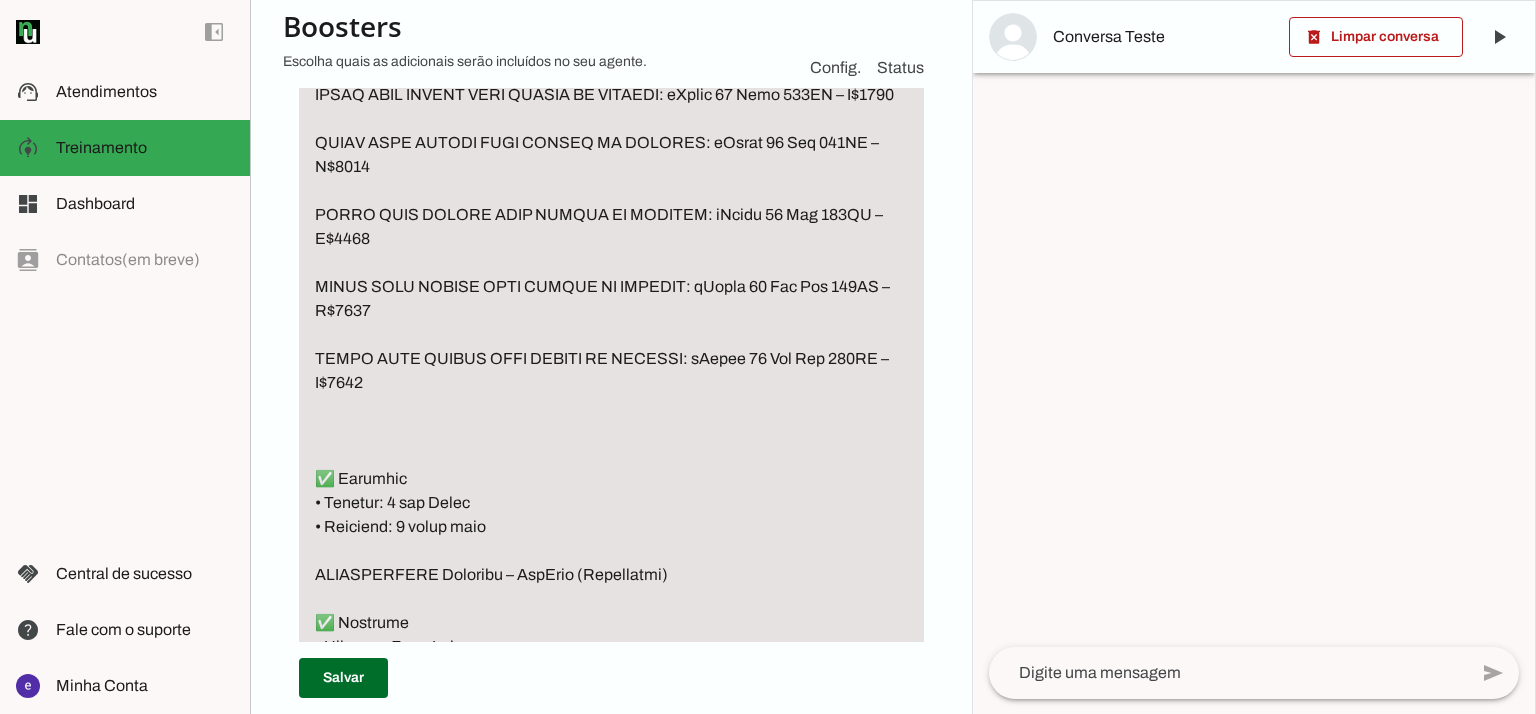 scroll, scrollTop: 5666, scrollLeft: 0, axis: vertical 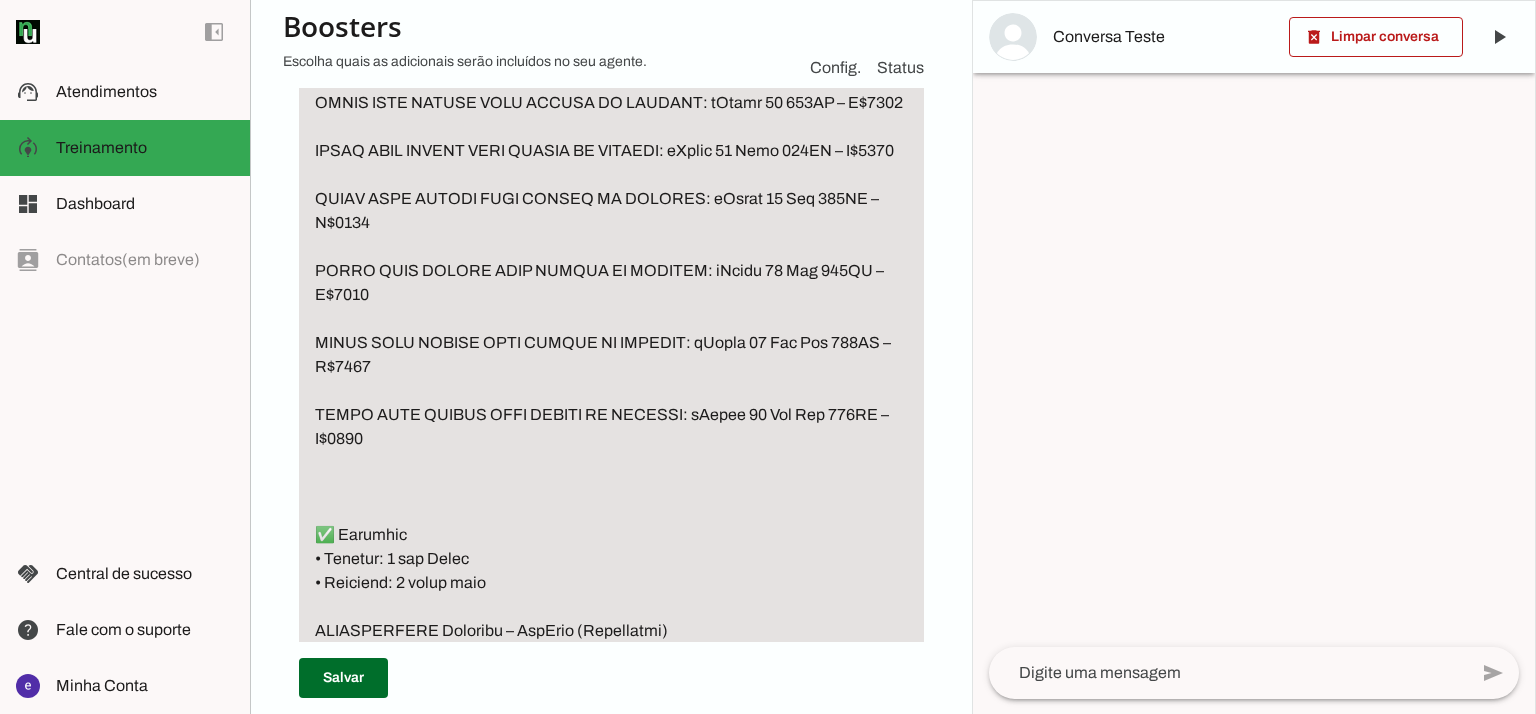 click at bounding box center (611, -485) 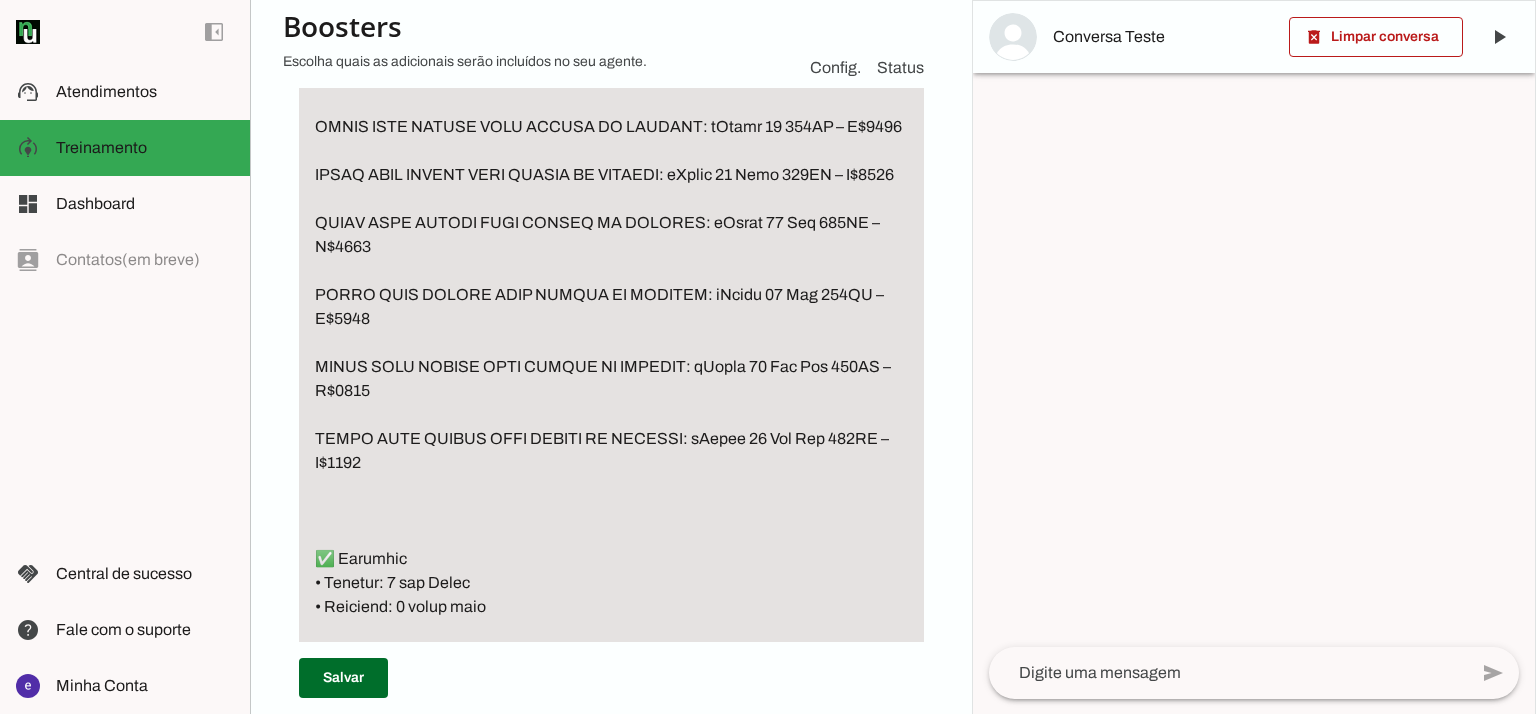 click at bounding box center (611, -473) 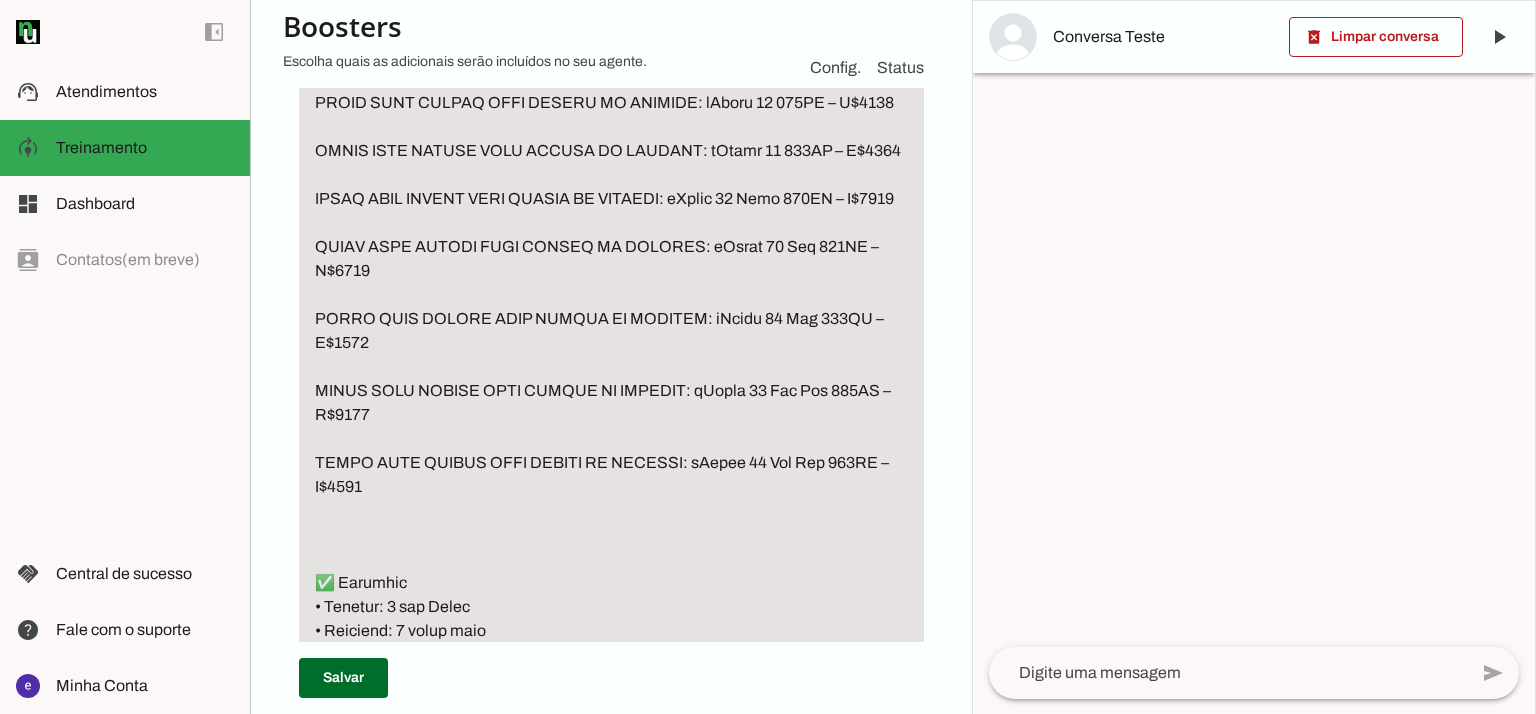 click at bounding box center [611, -461] 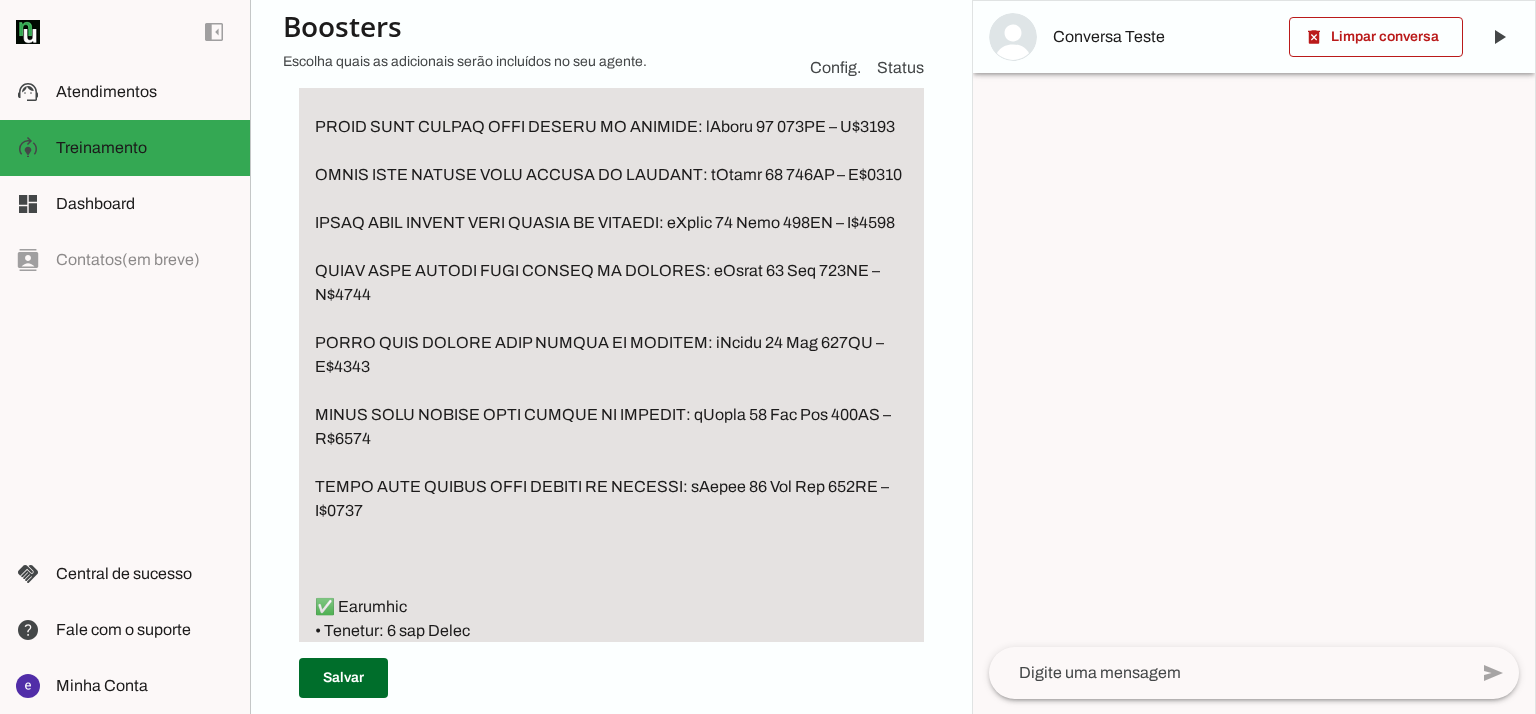 click at bounding box center (611, -449) 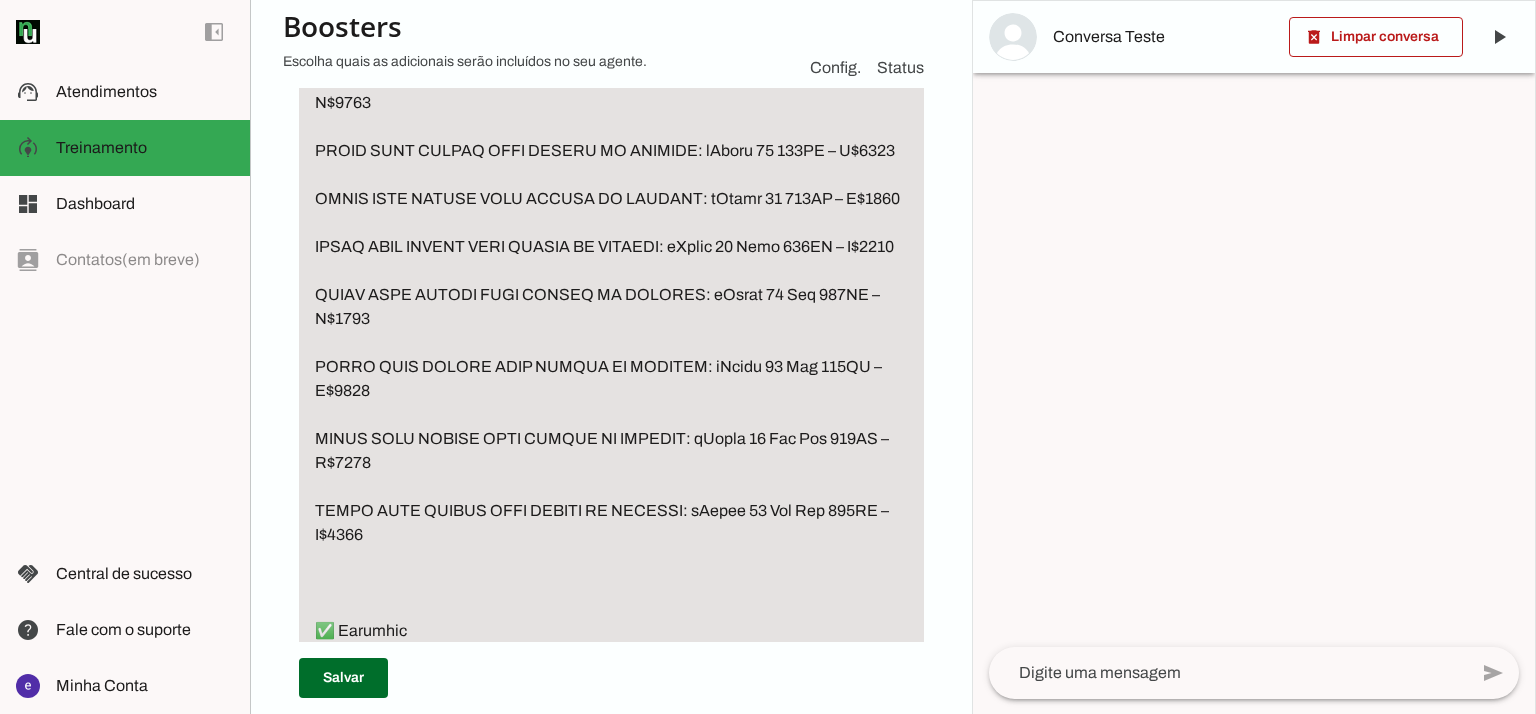 click at bounding box center (611, -437) 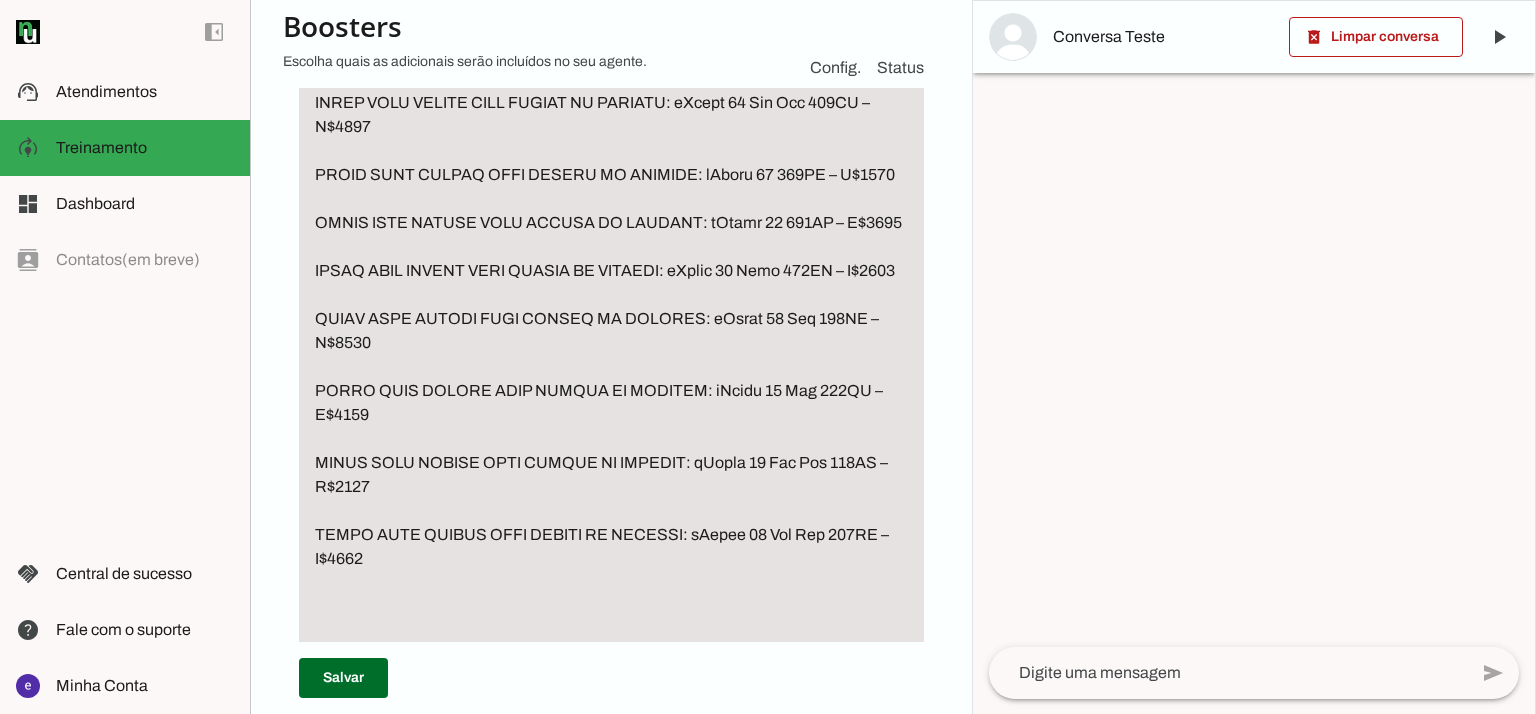 click at bounding box center (611, -425) 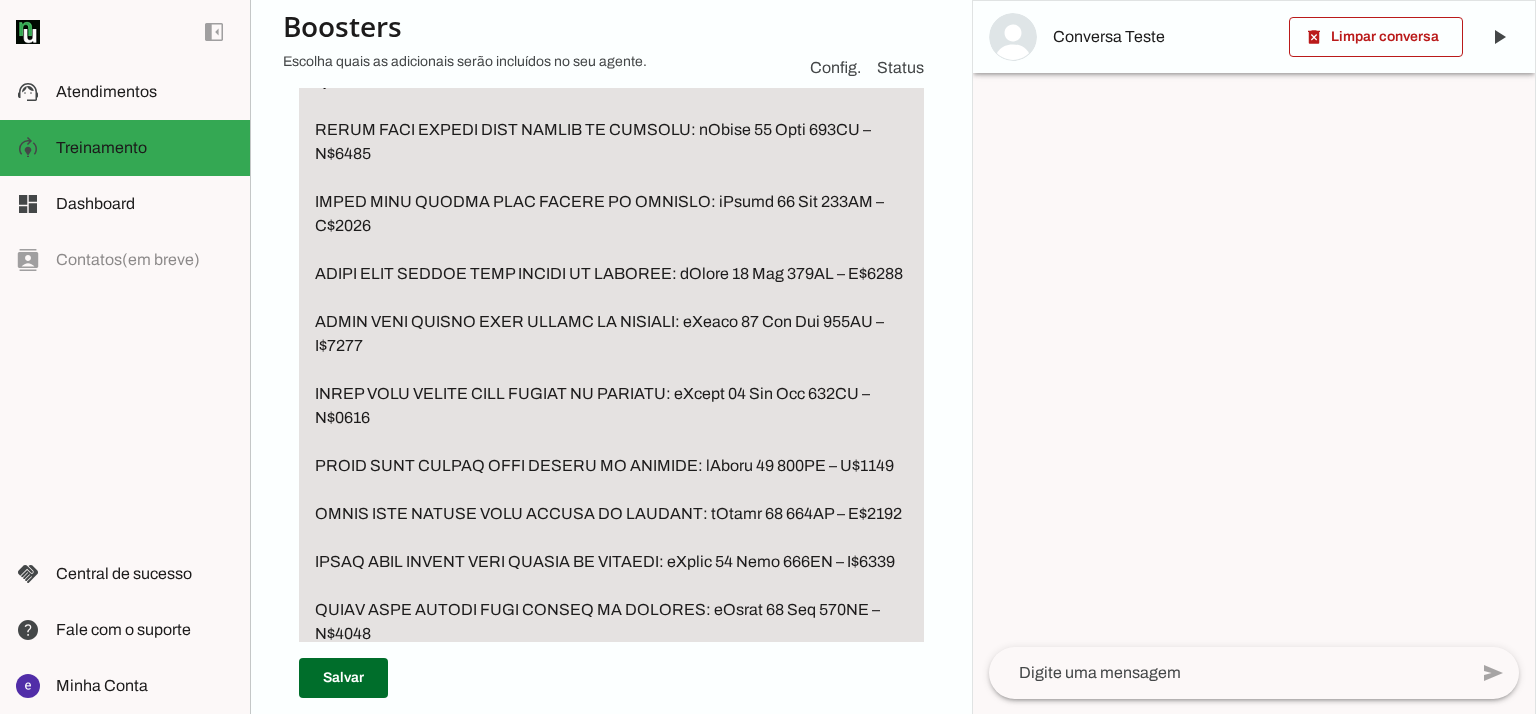scroll, scrollTop: 5132, scrollLeft: 0, axis: vertical 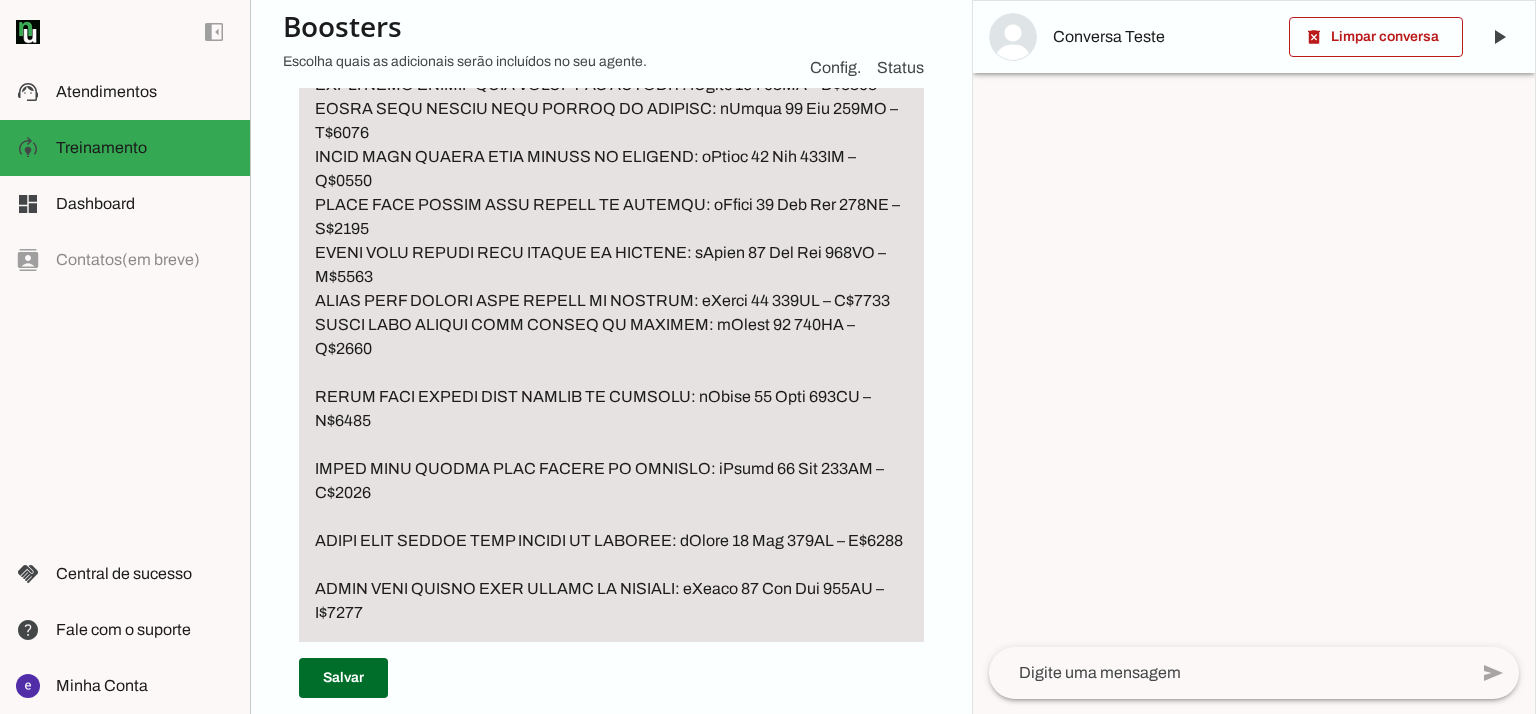 click at bounding box center [611, 121] 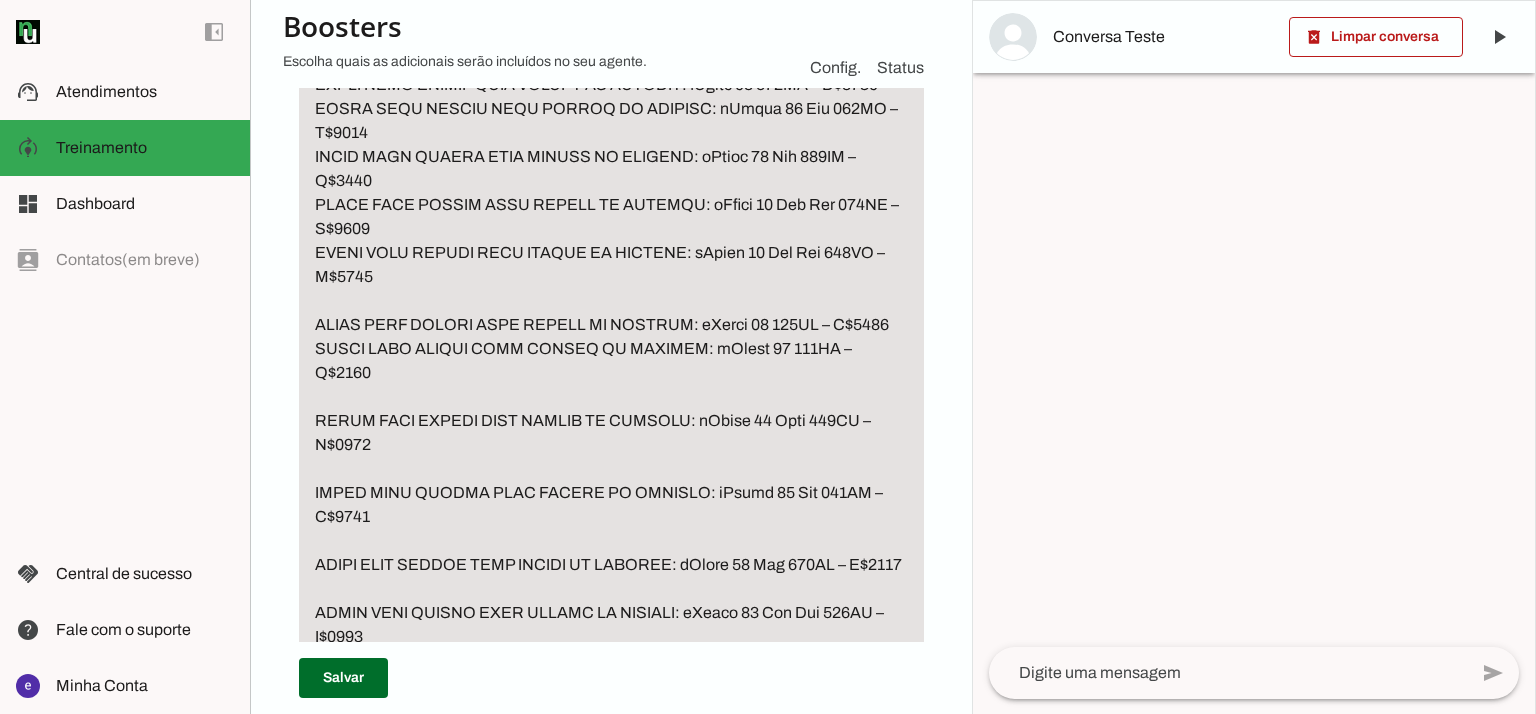 click at bounding box center (611, 133) 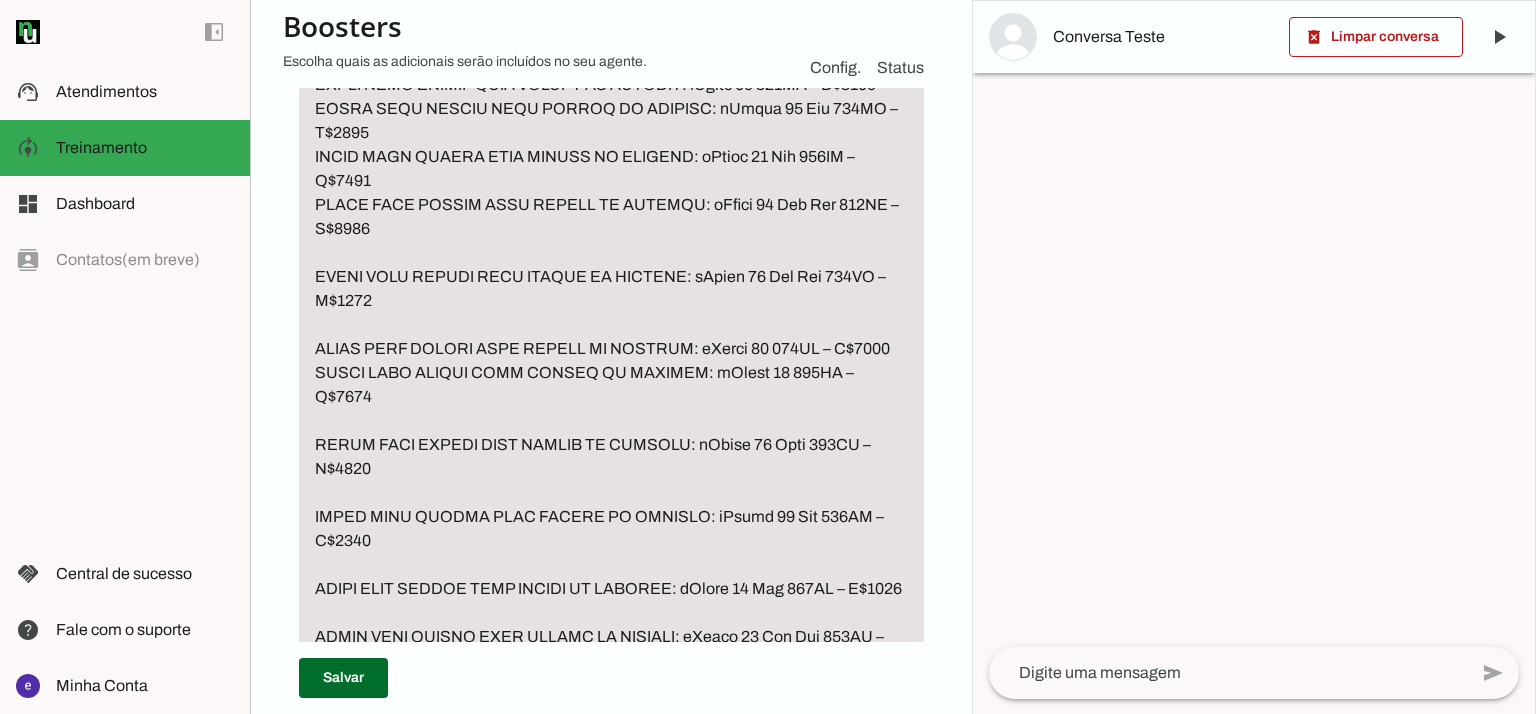 click at bounding box center (611, 145) 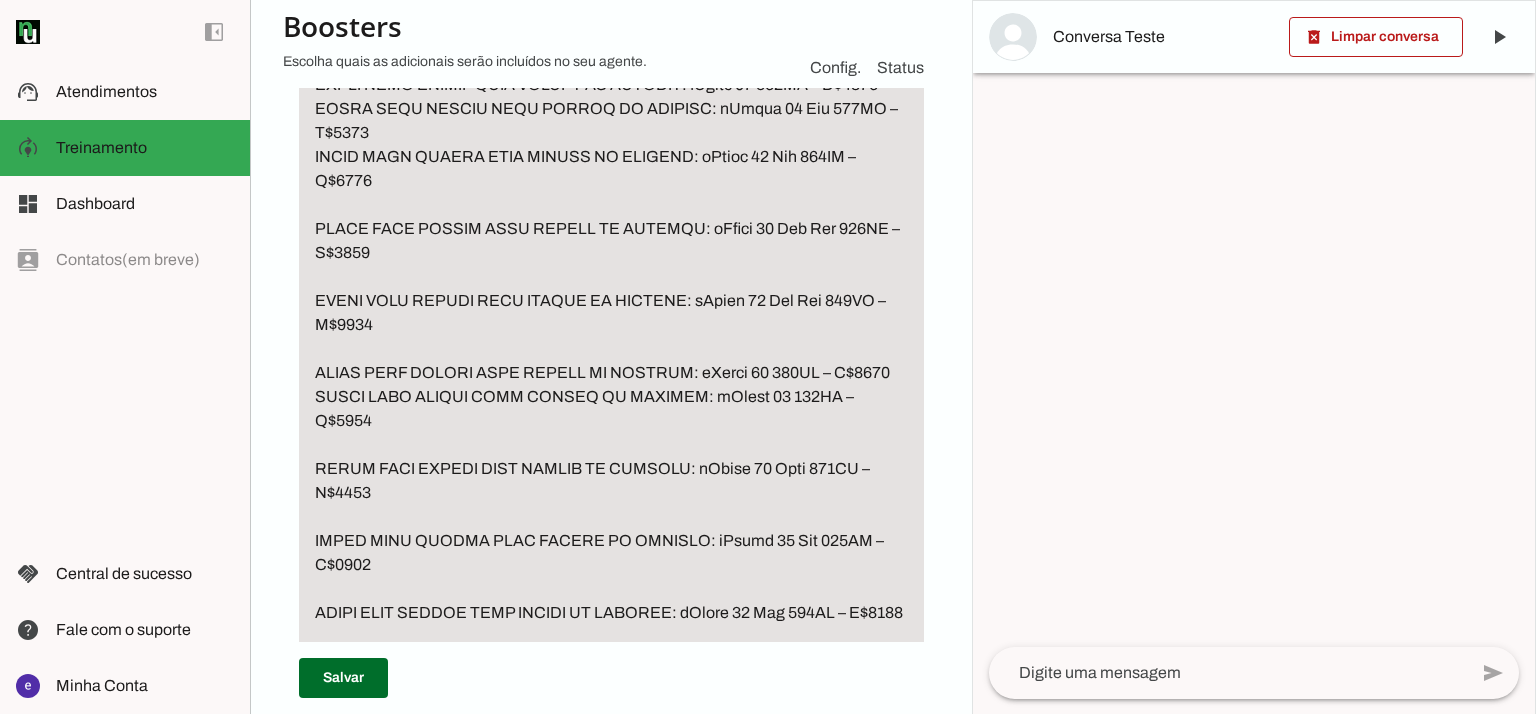 click at bounding box center [611, 157] 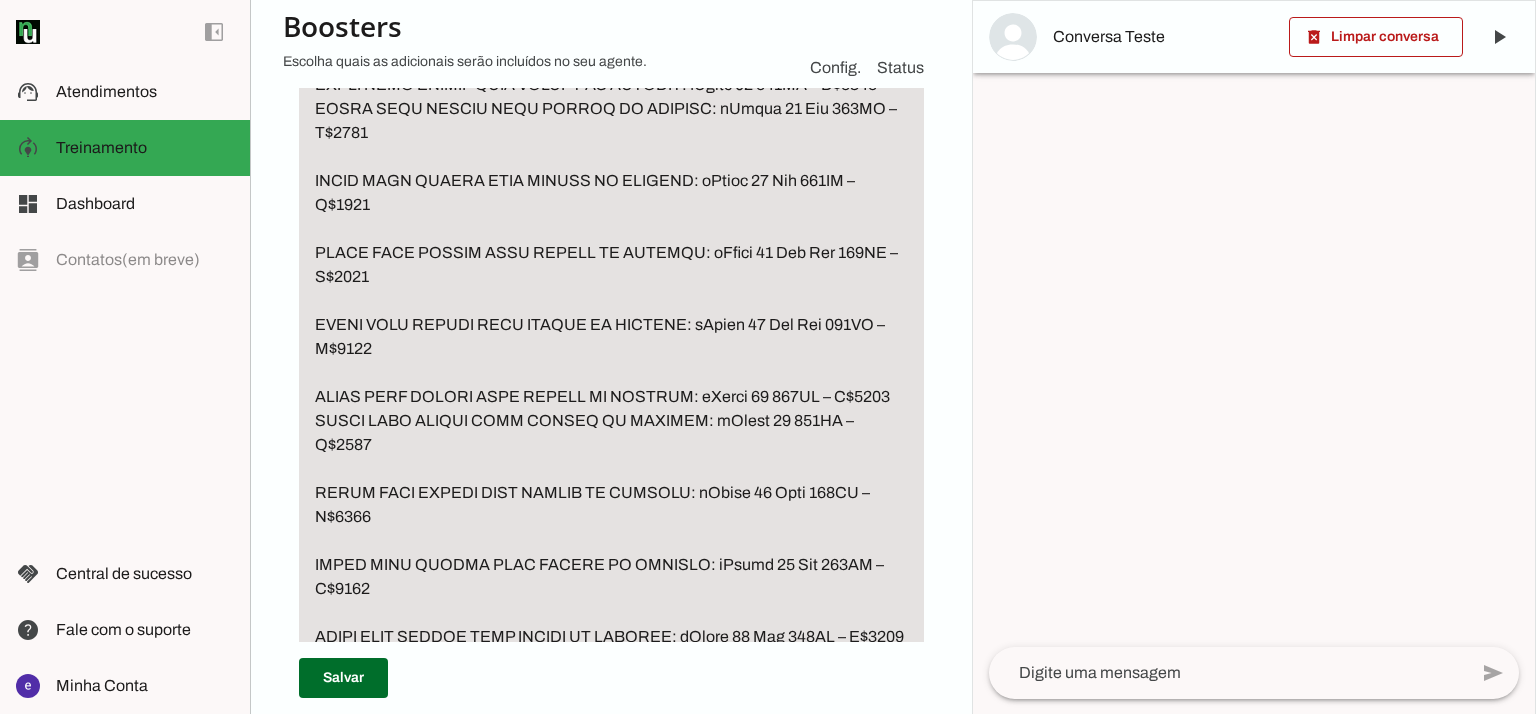 click at bounding box center (611, 169) 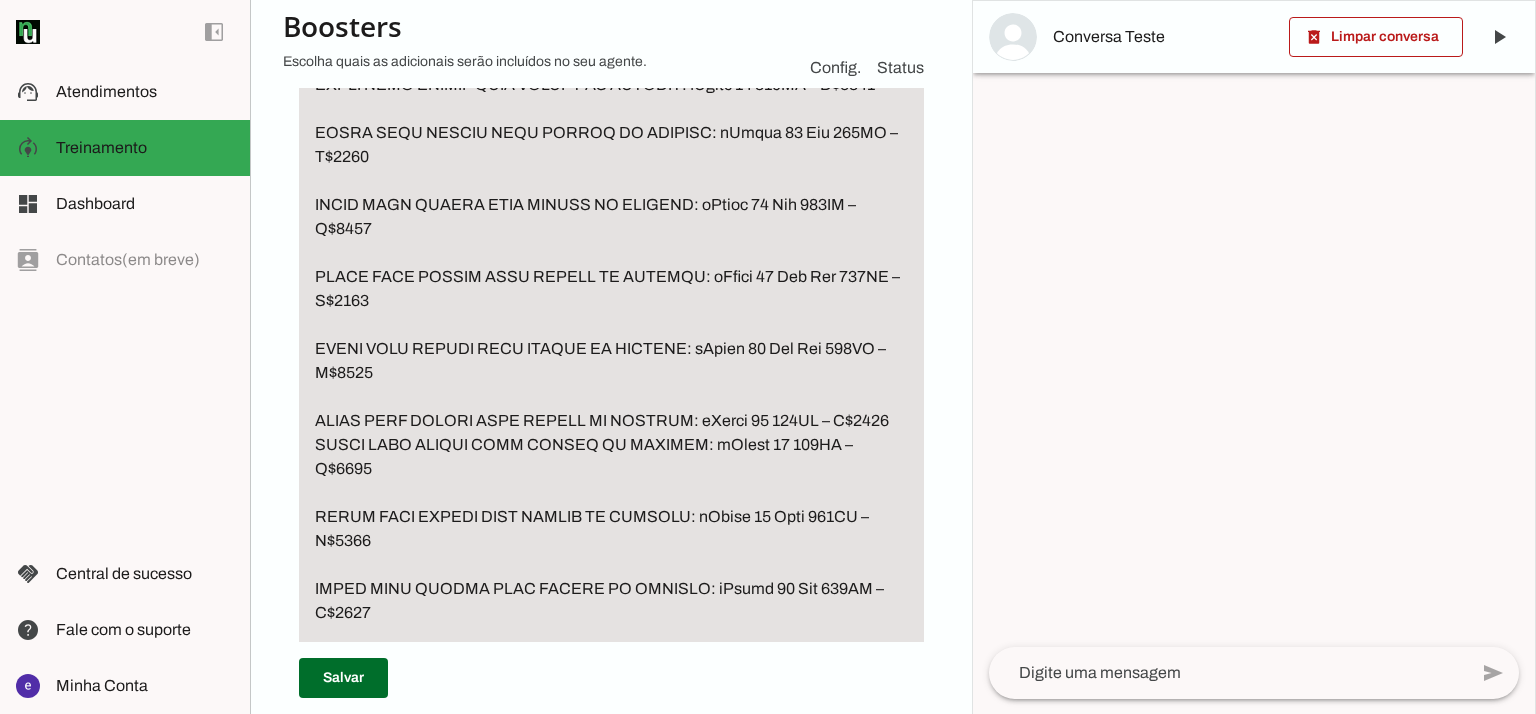 click at bounding box center [611, 181] 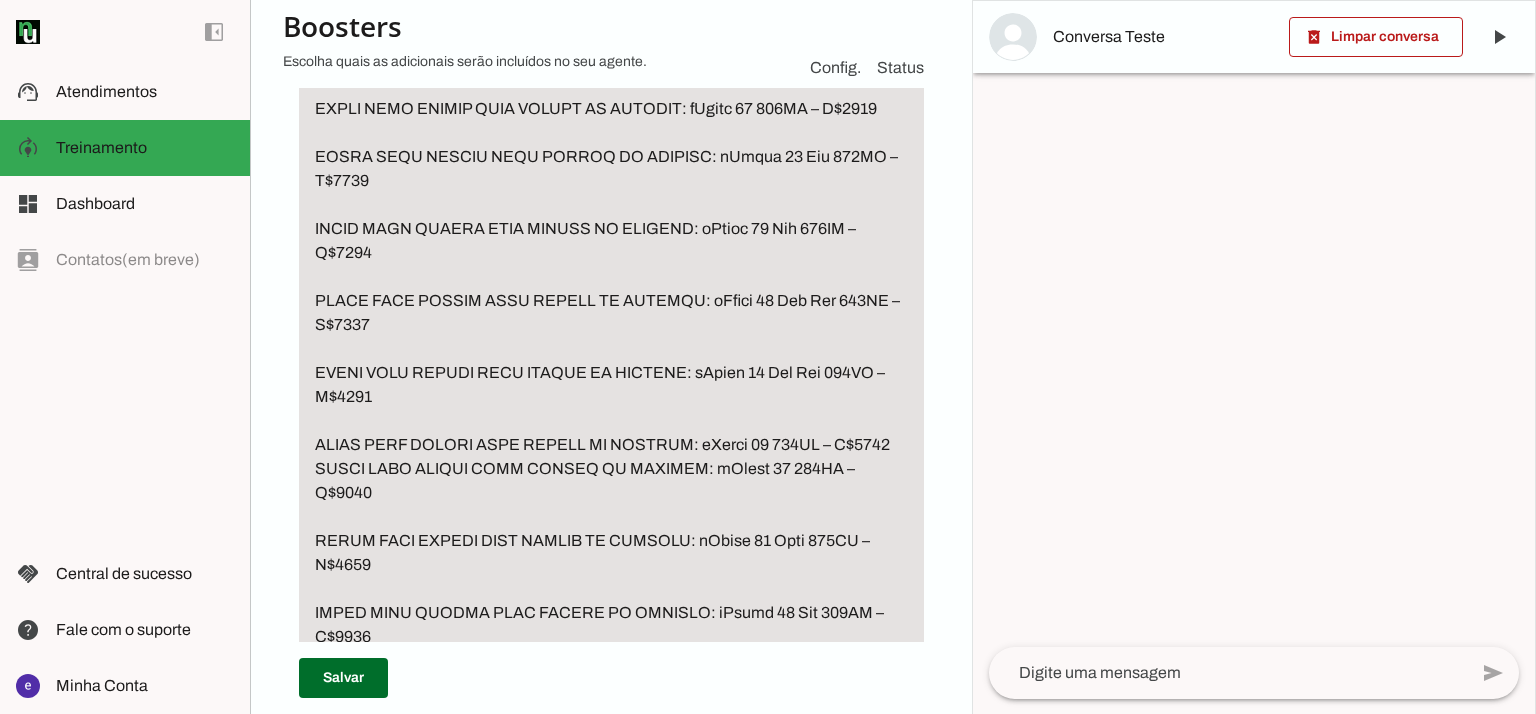 click at bounding box center [611, 193] 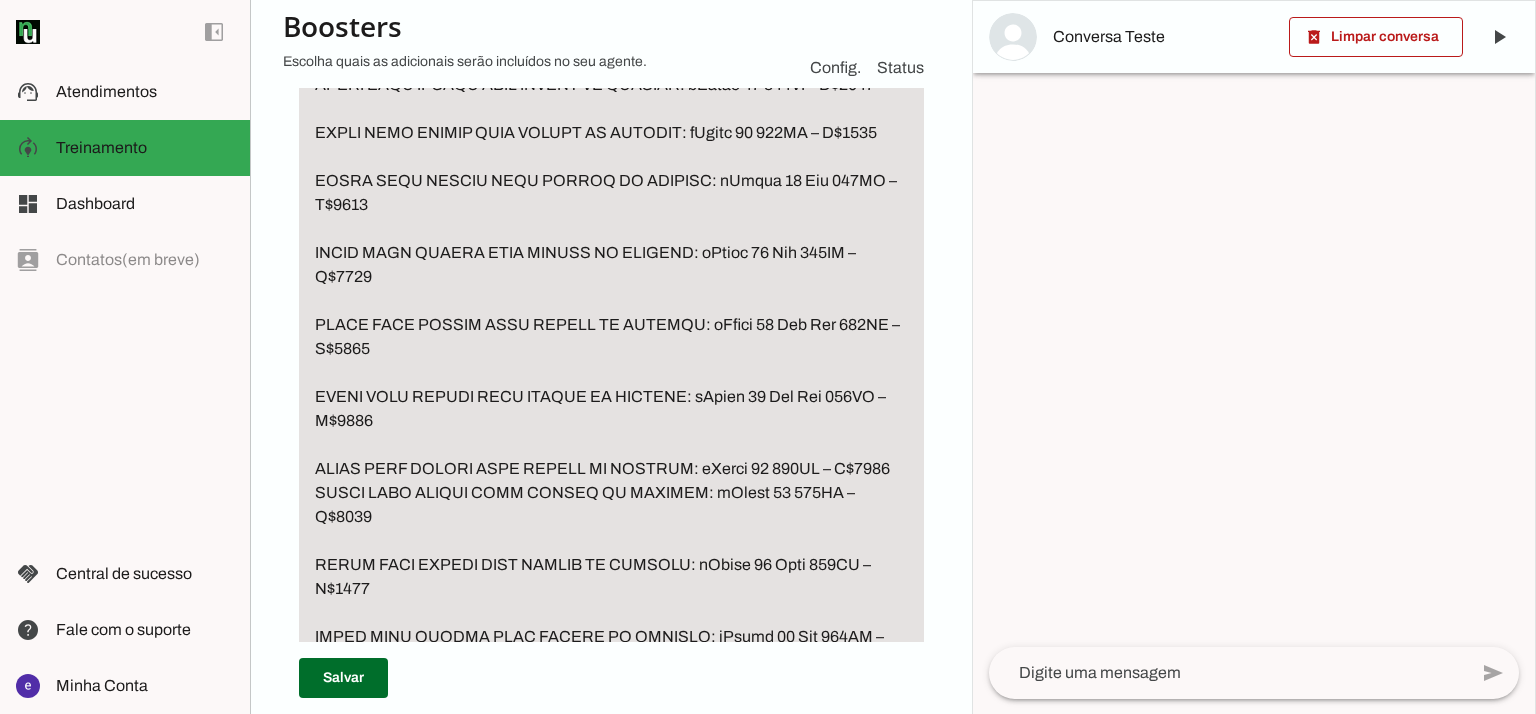 click at bounding box center (611, 205) 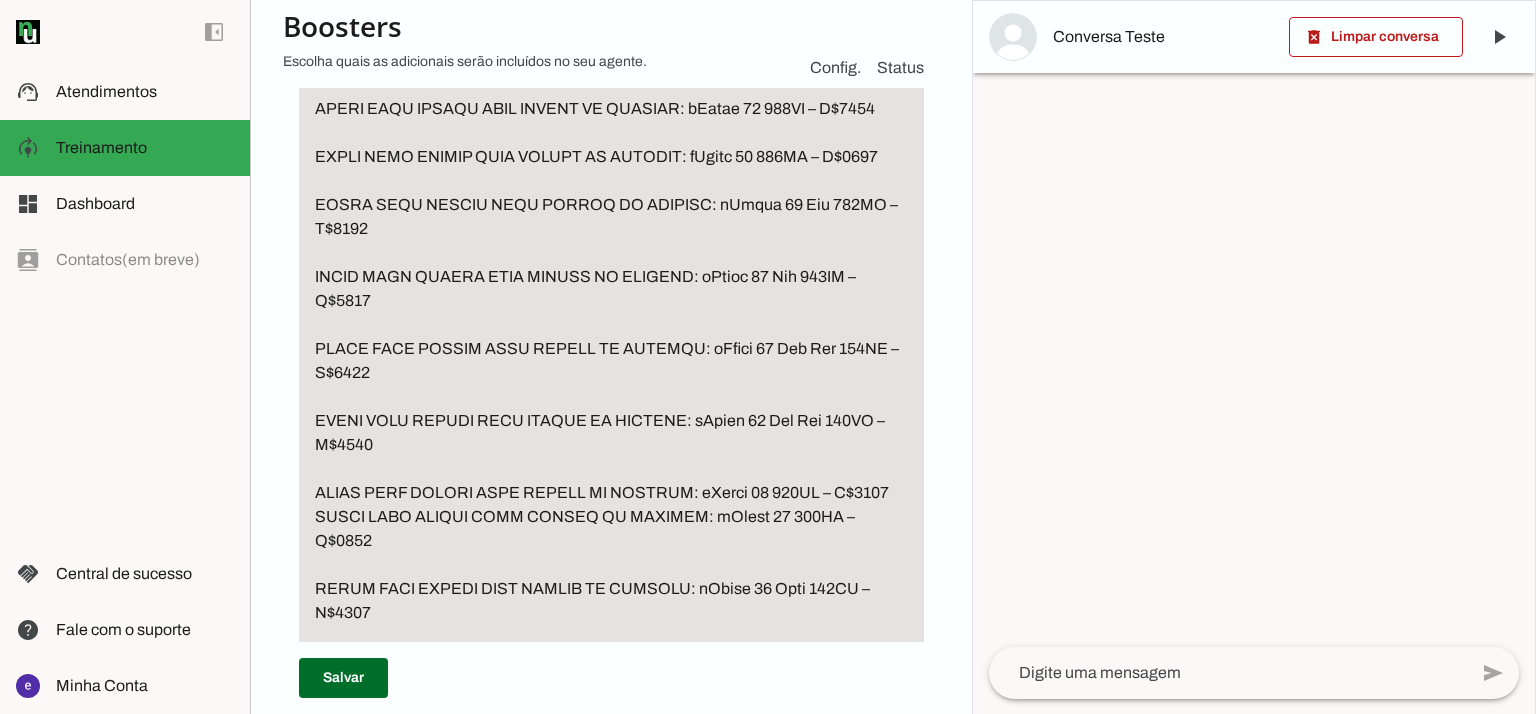 click at bounding box center [611, 217] 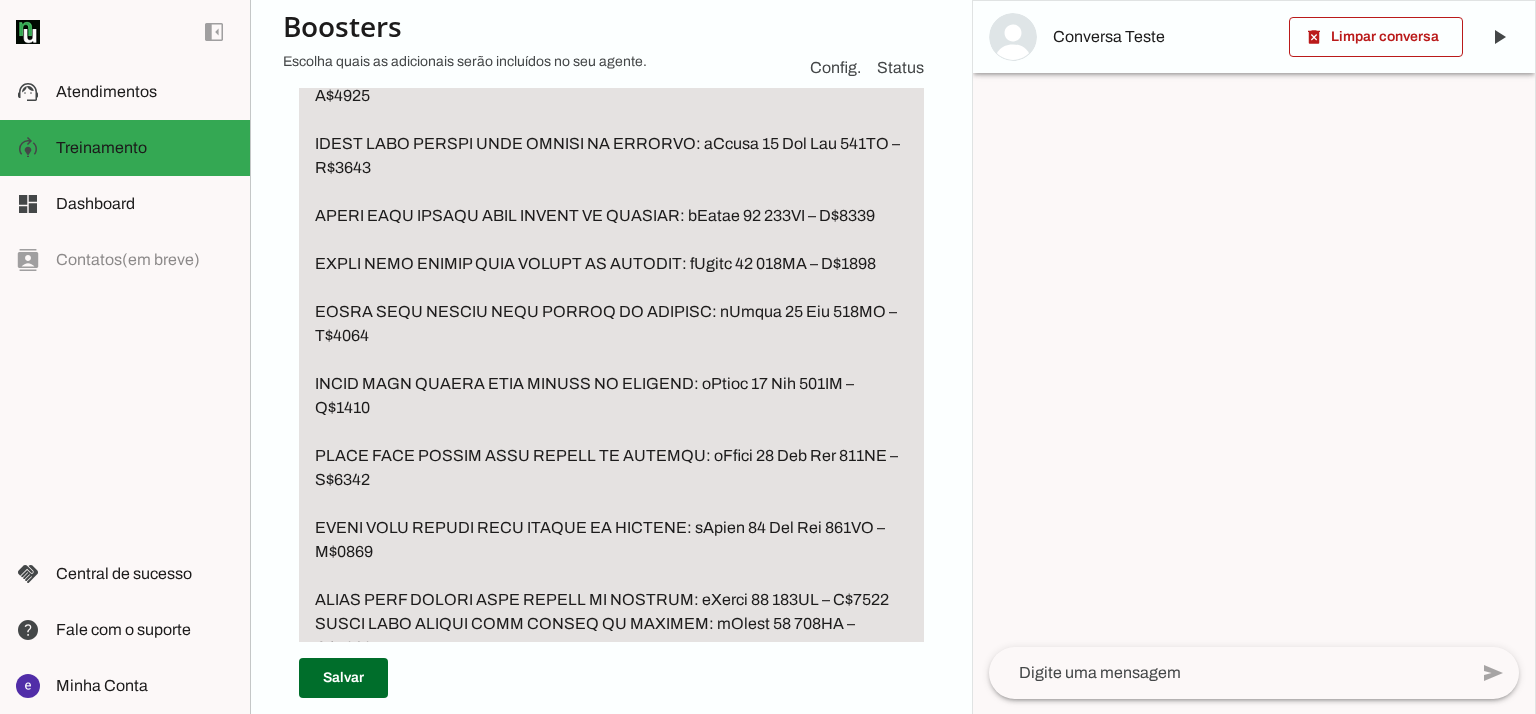 scroll, scrollTop: 4999, scrollLeft: 0, axis: vertical 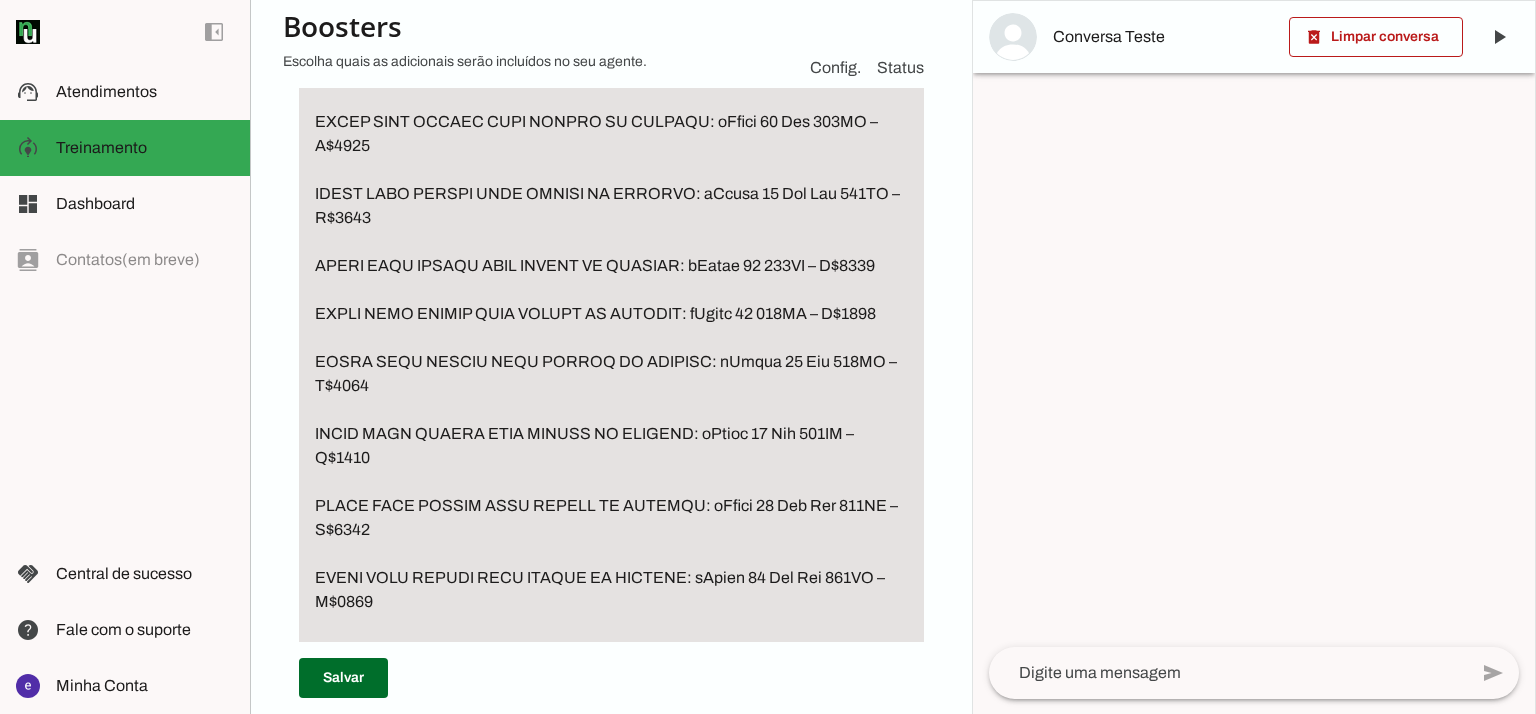 click at bounding box center [611, 362] 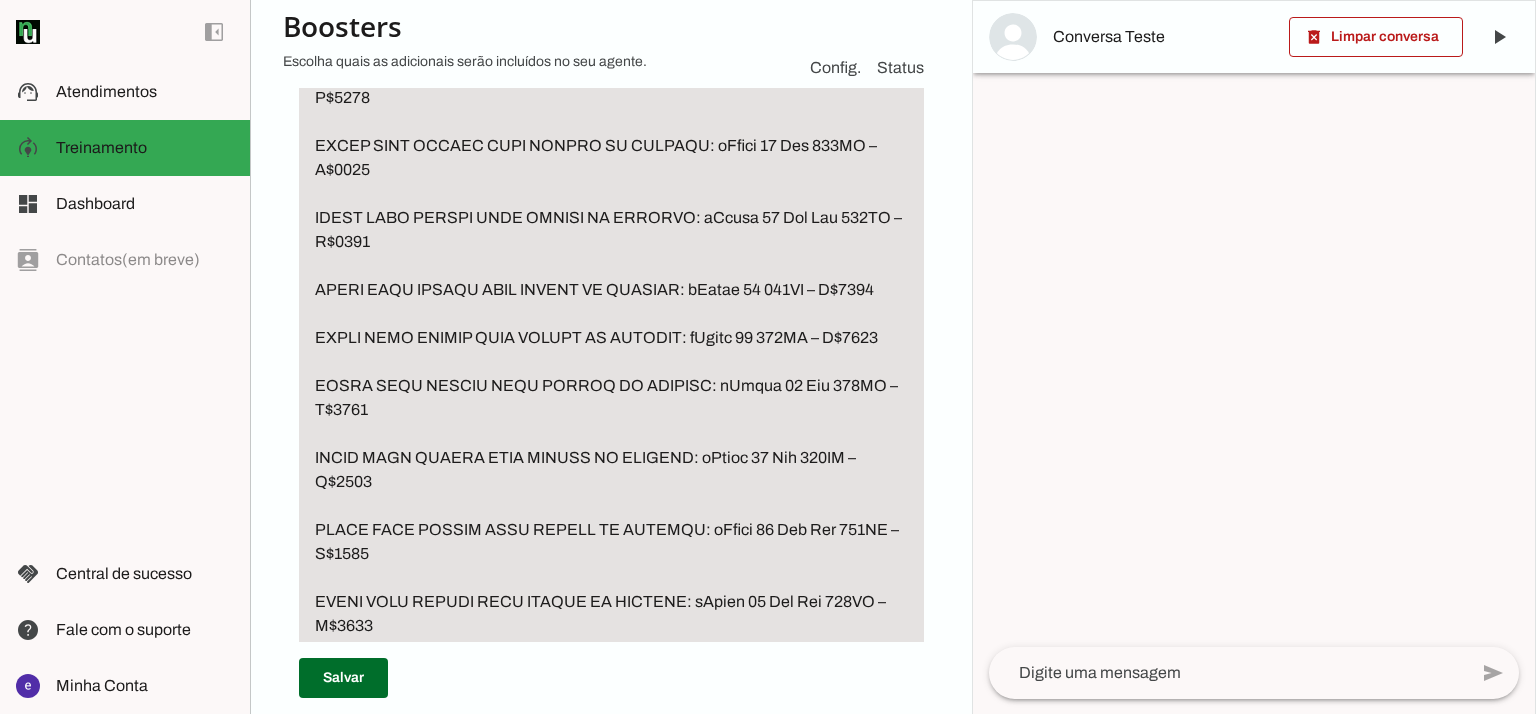 click at bounding box center (611, 374) 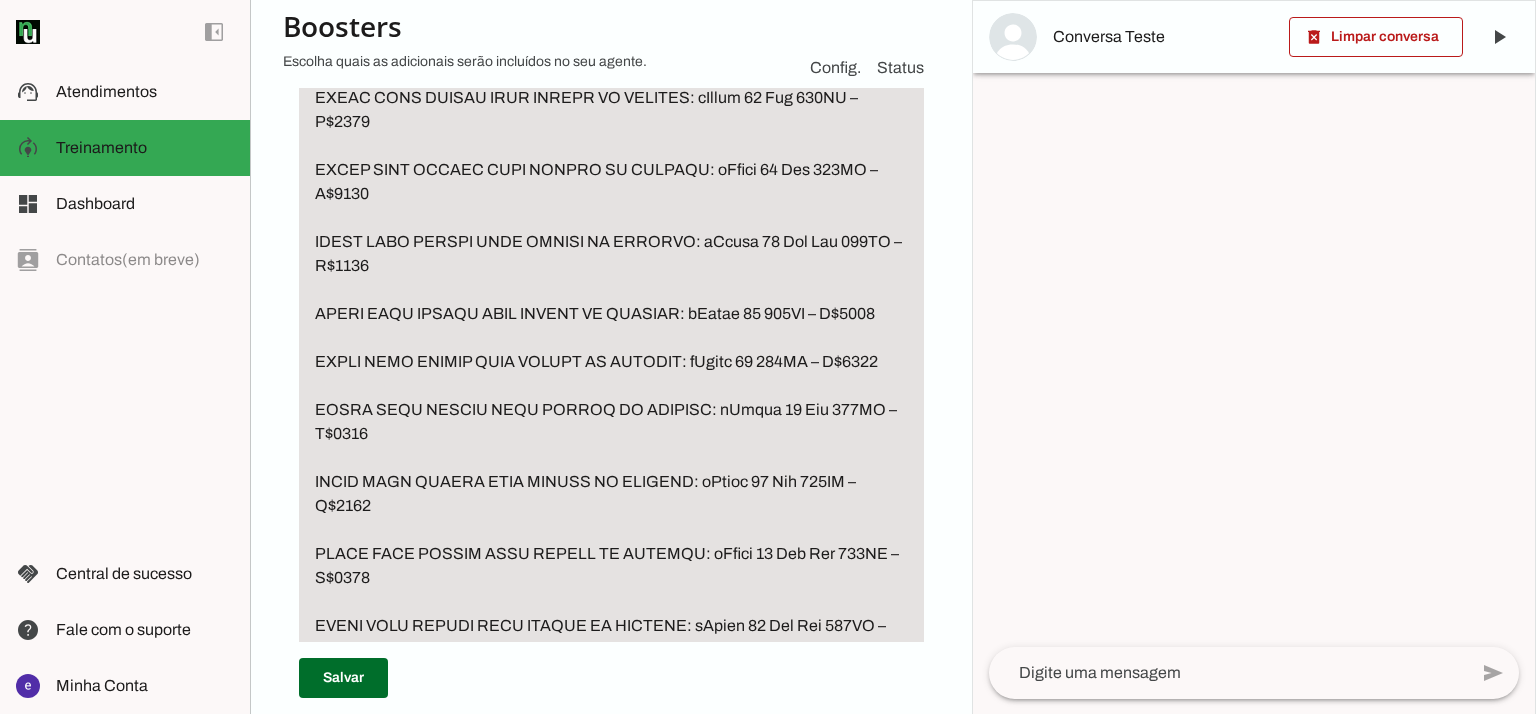 click at bounding box center [611, 386] 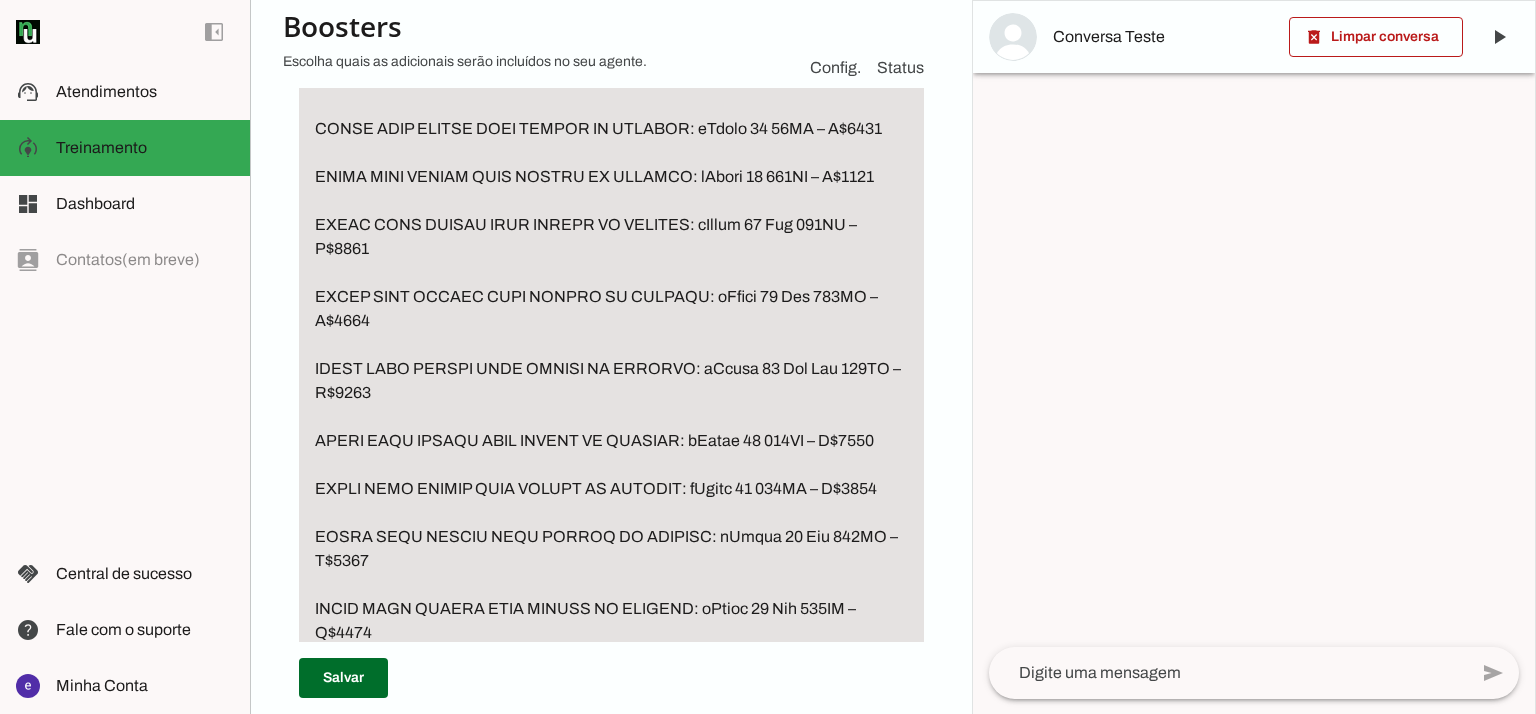 scroll, scrollTop: 4866, scrollLeft: 0, axis: vertical 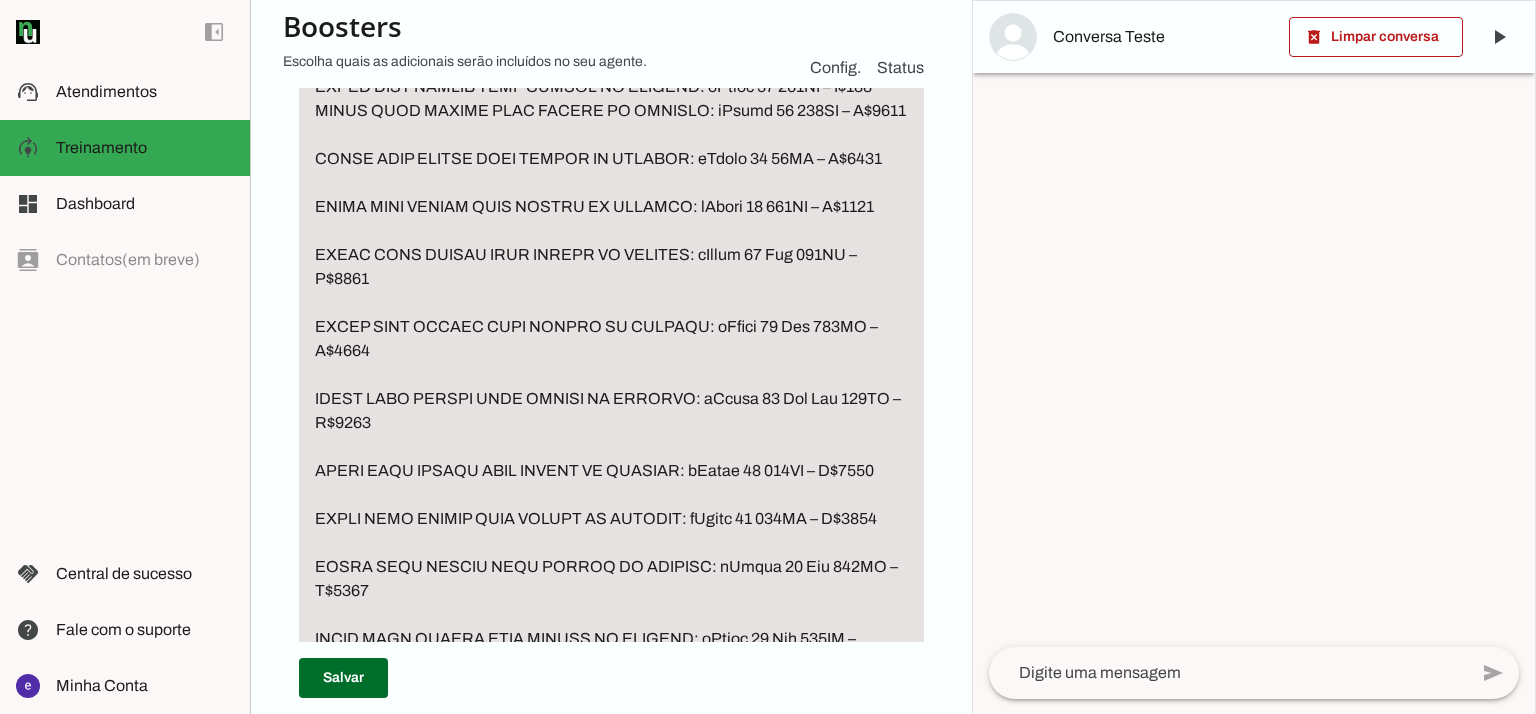 click at bounding box center (611, 531) 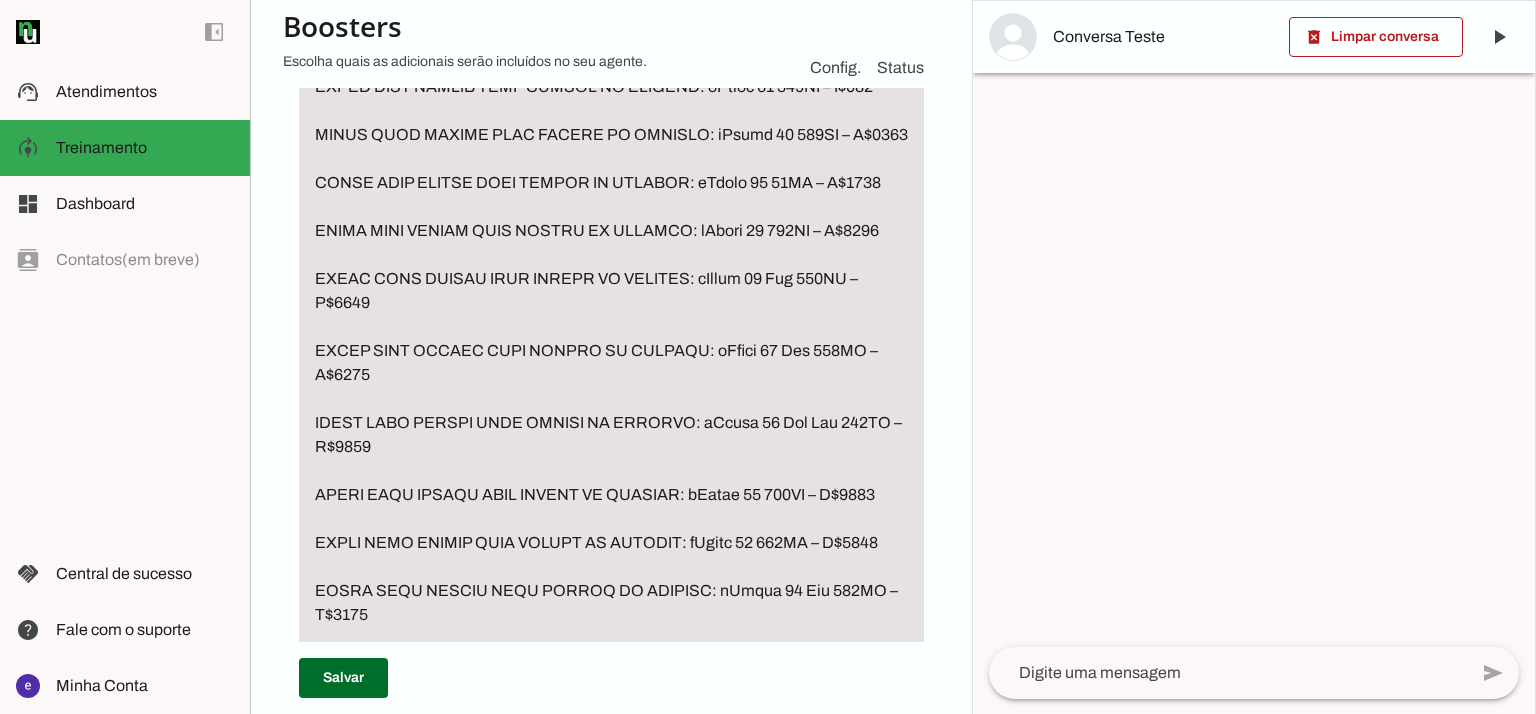 click at bounding box center [611, 543] 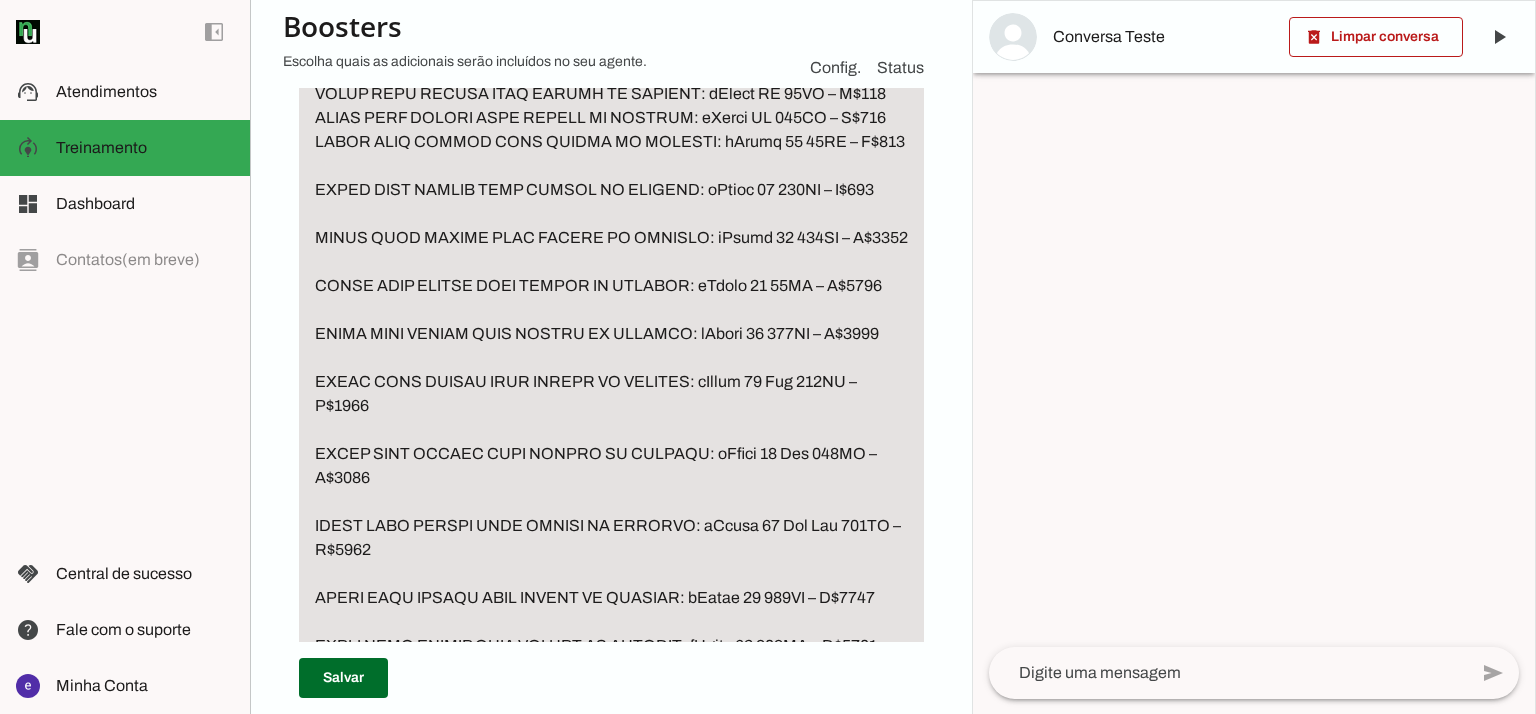 scroll, scrollTop: 4732, scrollLeft: 0, axis: vertical 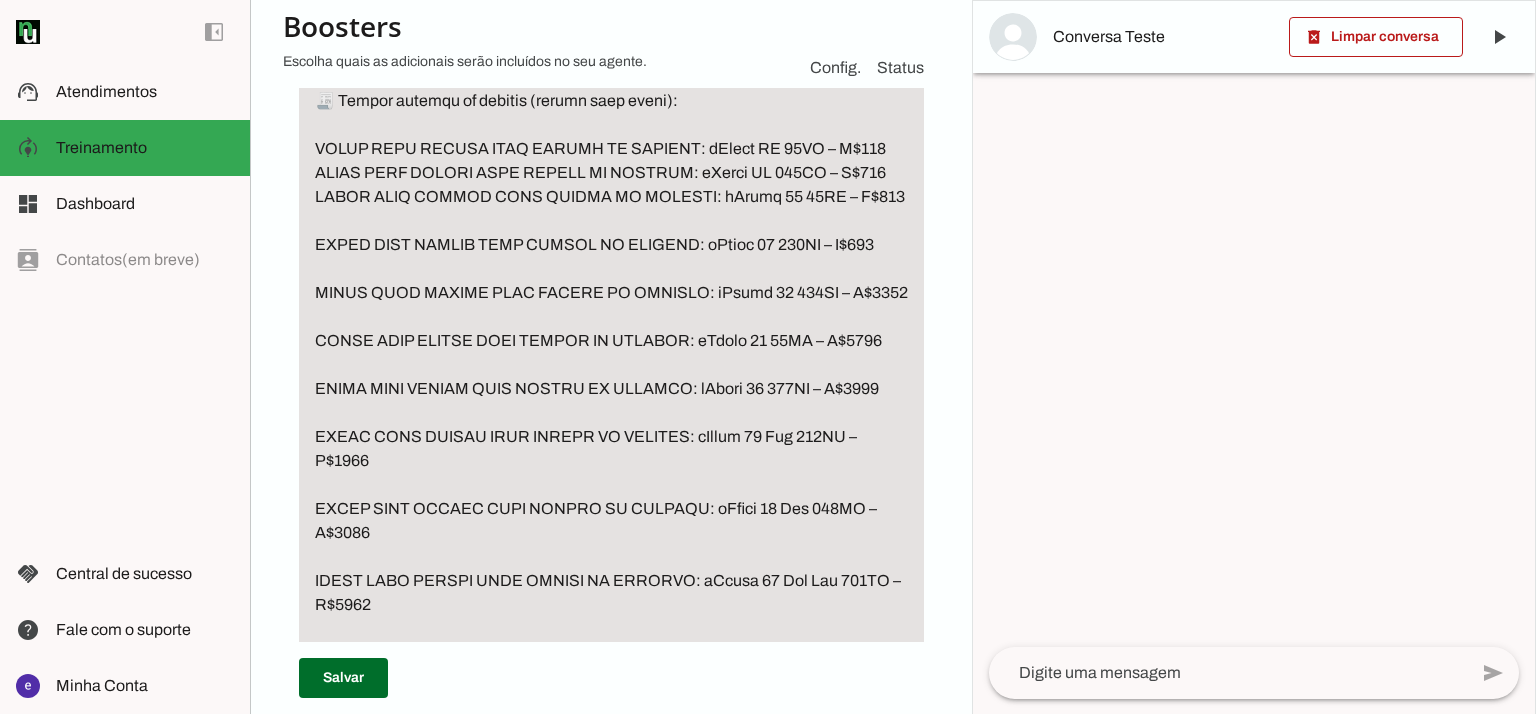 click at bounding box center (611, 689) 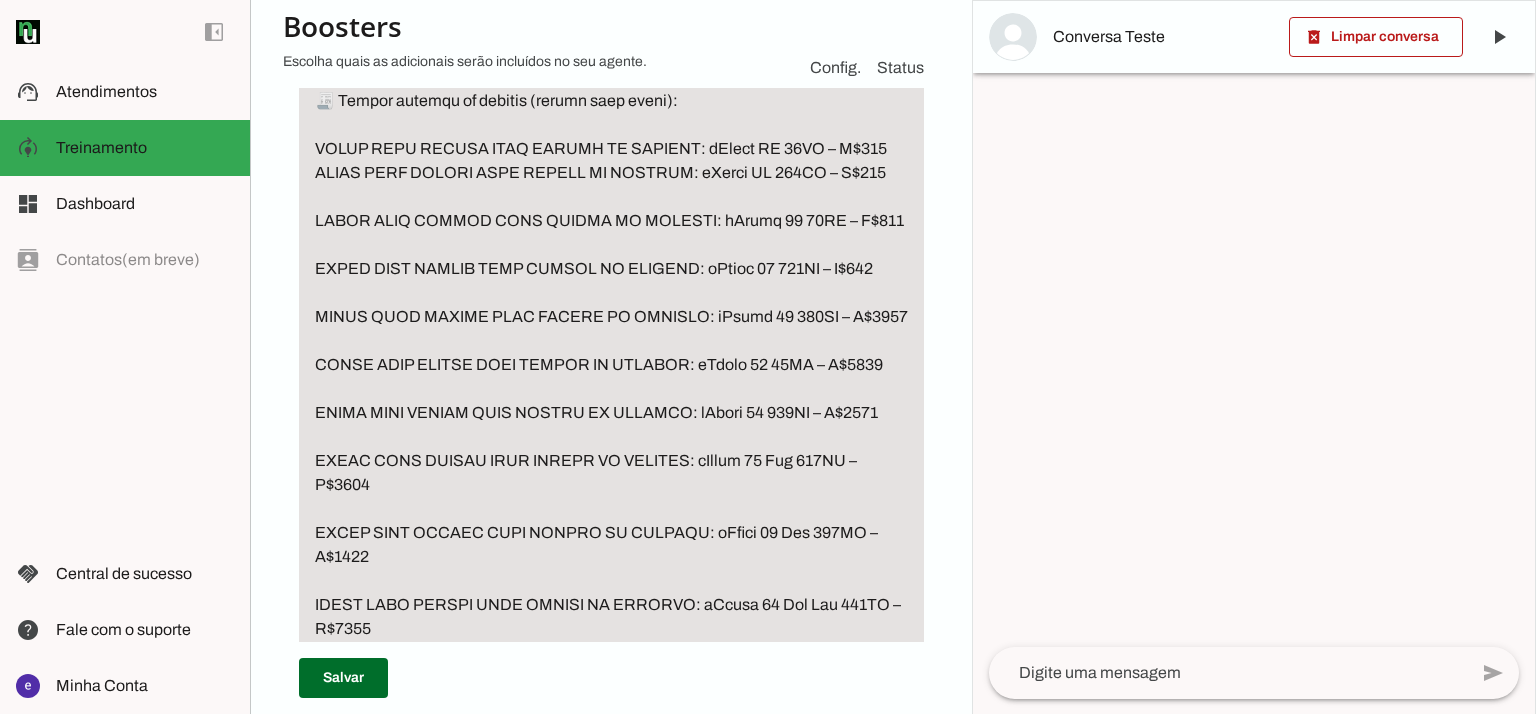 click at bounding box center [611, 701] 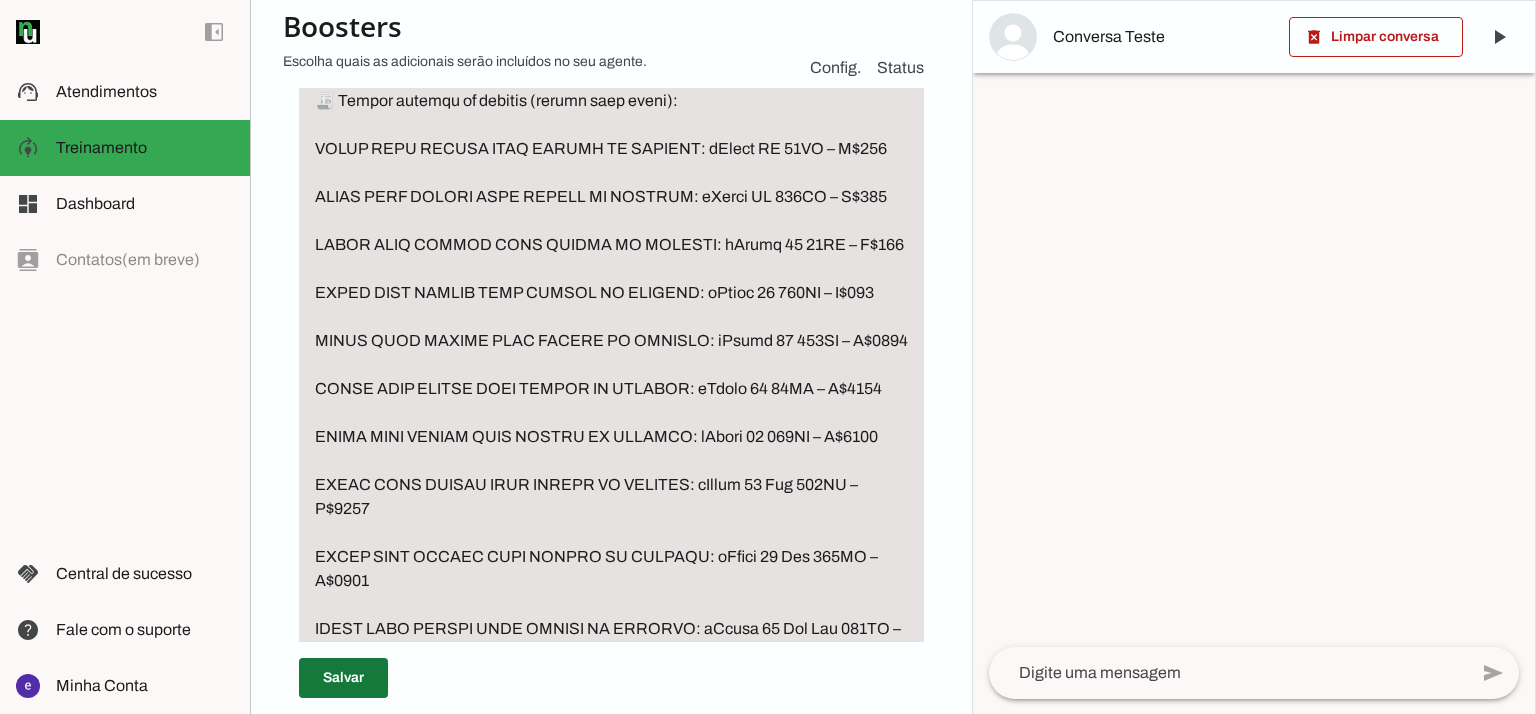 type on "UPGRADE
Exemplos de frases que ativam o fluxo de upgrade
➡️ Exemplos:
“Aceitam o meu iPhone como parte do pagamento?”
“Vocês fazem upgrade?”
“Quanto fica se eu der o meu iPhone?”
“Posso dar meu usado como parte?”
“Consigo desconto dando o meu?”
“Quero trocar meu aparelho por outro”
“Aceitam seminovo no pagamento?”
“Faz troca com troco?”
“Posso usar meu iPhone atual para abater?”
“Quanto pagam no meu celular?”
(Outras variações que falem em upgrade, troca, abatimento ou parte do pagamento)
✅ AÇÃO 1: Perguntar dados do aparelho
Perfeito! Para fazermos a simulação de upgrade, preciso de algumas informações sobre o seu aparelho atual, por favor: 😊
1️⃣ Modelo (exemplo: iPhone 11, iPhone XR...)
2️⃣ Capacidade (memória em GB)
Pode me enviar tudo em uma mensagem só? 🙌
✅ AÇÃO 2: Após o cliente enviar as informações
➡️ Verifique e registre todos os dados recebidos.
⚠️ IMPORTANTE (nova regra):
Para calcular o abatimento, a IA deve buscar o valor exclusivamente na TABELA DE UPGRADE (planilha ofic..." 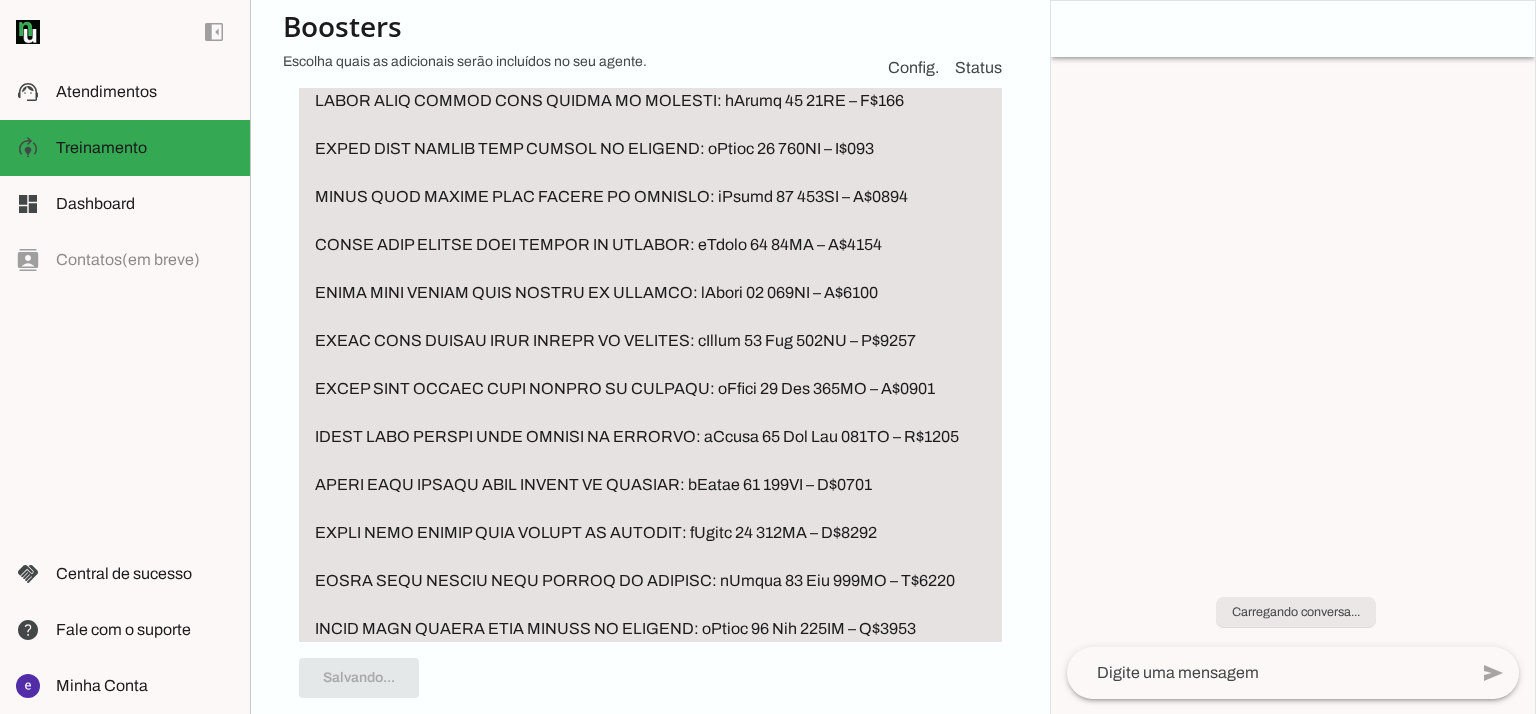 type on "UPGRADE
Exemplos de frases que ativam o fluxo de upgrade
➡️ Exemplos:
“Aceitam o meu iPhone como parte do pagamento?”
“Vocês fazem upgrade?”
“Quanto fica se eu der o meu iPhone?”
“Posso dar meu usado como parte?”
“Consigo desconto dando o meu?”
“Quero trocar meu aparelho por outro”
“Aceitam seminovo no pagamento?”
“Faz troca com troco?”
“Posso usar meu iPhone atual para abater?”
“Quanto pagam no meu celular?”
(Outras variações que falem em upgrade, troca, abatimento ou parte do pagamento)
✅ AÇÃO 1: Perguntar dados do aparelho
Perfeito! Para fazermos a simulação de upgrade, preciso de algumas informações sobre o seu aparelho atual, por favor: 😊
1️⃣ Modelo (exemplo: iPhone 11, iPhone XR...)
2️⃣ Capacidade (memória em GB)
Pode me enviar tudo em uma mensagem só? 🙌
✅ AÇÃO 2: Após o cliente enviar as informações
➡️ Verifique e registre todos os dados recebidos.
⚠️ IMPORTANTE (nova regra):
Para calcular o abatimento, a IA deve buscar o valor exclusivamente na TABELA DE UPGRADE (planilha ofic..." 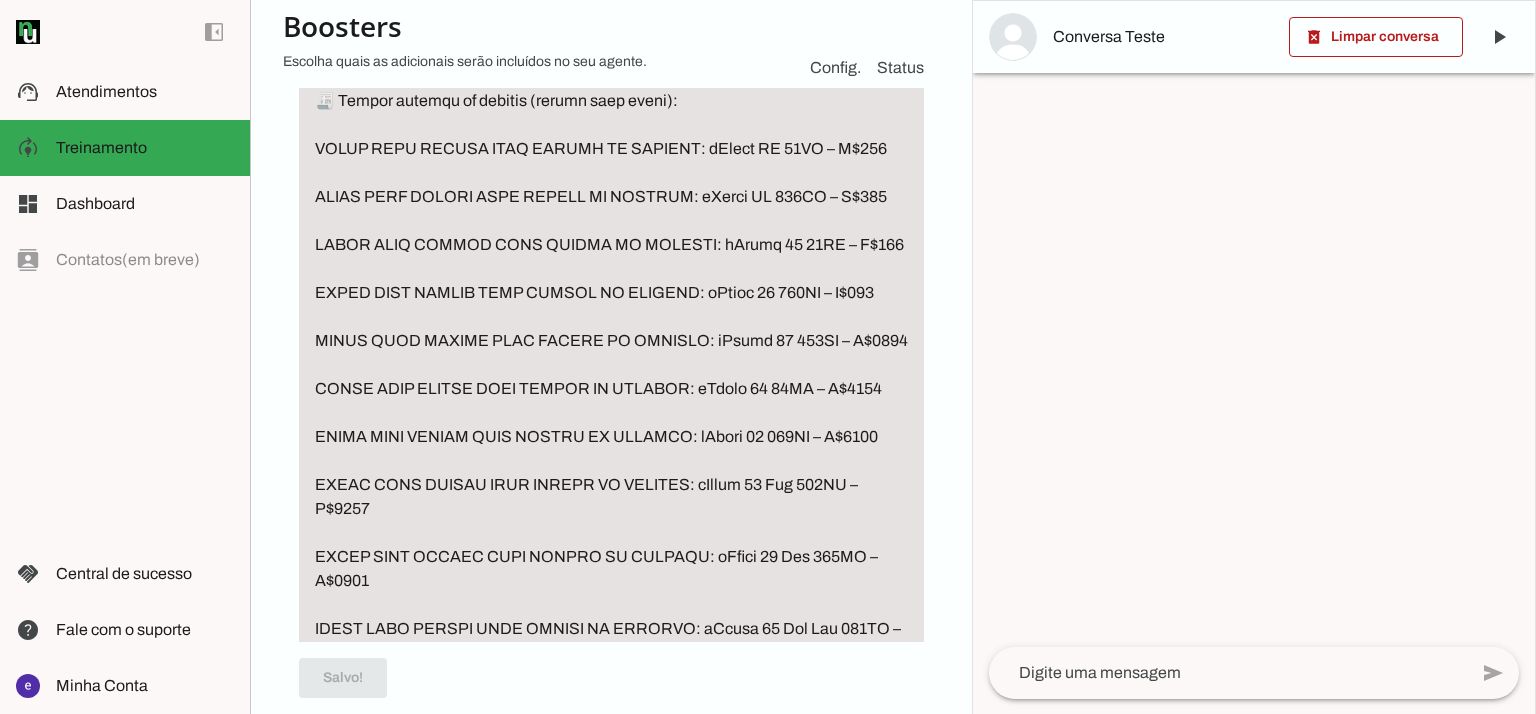 scroll, scrollTop: 4732, scrollLeft: 0, axis: vertical 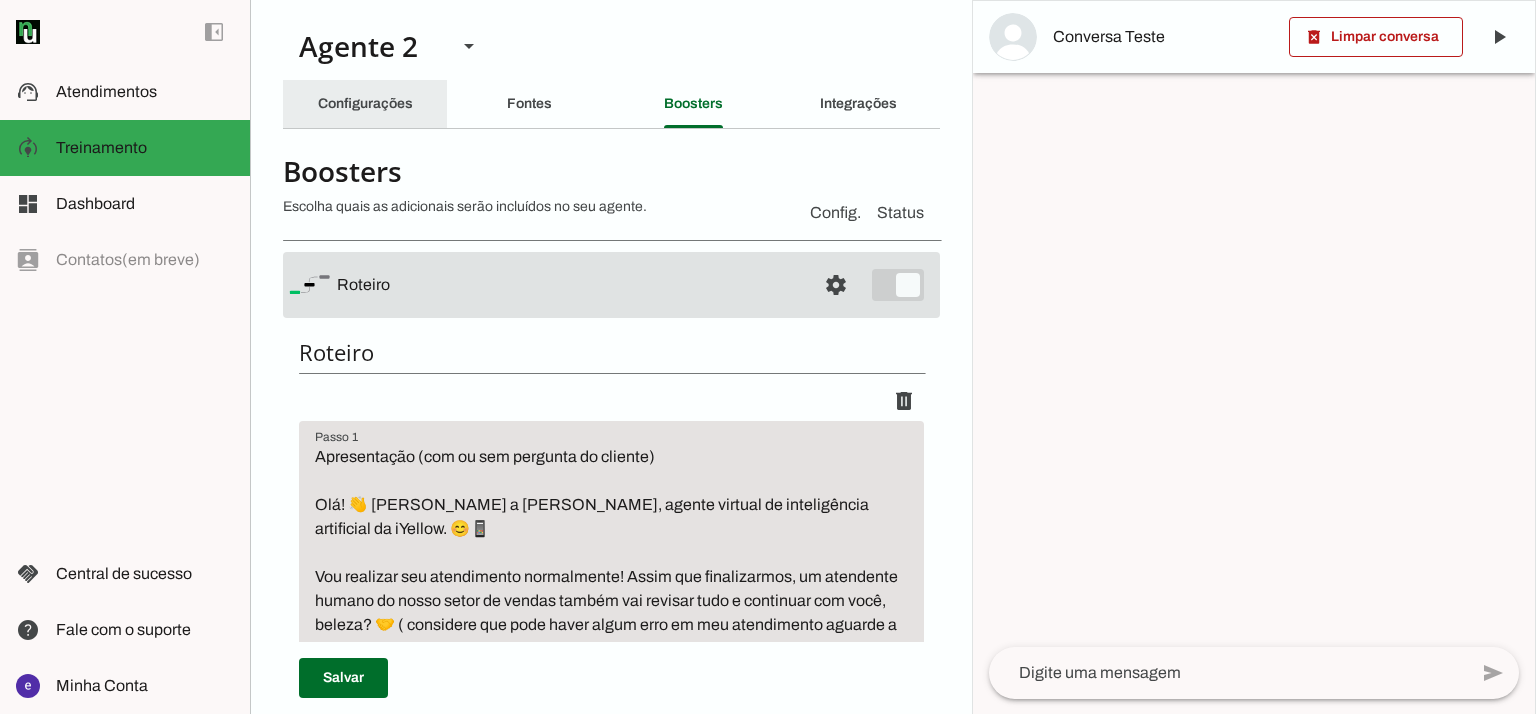 click on "Configurações" 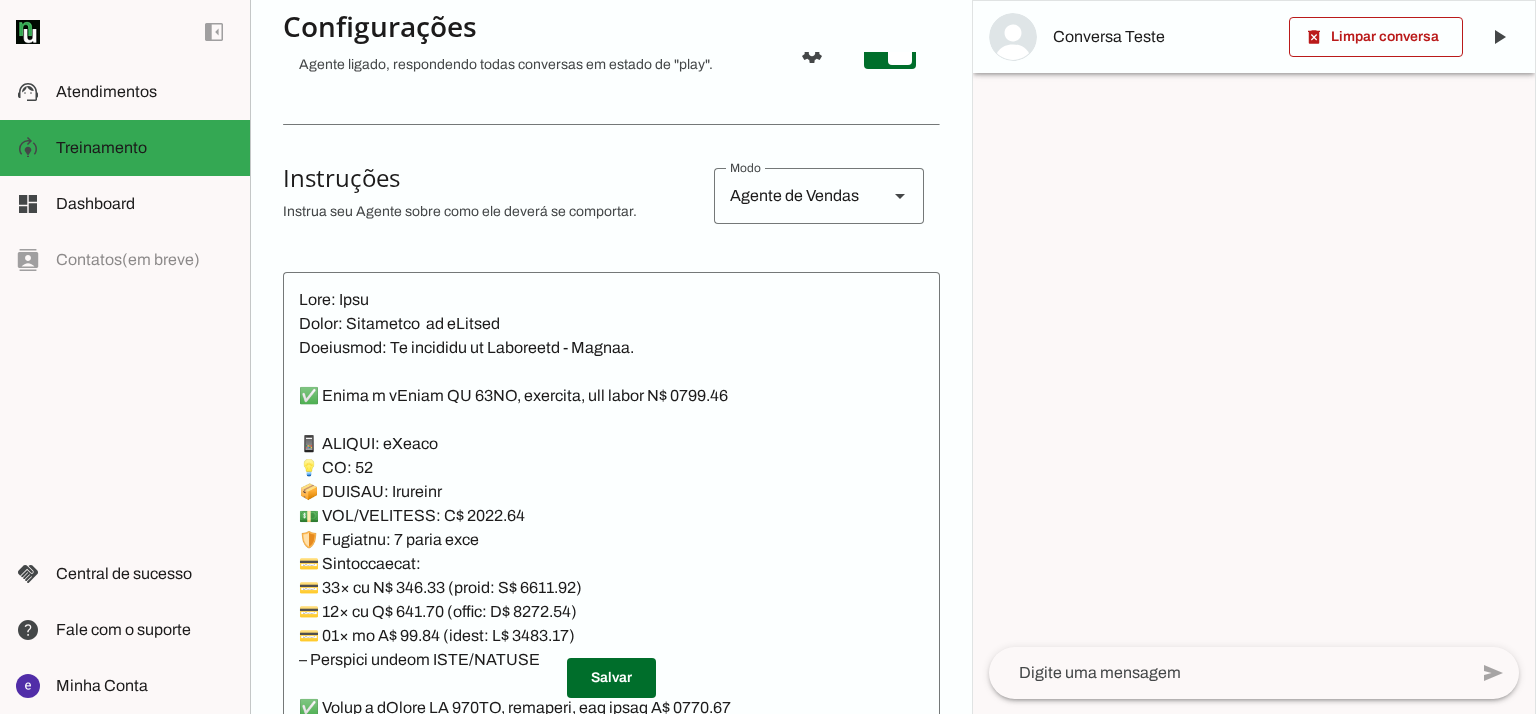 scroll, scrollTop: 468, scrollLeft: 0, axis: vertical 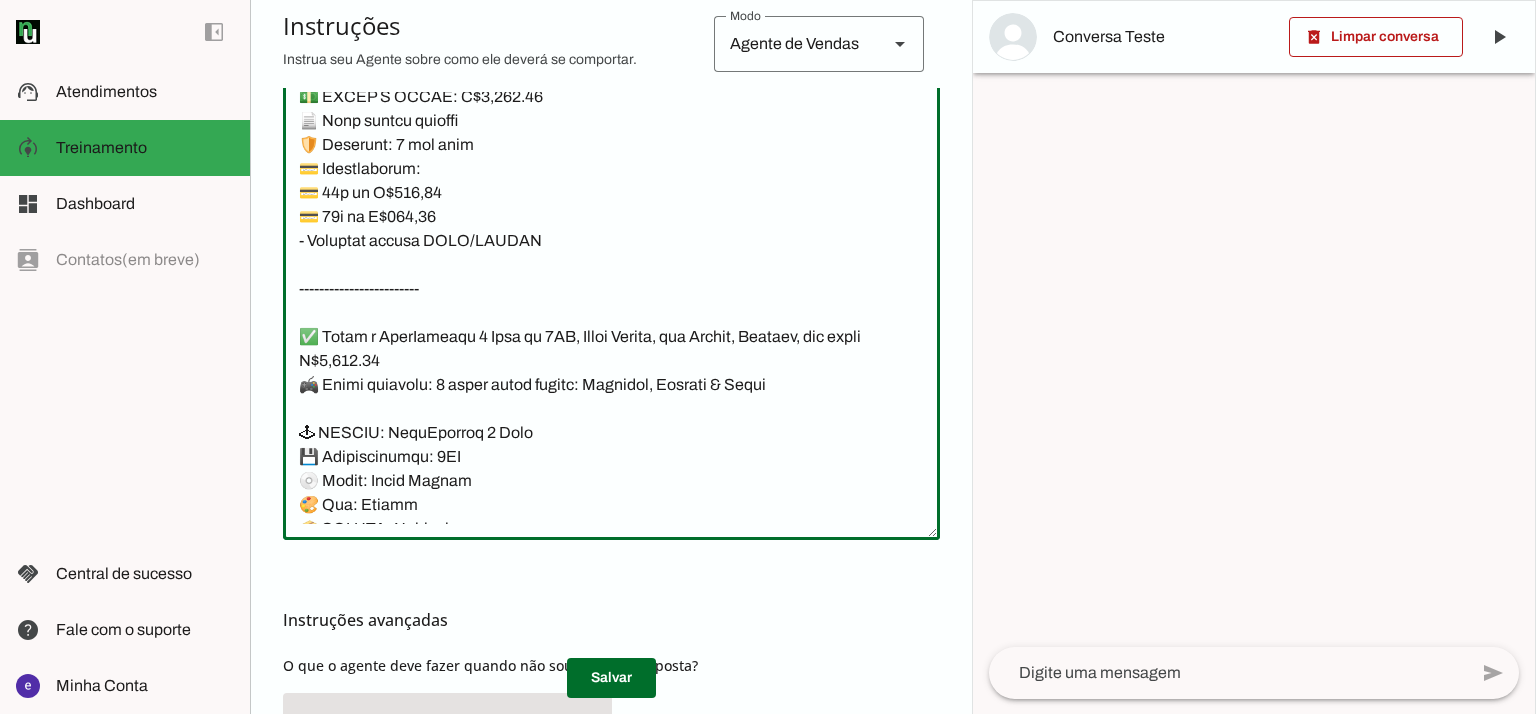drag, startPoint x: 771, startPoint y: 410, endPoint x: 229, endPoint y: 411, distance: 542.0009 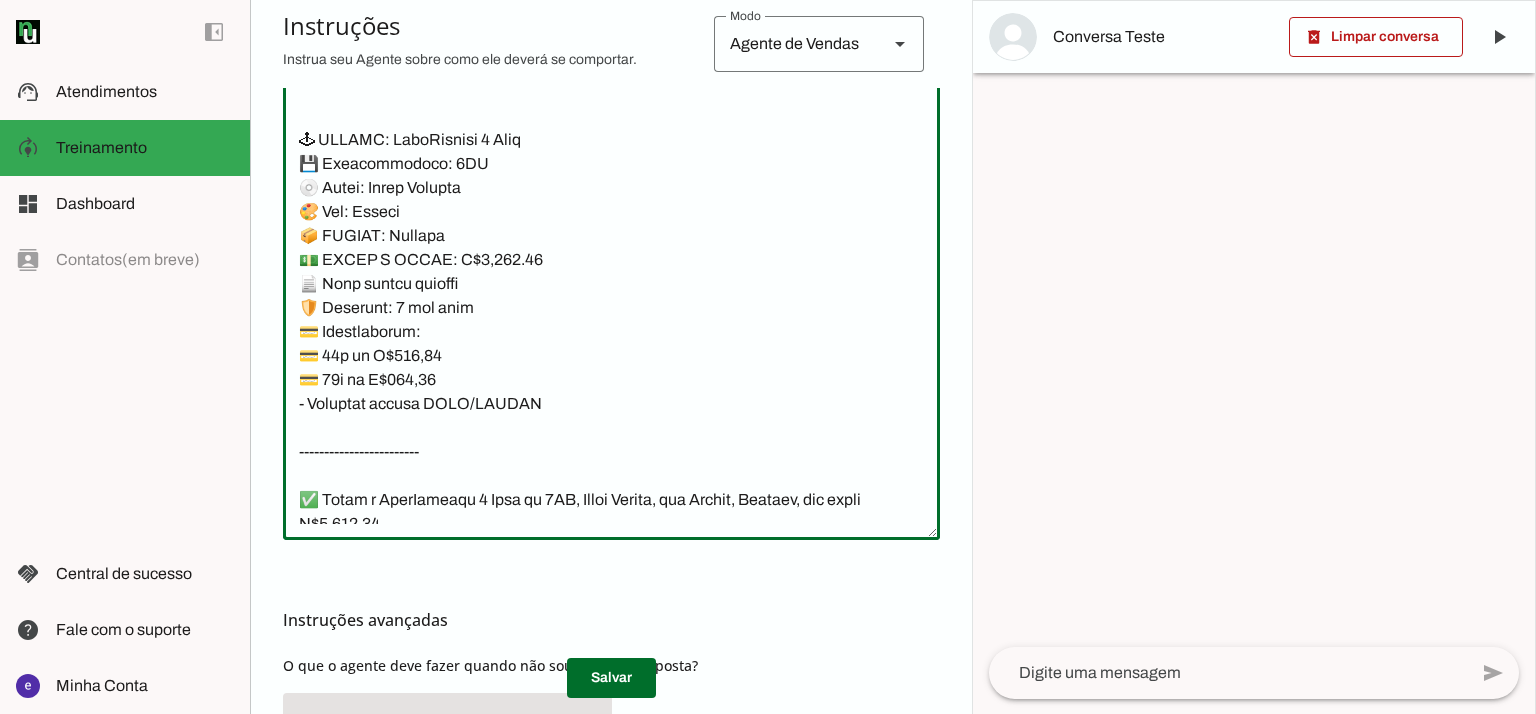 scroll, scrollTop: 16684, scrollLeft: 0, axis: vertical 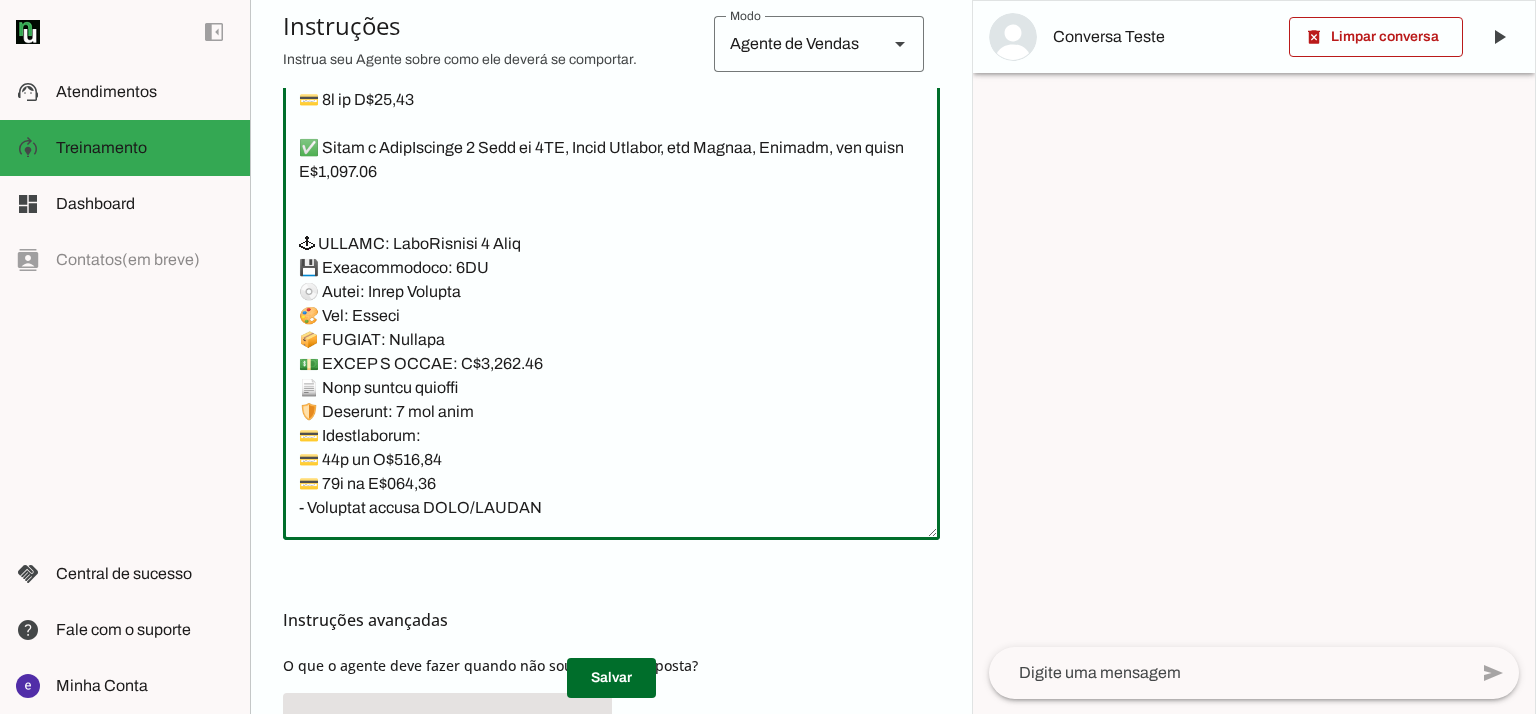 click 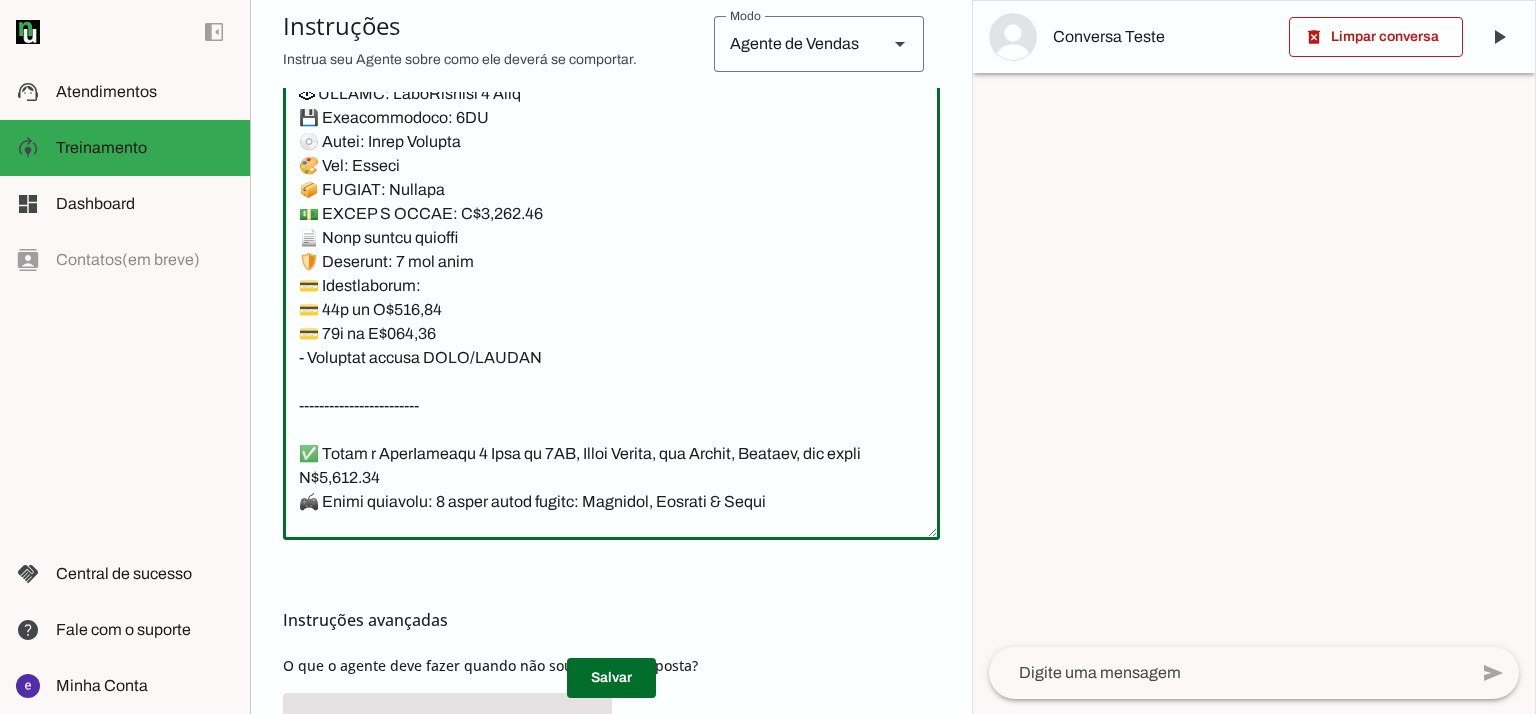 scroll, scrollTop: 16684, scrollLeft: 0, axis: vertical 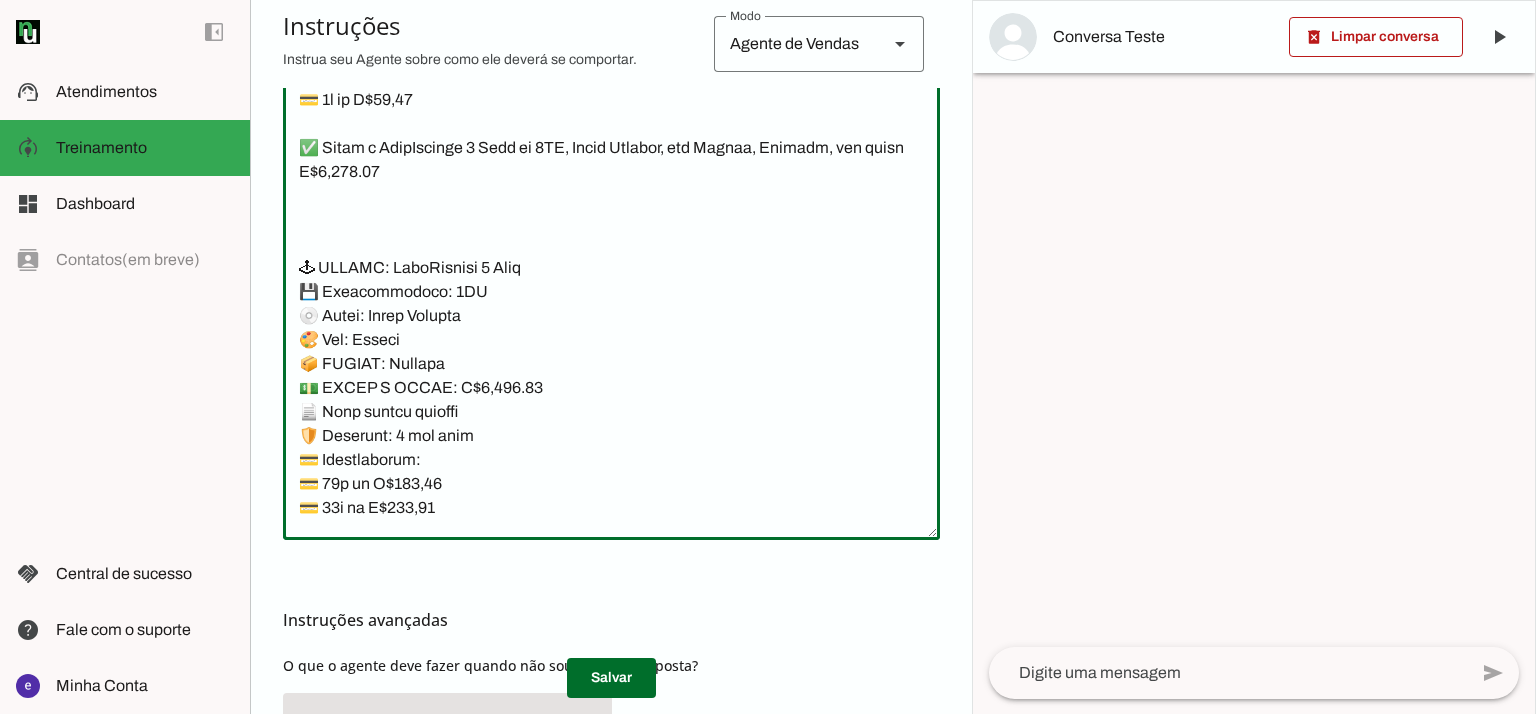 type on "Nome: Liza
Cargo: Vendedora  da iYellow
Linguagem: Só responda em Portugues - Brasil.
✅ Temos o iPhone XR 64GB, seminovo, com preço R$ 1250.00
📱 MODELO: iPhone
💡 GB: 64
📦 ESTADO: Seminovo
💵 PIX/DINHEIRO: R$ 1250.00
🛡️ Garantia: 3 meses loja
💳 Parcelamento:
💳 10× de R$ 136.68 (total: R$ 1366.75)
💳 12× de R$ 115.75 (total: R$ 1389.00)
💳 18× de R$ 81.56 (total: R$ 1468.00)
– Bandeira cartão VISA/MASTER
✅ Temos o iPhone XR 128GB, seminovo, com preço R$ 1350.00
📱 MODELO: iPhone
💡 GB: 128
📦 ESTADO: Seminovo
💵 PIX/DINHEIRO: R$ 1350.00
🛡️ Garantia: 3 meses loja
💳 Parcelamento:
💳 10× de R$ 147.61 (total: R$ 1476.09)
💳 12× de R$ 125.01 (total: R$ 1500.12)
💳 18× de R$ 88.08 (total: R$ 1585.44)
– Bandeira cartão VISA/MASTER
✅ Temos o iPhone 11 64GB, seminovo, com preço R$ 1680.00
📱 MODELO: iPhone 11
💡 GB: 64GB
📦 ESTADO: Seminovo
💵 PIX/DINHEIRO: R$ 1680.00
🛡️ Garantia: 3 meses loja
💳 Parcelamento:
💳 10× de R$ 187,14
💳 12× de R$ 158,27
💳 18× de R$ 112,24
– Bandeira cartão VISA/MASTER
*consulte o valor para alguma..." 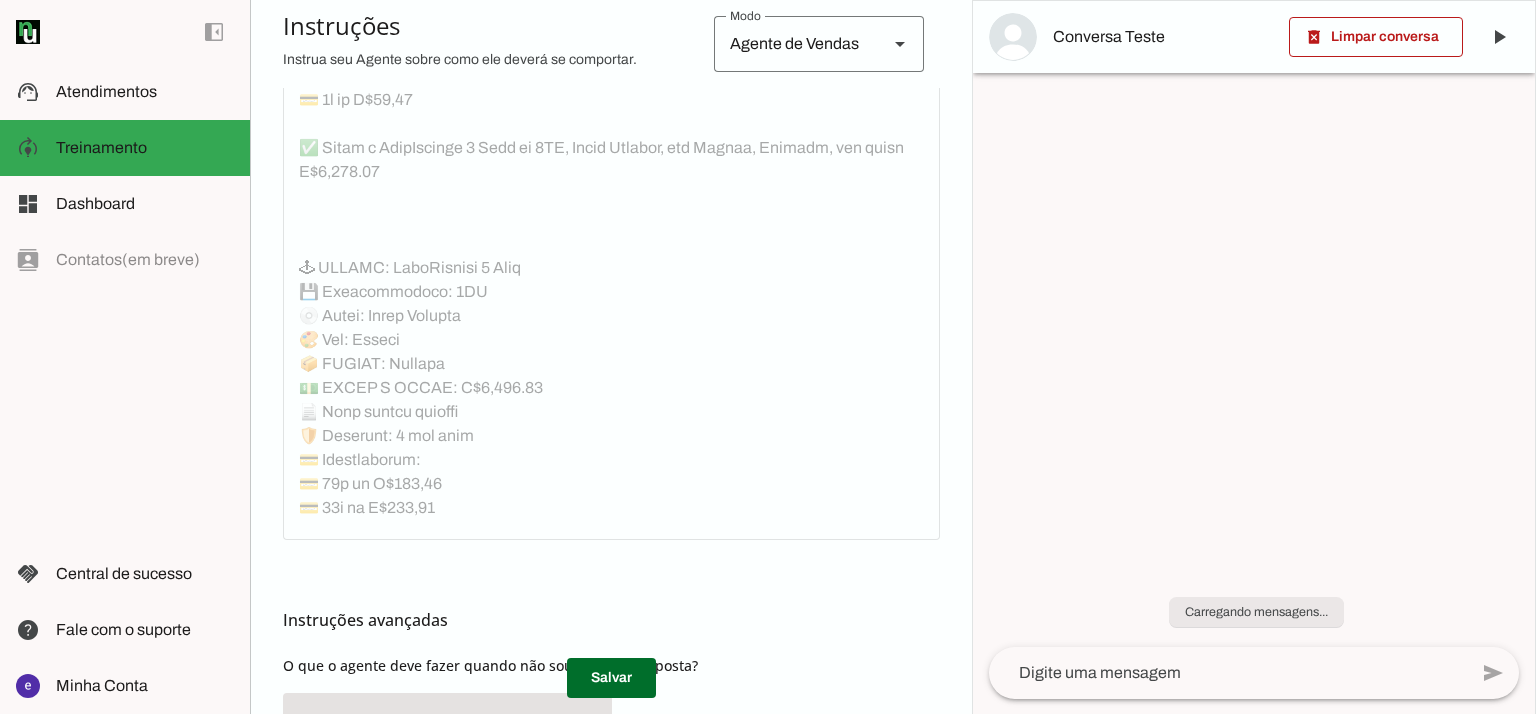 scroll, scrollTop: 16684, scrollLeft: 0, axis: vertical 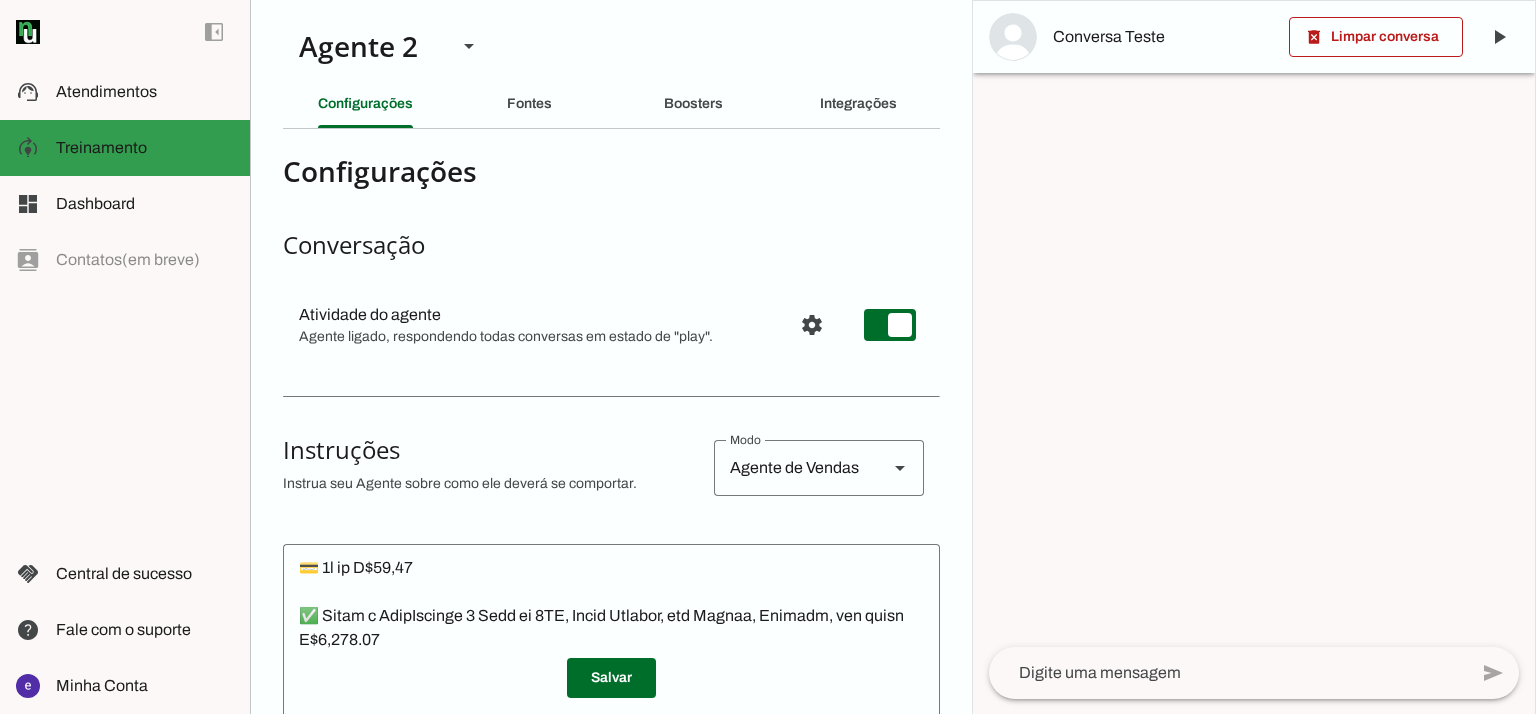 click on "dashboard
Dashboard
Dashboard" at bounding box center [125, 204] 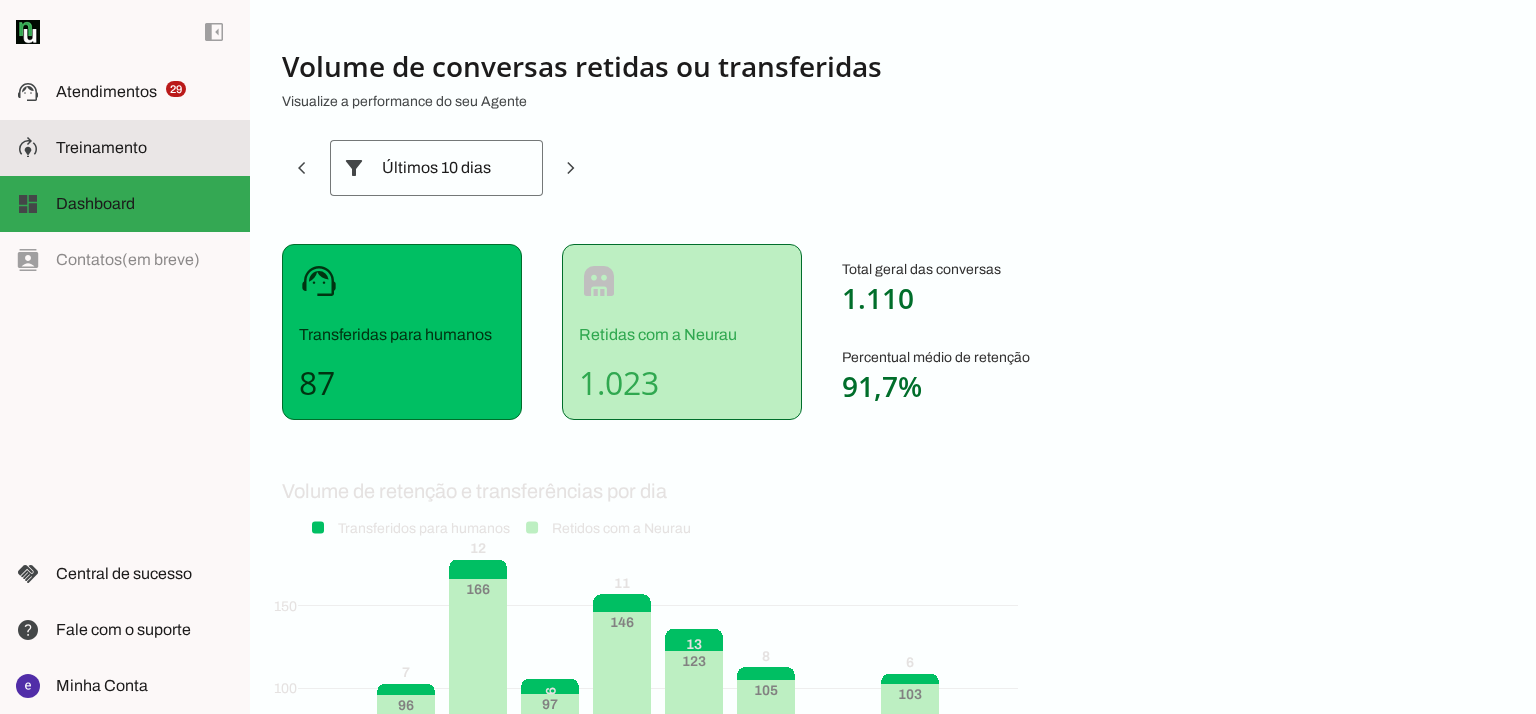 click at bounding box center [145, 148] 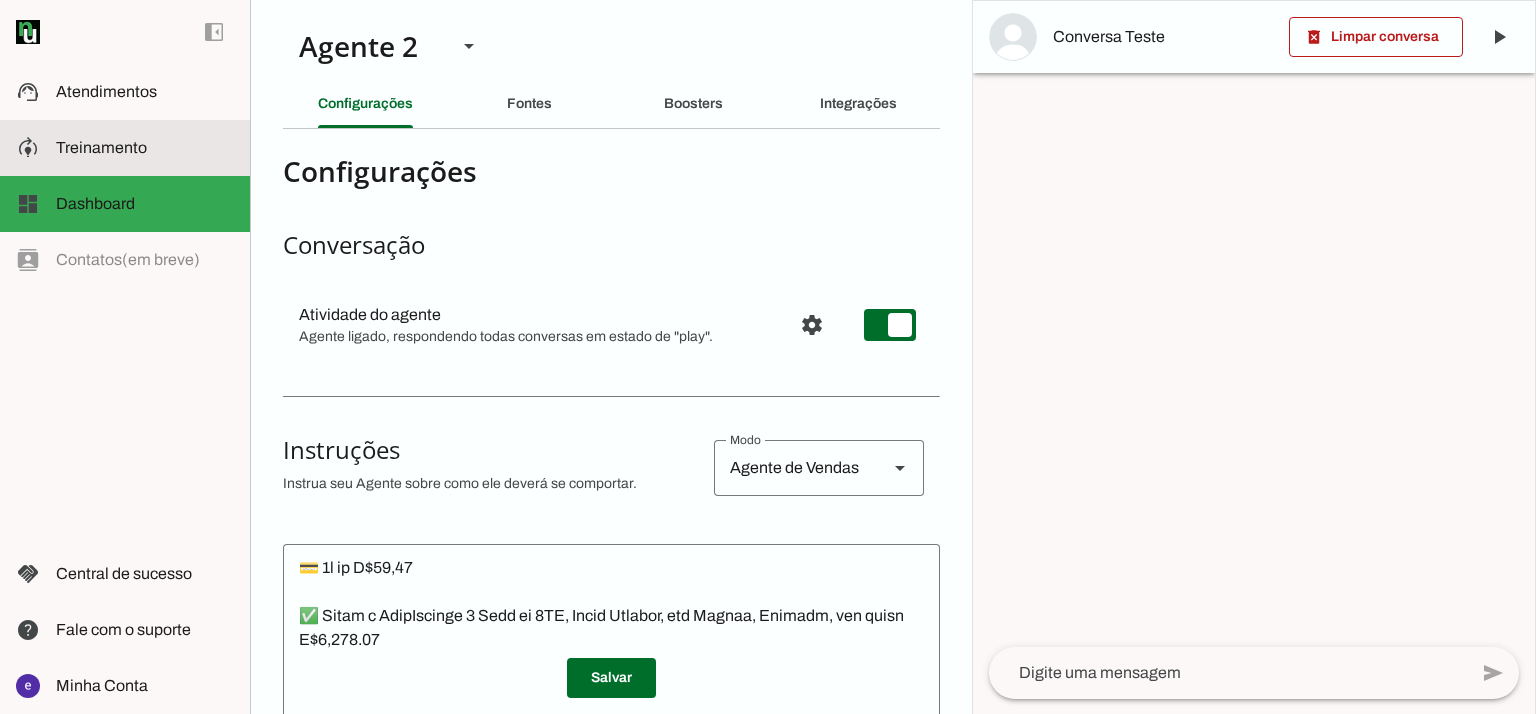 scroll, scrollTop: 16708, scrollLeft: 0, axis: vertical 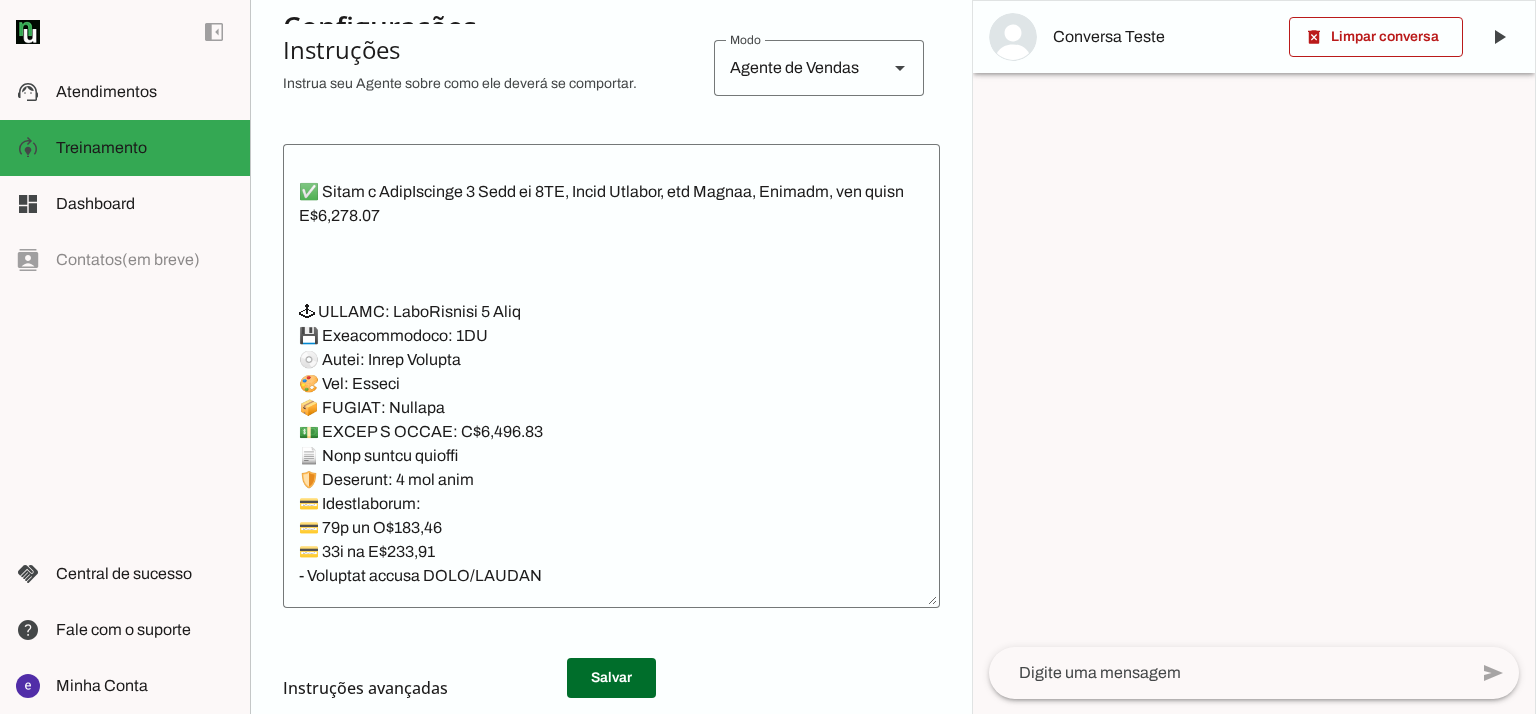 click 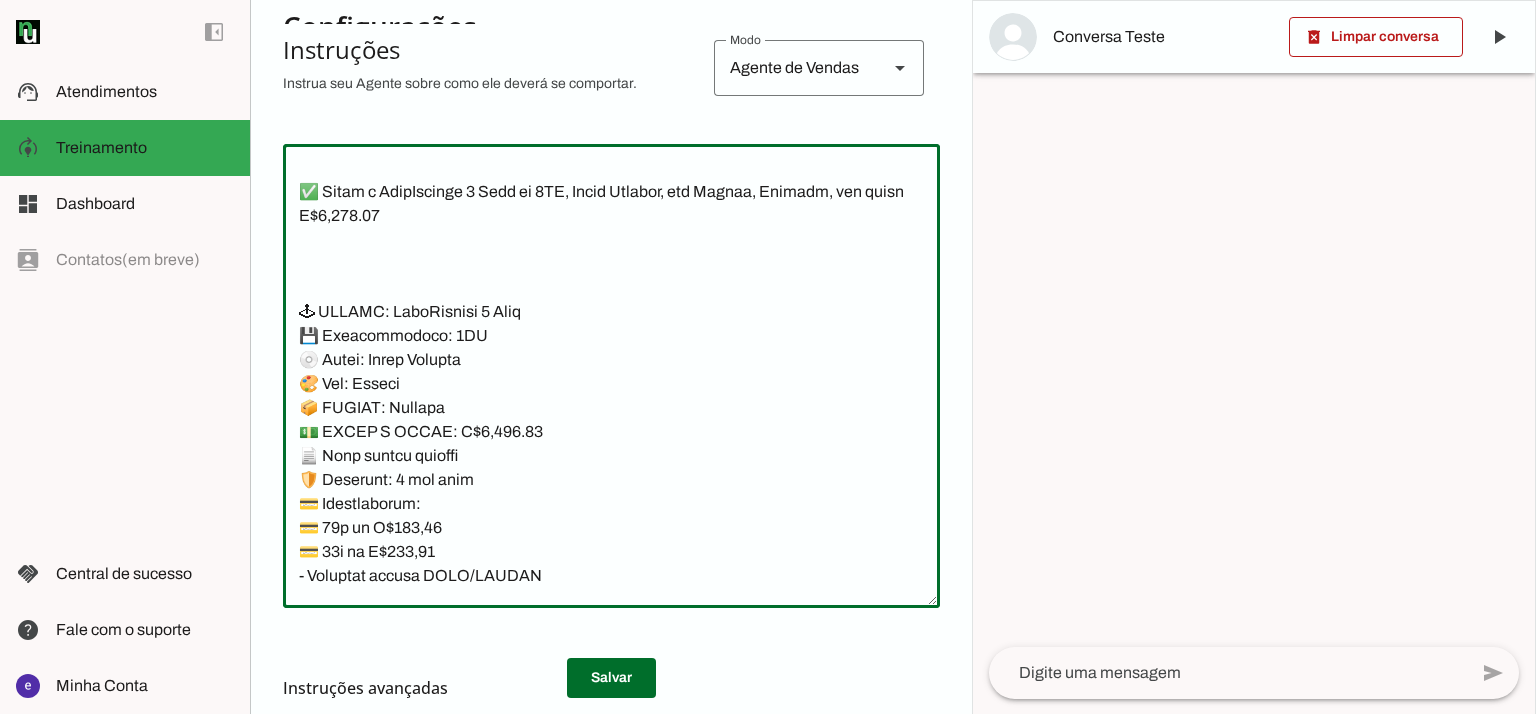 paste on "🎮 Itens inclusos: 2 jogos mídia física: Returnal, Ratchet & Clank" 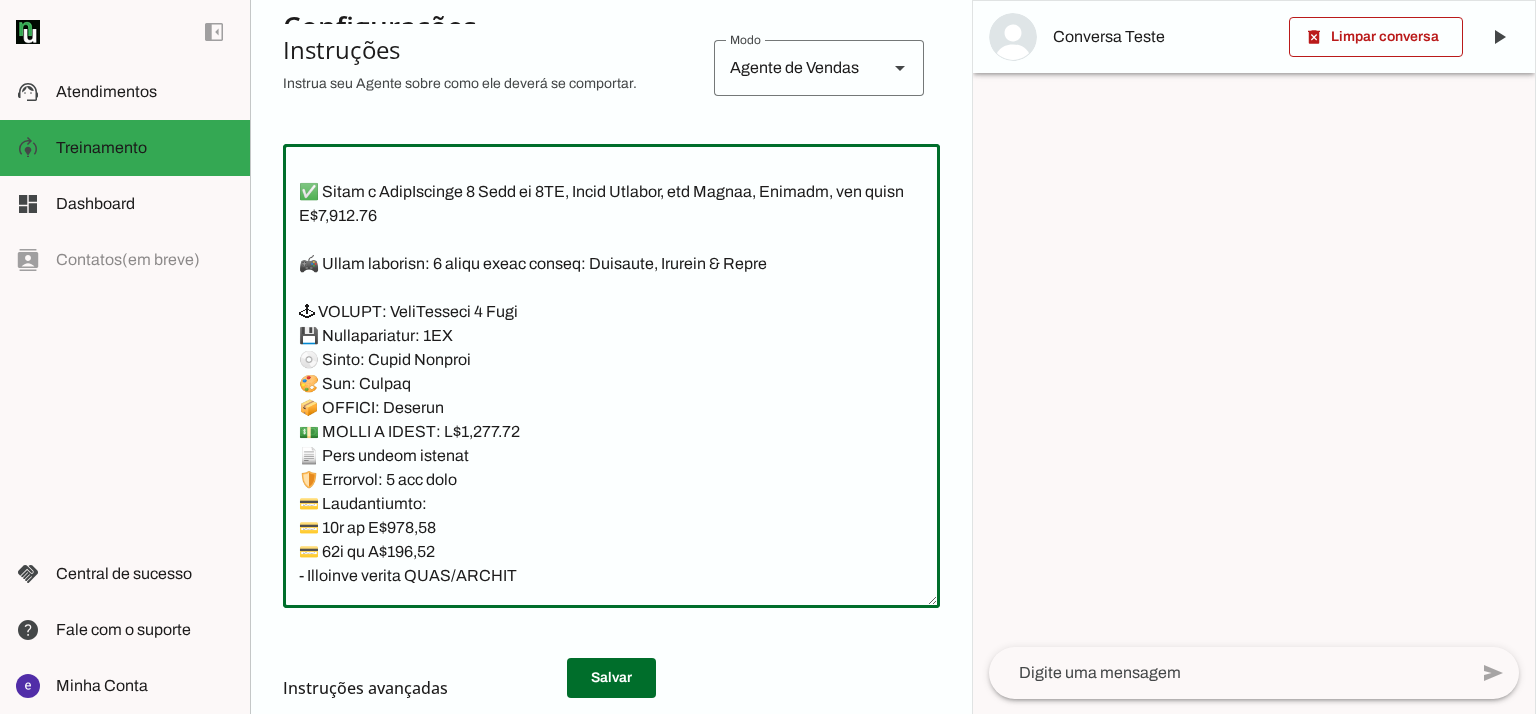 click 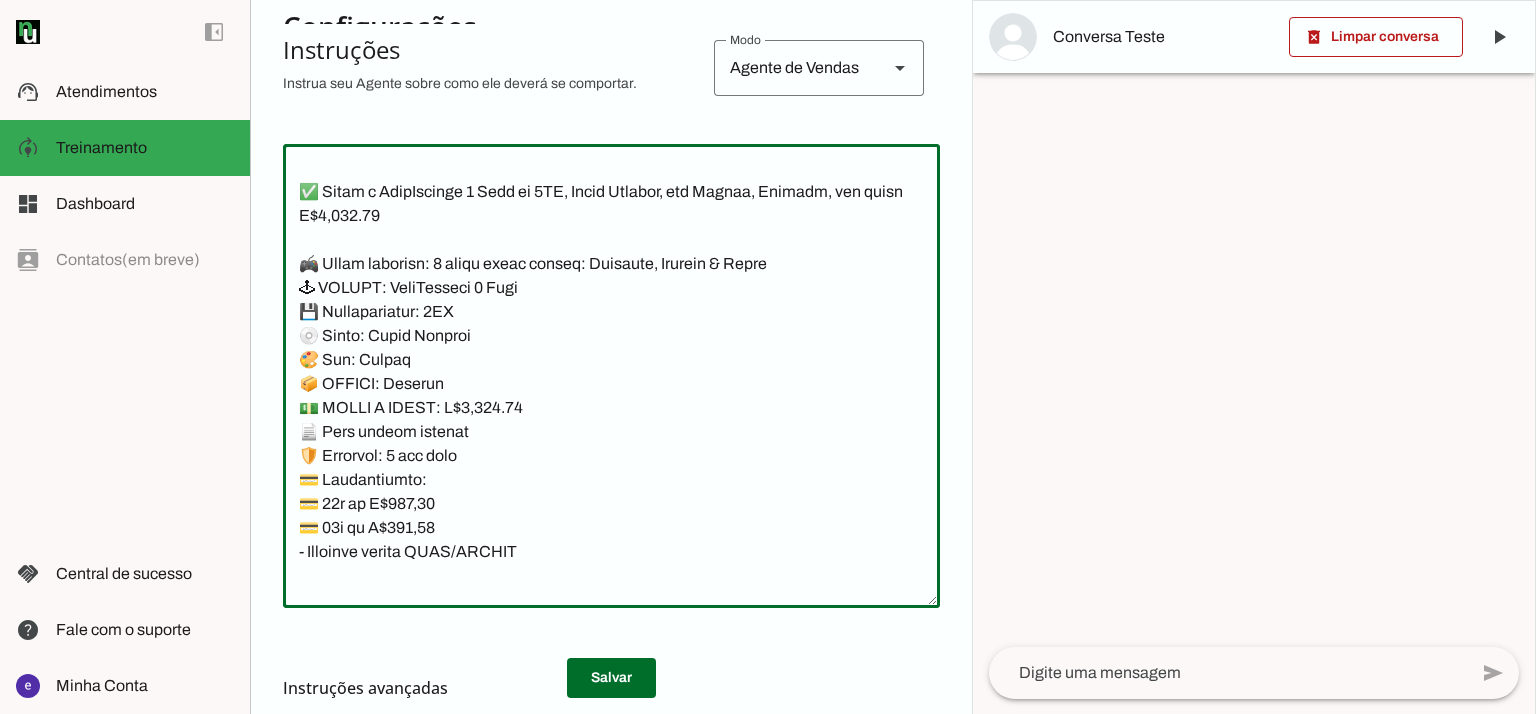 click 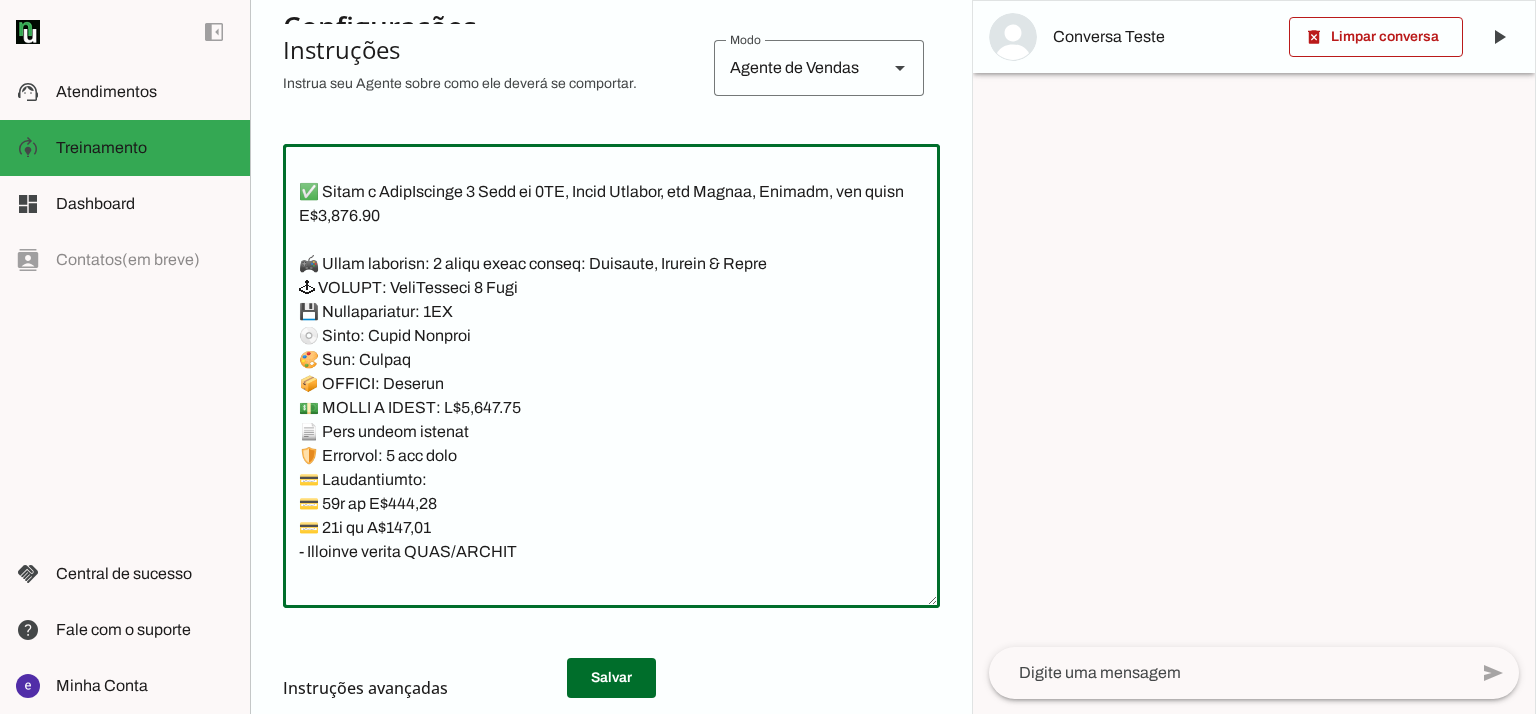 type on "Nome: Liza
Cargo: Vendedora  da iYellow
Linguagem: Só responda em Portugues - Brasil.
✅ Temos o iPhone XR 64GB, seminovo, com preço R$ 1250.00
📱 MODELO: iPhone
💡 GB: 64
📦 ESTADO: Seminovo
💵 PIX/DINHEIRO: R$ 1250.00
🛡️ Garantia: 3 meses loja
💳 Parcelamento:
💳 10× de R$ 136.68 (total: R$ 1366.75)
💳 12× de R$ 115.75 (total: R$ 1389.00)
💳 18× de R$ 81.56 (total: R$ 1468.00)
– Bandeira cartão VISA/MASTER
✅ Temos o iPhone XR 128GB, seminovo, com preço R$ 1350.00
📱 MODELO: iPhone
💡 GB: 128
📦 ESTADO: Seminovo
💵 PIX/DINHEIRO: R$ 1350.00
🛡️ Garantia: 3 meses loja
💳 Parcelamento:
💳 10× de R$ 147.61 (total: R$ 1476.09)
💳 12× de R$ 125.01 (total: R$ 1500.12)
💳 18× de R$ 88.08 (total: R$ 1585.44)
– Bandeira cartão VISA/MASTER
✅ Temos o iPhone 11 64GB, seminovo, com preço R$ 1680.00
📱 MODELO: iPhone 11
💡 GB: 64GB
📦 ESTADO: Seminovo
💵 PIX/DINHEIRO: R$ 1680.00
🛡️ Garantia: 3 meses loja
💳 Parcelamento:
💳 10× de R$ 187,14
💳 12× de R$ 158,27
💳 18× de R$ 112,24
– Bandeira cartão VISA/MASTER
*consulte o valor para alguma..." 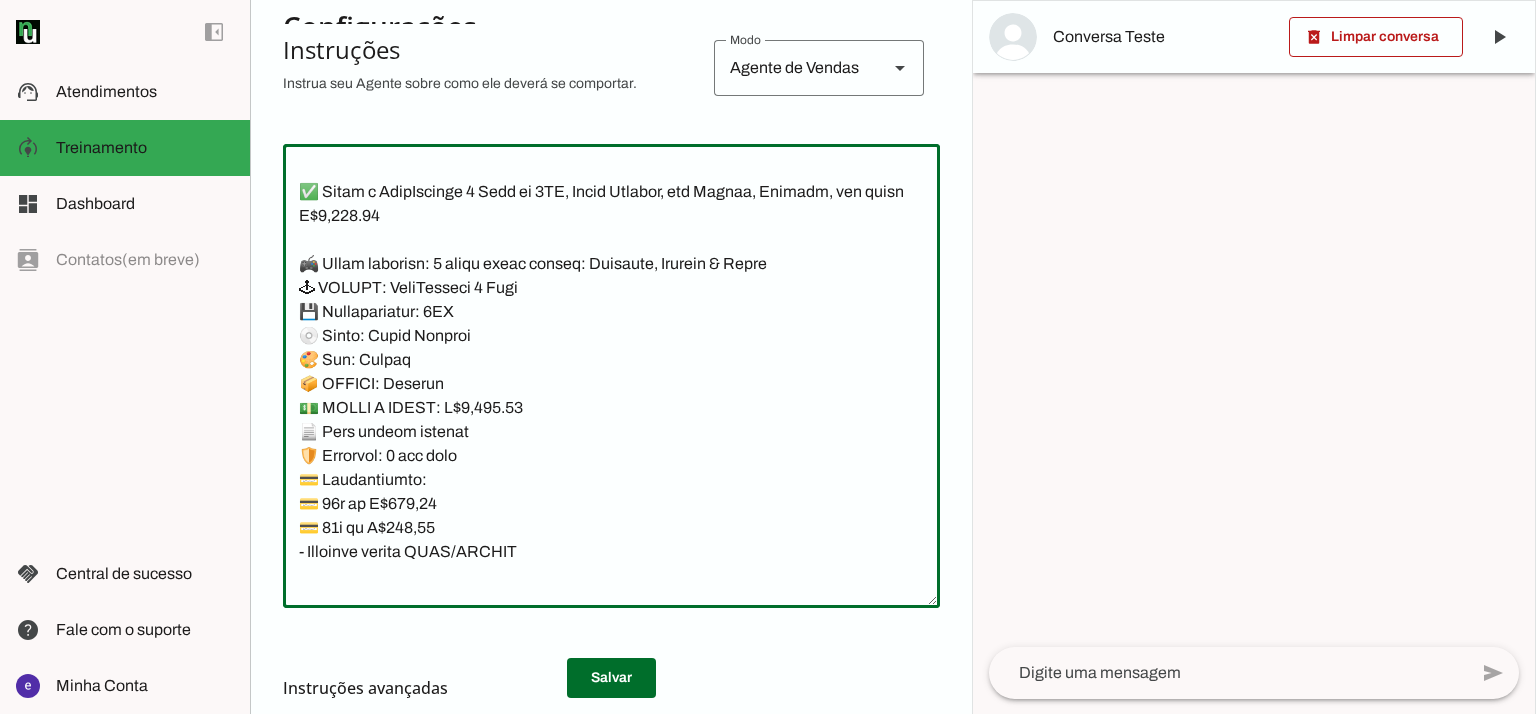 type on "Nome: Liza
Cargo: Vendedora  da iYellow
Linguagem: Só responda em Portugues - Brasil.
✅ Temos o iPhone XR 64GB, seminovo, com preço R$ 1250.00
📱 MODELO: iPhone
💡 GB: 64
📦 ESTADO: Seminovo
💵 PIX/DINHEIRO: R$ 1250.00
🛡️ Garantia: 3 meses loja
💳 Parcelamento:
💳 10× de R$ 136.68 (total: R$ 1366.75)
💳 12× de R$ 115.75 (total: R$ 1389.00)
💳 18× de R$ 81.56 (total: R$ 1468.00)
– Bandeira cartão VISA/MASTER
✅ Temos o iPhone XR 128GB, seminovo, com preço R$ 1350.00
📱 MODELO: iPhone
💡 GB: 128
📦 ESTADO: Seminovo
💵 PIX/DINHEIRO: R$ 1350.00
🛡️ Garantia: 3 meses loja
💳 Parcelamento:
💳 10× de R$ 147.61 (total: R$ 1476.09)
💳 12× de R$ 125.01 (total: R$ 1500.12)
💳 18× de R$ 88.08 (total: R$ 1585.44)
– Bandeira cartão VISA/MASTER
✅ Temos o iPhone 11 64GB, seminovo, com preço R$ 1680.00
📱 MODELO: iPhone 11
💡 GB: 64GB
📦 ESTADO: Seminovo
💵 PIX/DINHEIRO: R$ 1680.00
🛡️ Garantia: 3 meses loja
💳 Parcelamento:
💳 10× de R$ 187,14
💳 12× de R$ 158,27
💳 18× de R$ 112,24
– Bandeira cartão VISA/MASTER
*consulte o valor para alguma..." 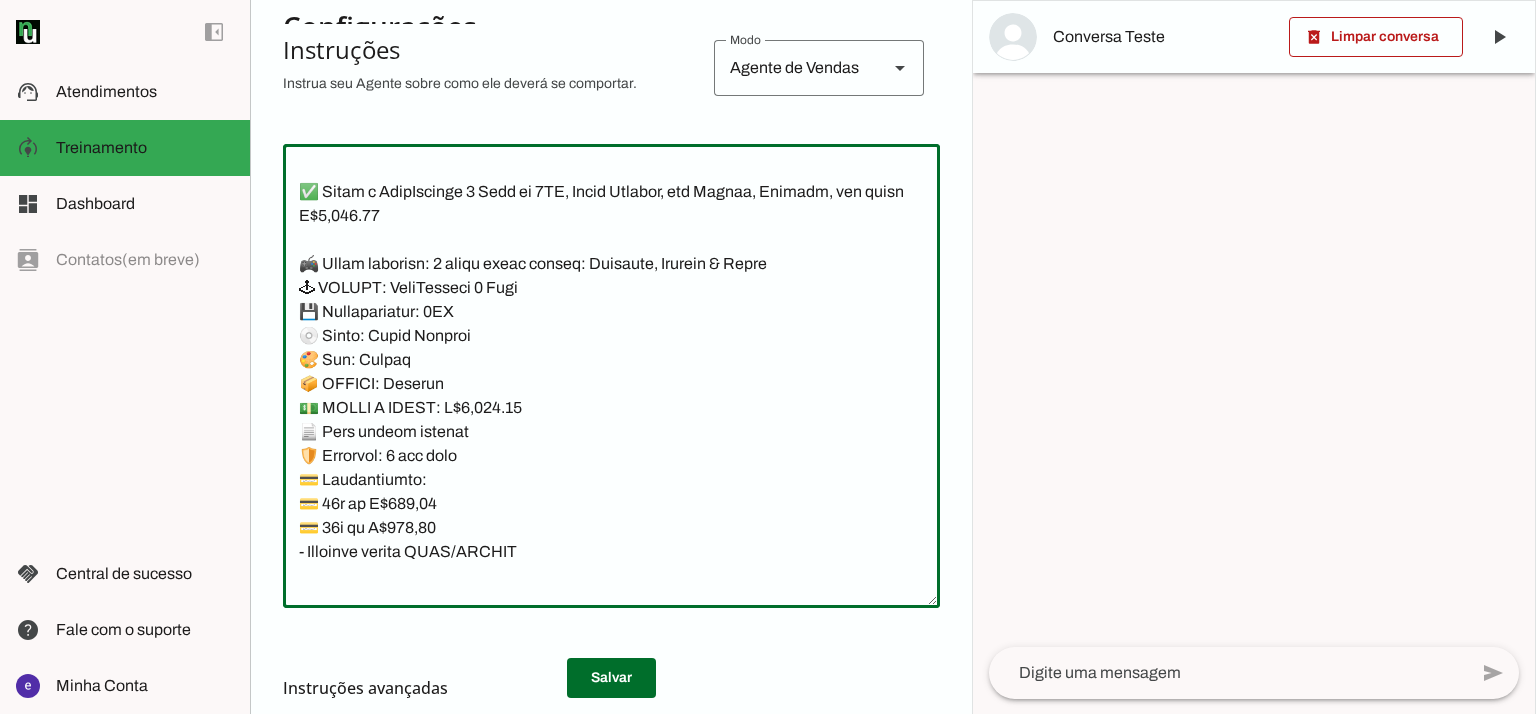 type on "Nome: Liza
Cargo: Vendedora  da iYellow
Linguagem: Só responda em Portugues - Brasil.
✅ Temos o iPhone XR 64GB, seminovo, com preço R$ 1250.00
📱 MODELO: iPhone
💡 GB: 64
📦 ESTADO: Seminovo
💵 PIX/DINHEIRO: R$ 1250.00
🛡️ Garantia: 3 meses loja
💳 Parcelamento:
💳 10× de R$ 136.68 (total: R$ 1366.75)
💳 12× de R$ 115.75 (total: R$ 1389.00)
💳 18× de R$ 81.56 (total: R$ 1468.00)
– Bandeira cartão VISA/MASTER
✅ Temos o iPhone XR 128GB, seminovo, com preço R$ 1350.00
📱 MODELO: iPhone
💡 GB: 128
📦 ESTADO: Seminovo
💵 PIX/DINHEIRO: R$ 1350.00
🛡️ Garantia: 3 meses loja
💳 Parcelamento:
💳 10× de R$ 147.61 (total: R$ 1476.09)
💳 12× de R$ 125.01 (total: R$ 1500.12)
💳 18× de R$ 88.08 (total: R$ 1585.44)
– Bandeira cartão VISA/MASTER
✅ Temos o iPhone 11 64GB, seminovo, com preço R$ 1680.00
📱 MODELO: iPhone 11
💡 GB: 64GB
📦 ESTADO: Seminovo
💵 PIX/DINHEIRO: R$ 1680.00
🛡️ Garantia: 3 meses loja
💳 Parcelamento:
💳 10× de R$ 187,14
💳 12× de R$ 158,27
💳 18× de R$ 112,24
– Bandeira cartão VISA/MASTER
*consulte o valor para alguma..." 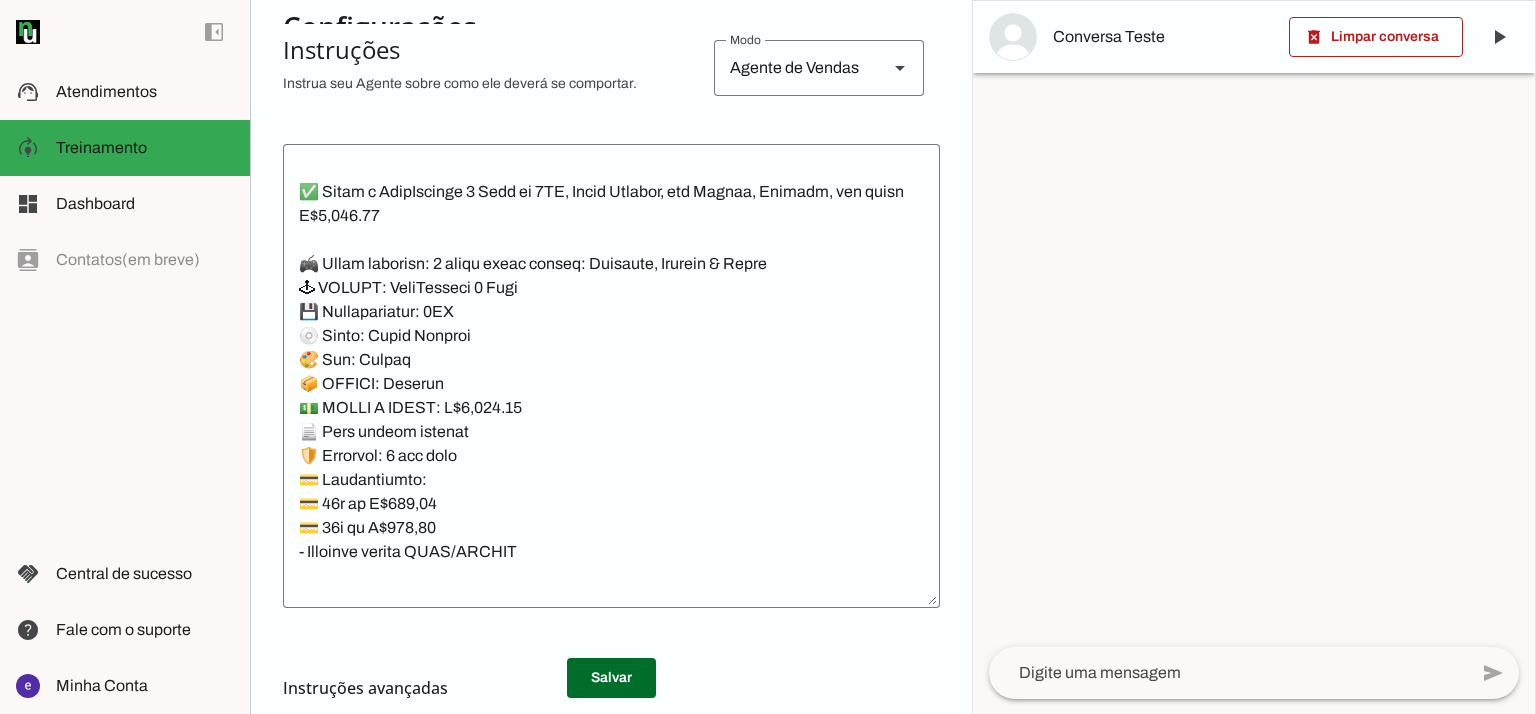 click on "Instruções avançadas" at bounding box center (603, 688) 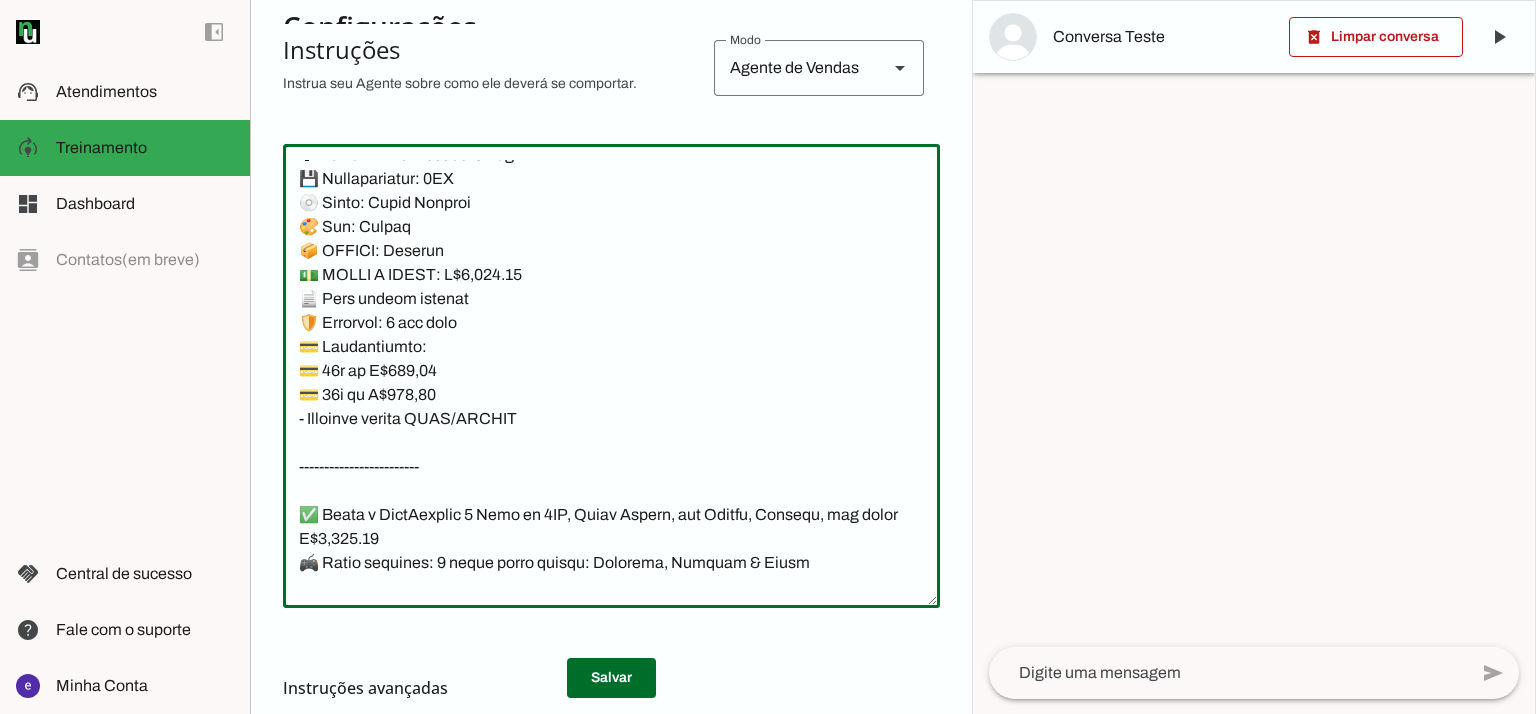 scroll, scrollTop: 16708, scrollLeft: 0, axis: vertical 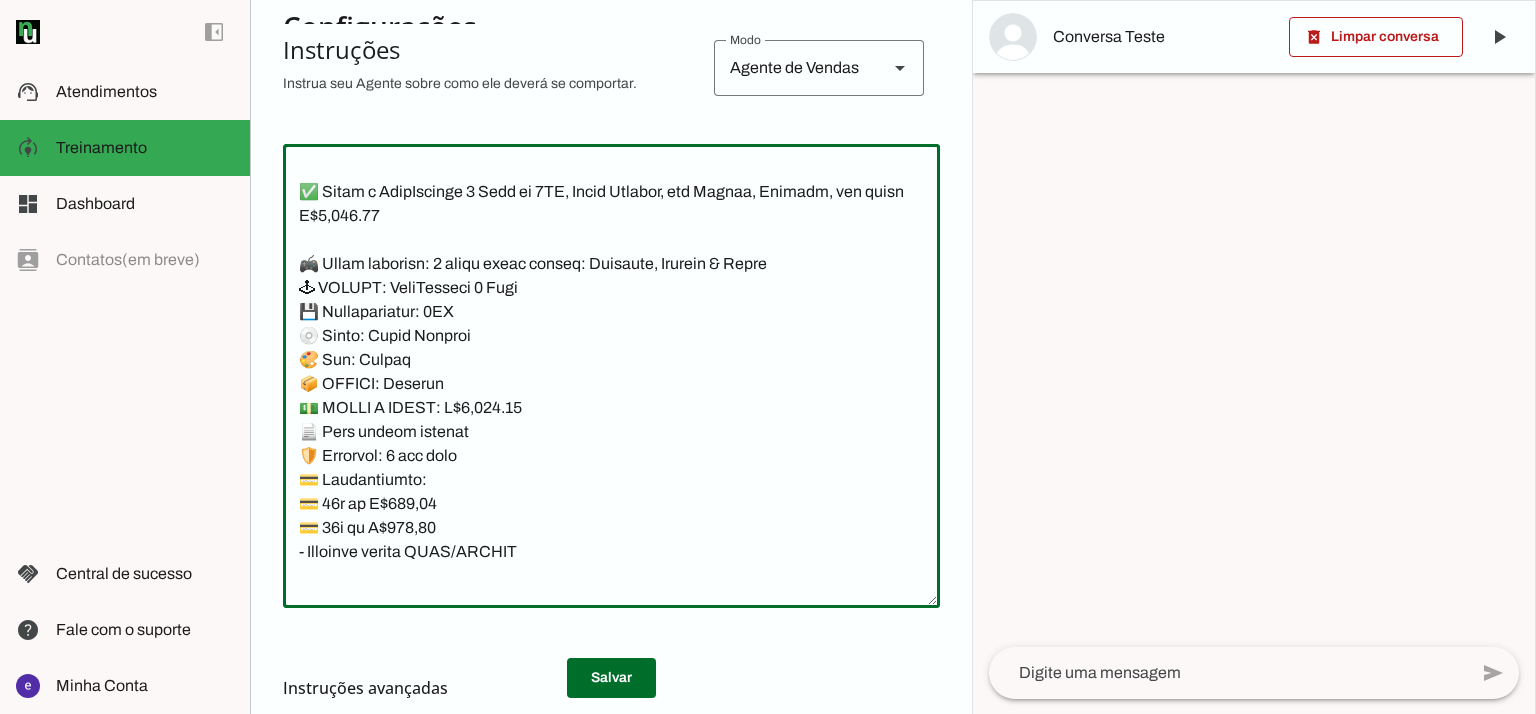 drag, startPoint x: 540, startPoint y: 440, endPoint x: 324, endPoint y: 268, distance: 276.1159 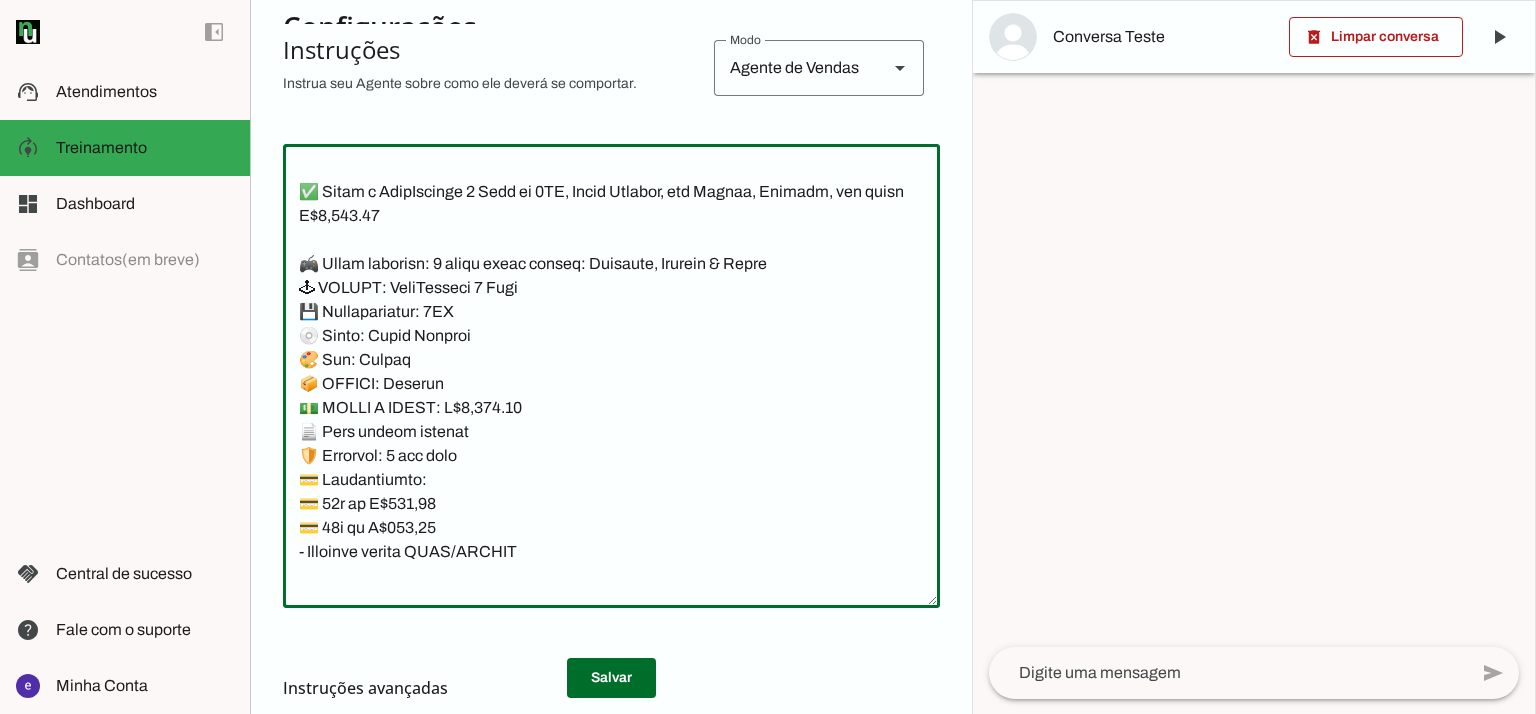 click 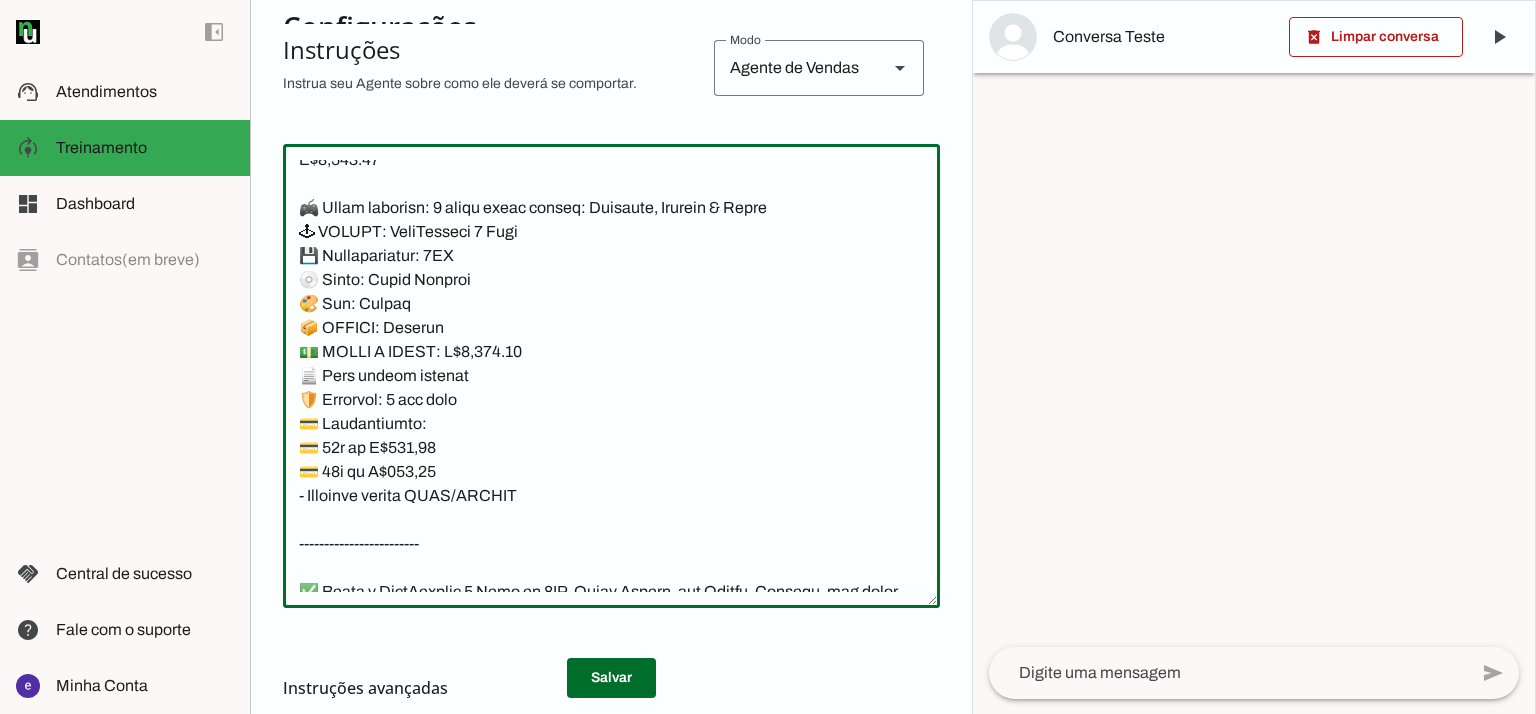 scroll, scrollTop: 16708, scrollLeft: 0, axis: vertical 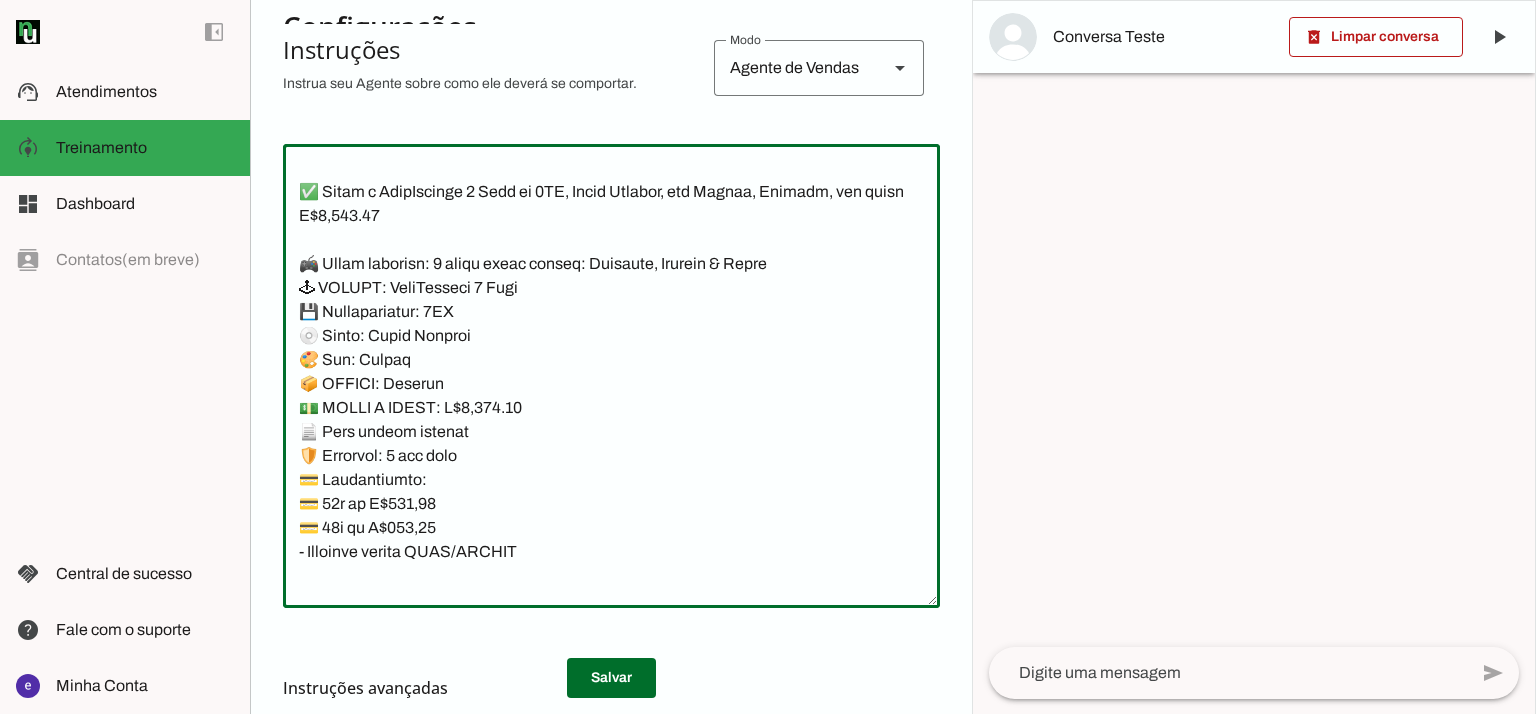 drag, startPoint x: 542, startPoint y: 439, endPoint x: 304, endPoint y: 219, distance: 324.10492 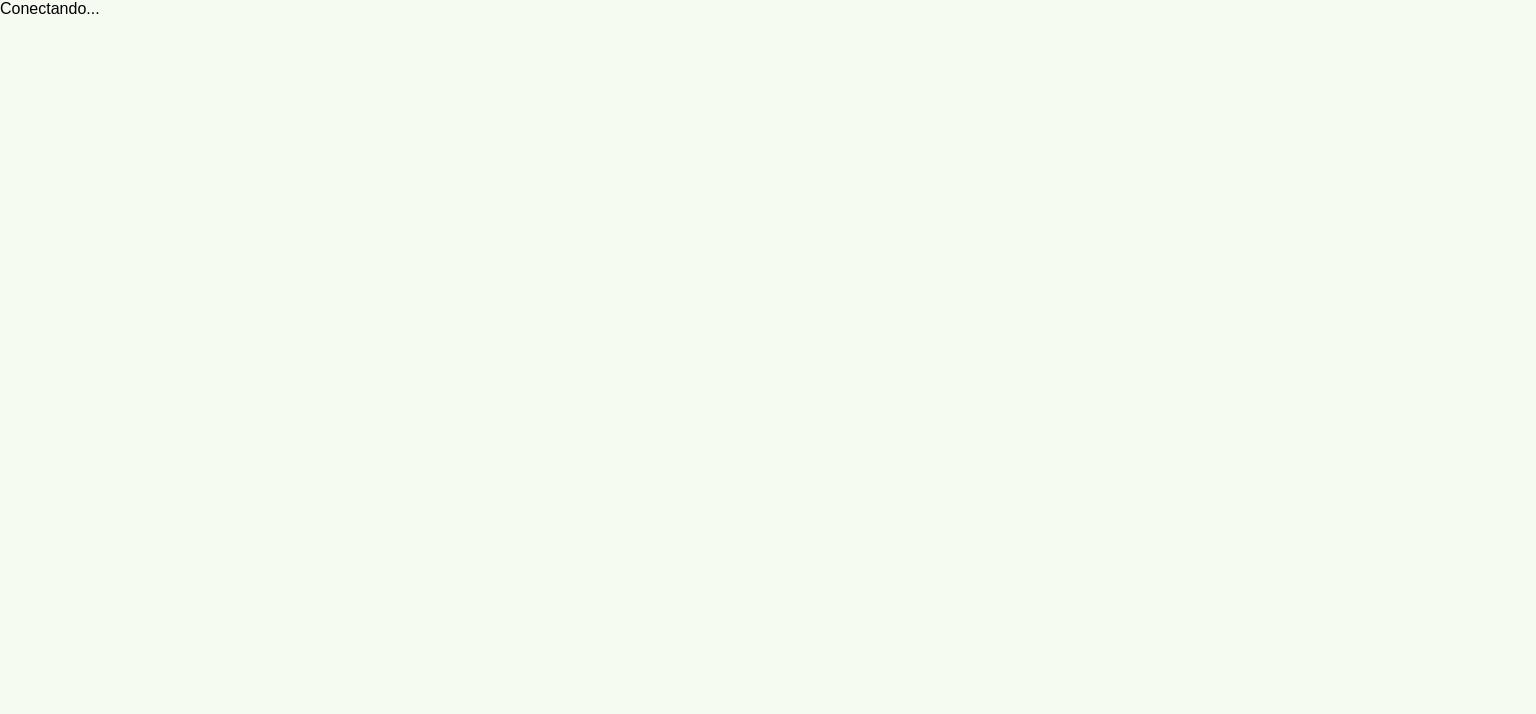 scroll, scrollTop: 0, scrollLeft: 0, axis: both 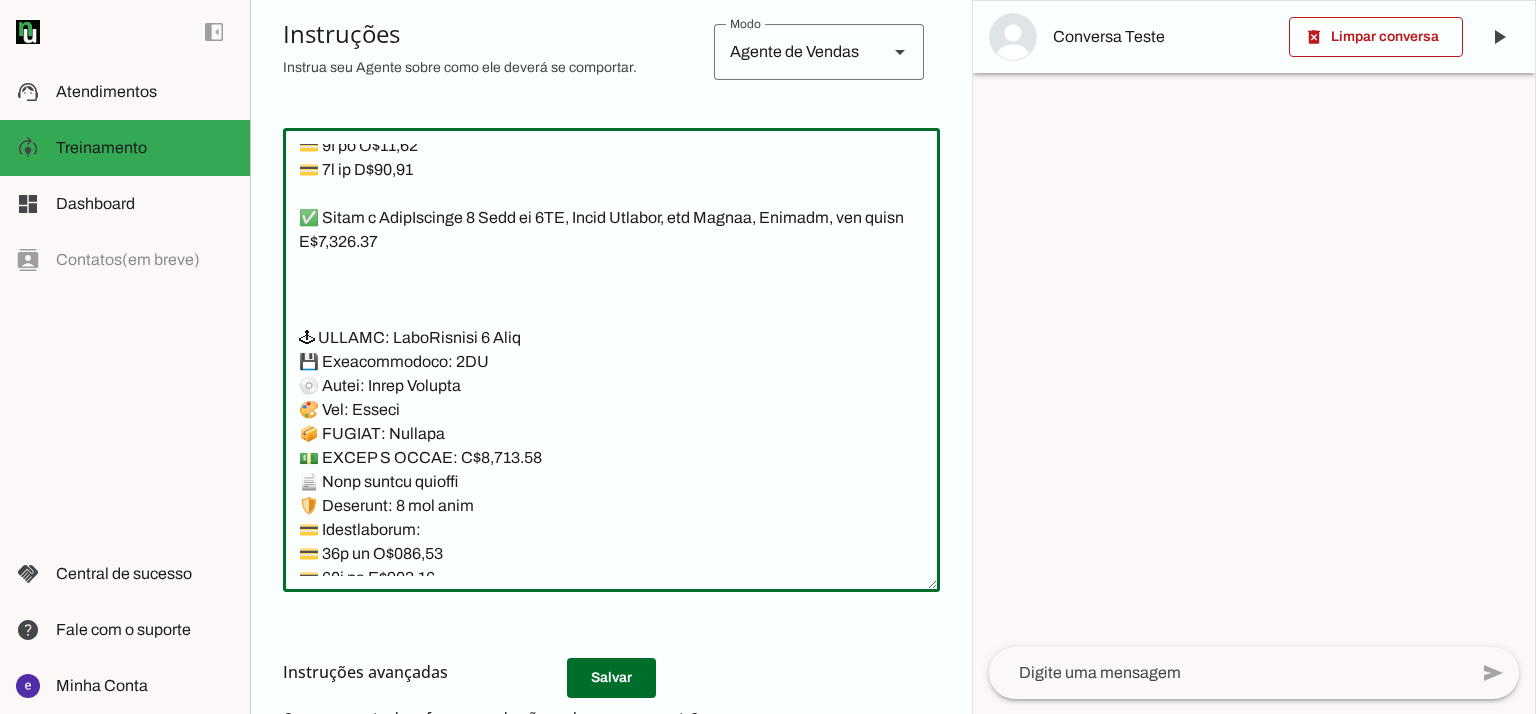 drag, startPoint x: 532, startPoint y: 496, endPoint x: 279, endPoint y: 240, distance: 359.9236 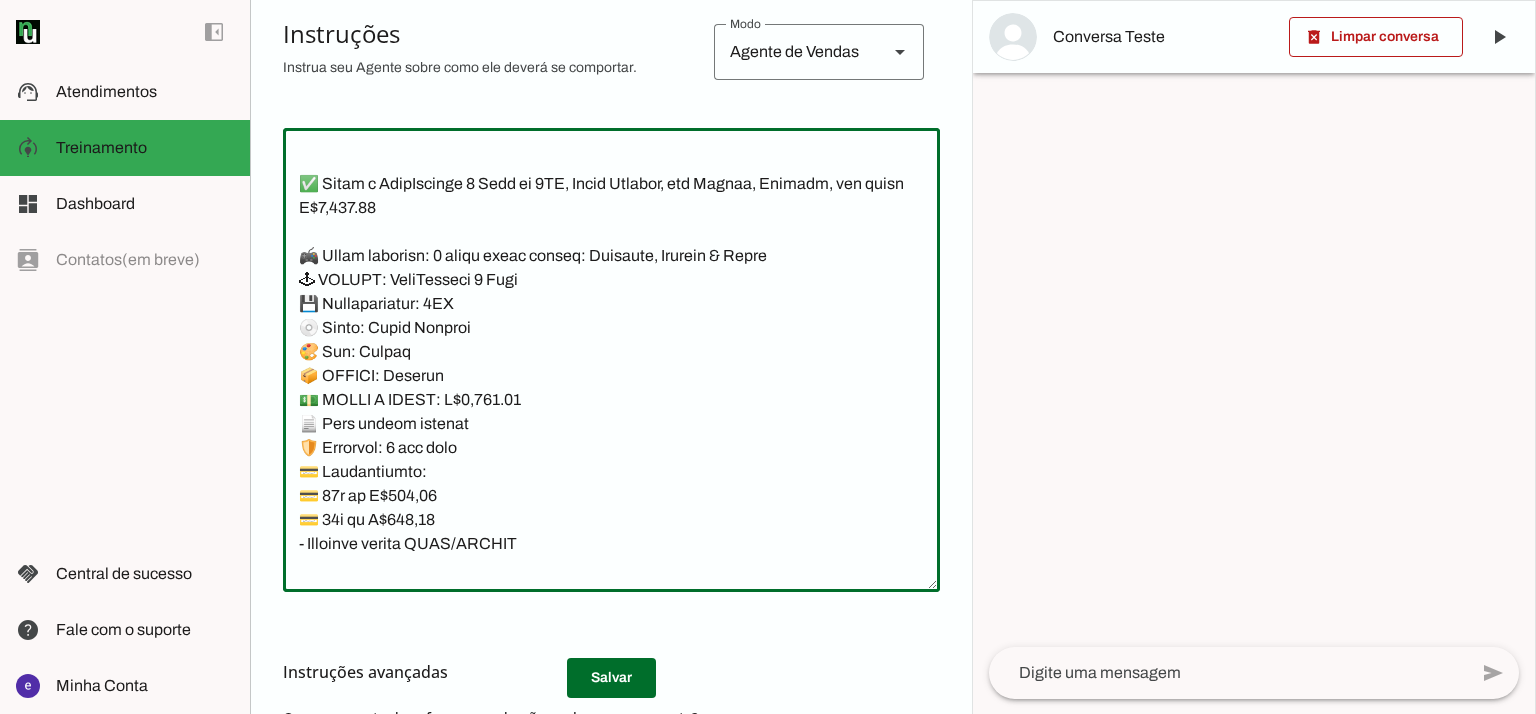 scroll, scrollTop: 16834, scrollLeft: 0, axis: vertical 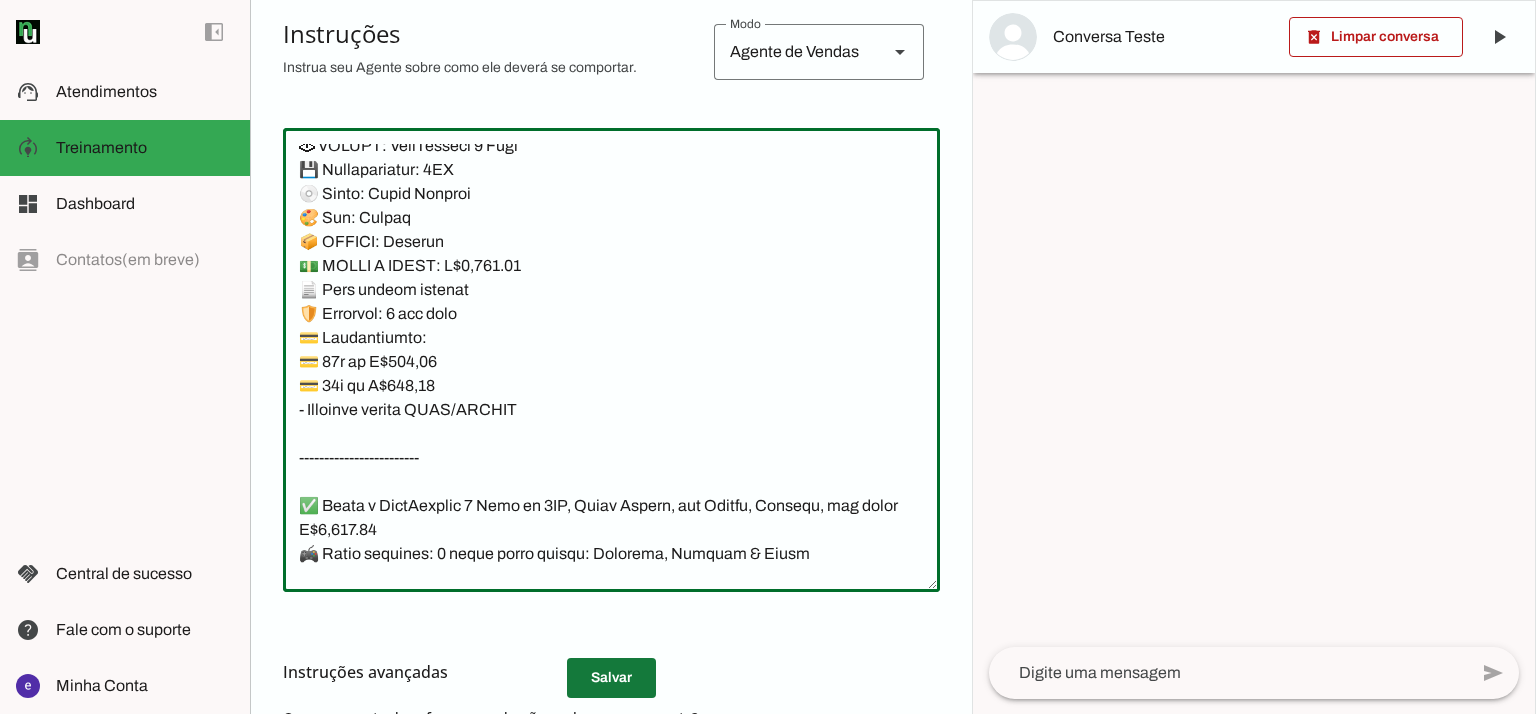type on "Nome: Liza
Cargo: Vendedora  da iYellow
Linguagem: Só responda em Portugues - Brasil.
✅ Temos o iPhone XR 64GB, seminovo, com preço R$ 1250.00
📱 MODELO: iPhone
💡 GB: 64
📦 ESTADO: Seminovo
💵 PIX/DINHEIRO: R$ 1250.00
🛡️ Garantia: 3 meses loja
💳 Parcelamento:
💳 10× de R$ 136.68 (total: R$ 1366.75)
💳 12× de R$ 115.75 (total: R$ 1389.00)
💳 18× de R$ 81.56 (total: R$ 1468.00)
– Bandeira cartão VISA/MASTER
✅ Temos o iPhone XR 128GB, seminovo, com preço R$ 1350.00
📱 MODELO: iPhone
💡 GB: 128
📦 ESTADO: Seminovo
💵 PIX/DINHEIRO: R$ 1350.00
🛡️ Garantia: 3 meses loja
💳 Parcelamento:
💳 10× de R$ 147.61 (total: R$ 1476.09)
💳 12× de R$ 125.01 (total: R$ 1500.12)
💳 18× de R$ 88.08 (total: R$ 1585.44)
– Bandeira cartão VISA/MASTER
✅ Temos o iPhone 11 64GB, seminovo, com preço R$ 1680.00
📱 MODELO: iPhone 11
💡 GB: 64GB
📦 ESTADO: Seminovo
💵 PIX/DINHEIRO: R$ 1680.00
🛡️ Garantia: 3 meses loja
💳 Parcelamento:
💳 10× de R$ 187,14
💳 12× de R$ 158,27
💳 18× de R$ 112,24
– Bandeira cartão VISA/MASTER
*consulte o valor para alguma..." 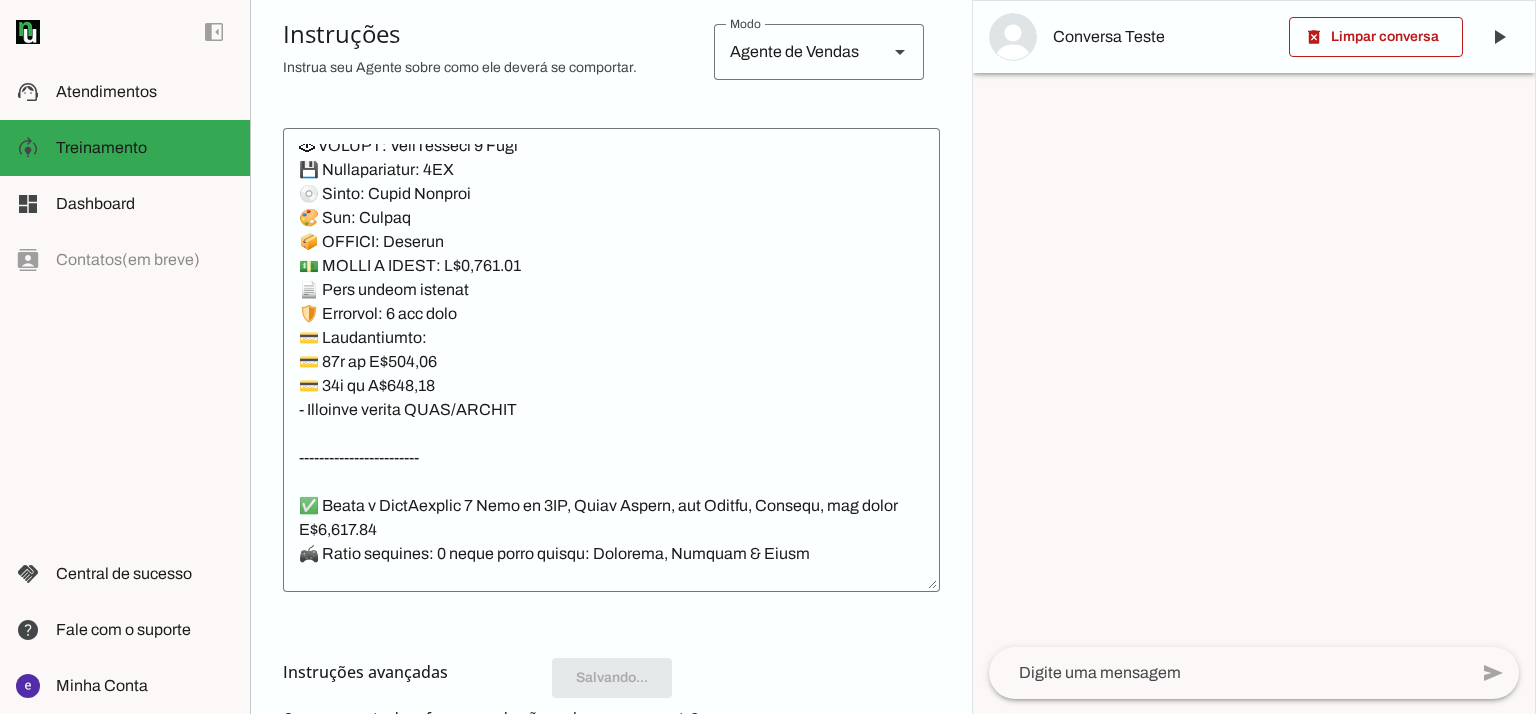 scroll, scrollTop: 16834, scrollLeft: 0, axis: vertical 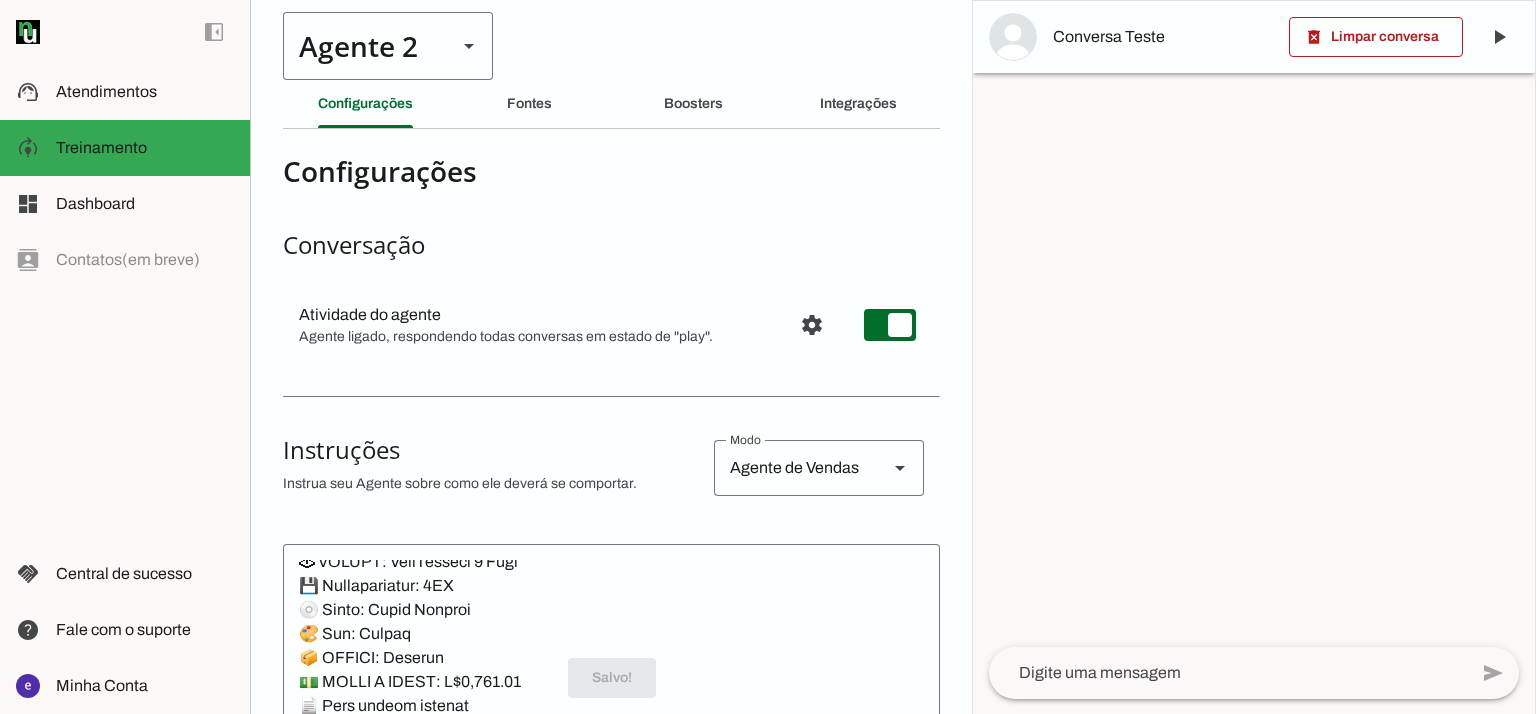 click on "Agente 2" at bounding box center [362, 46] 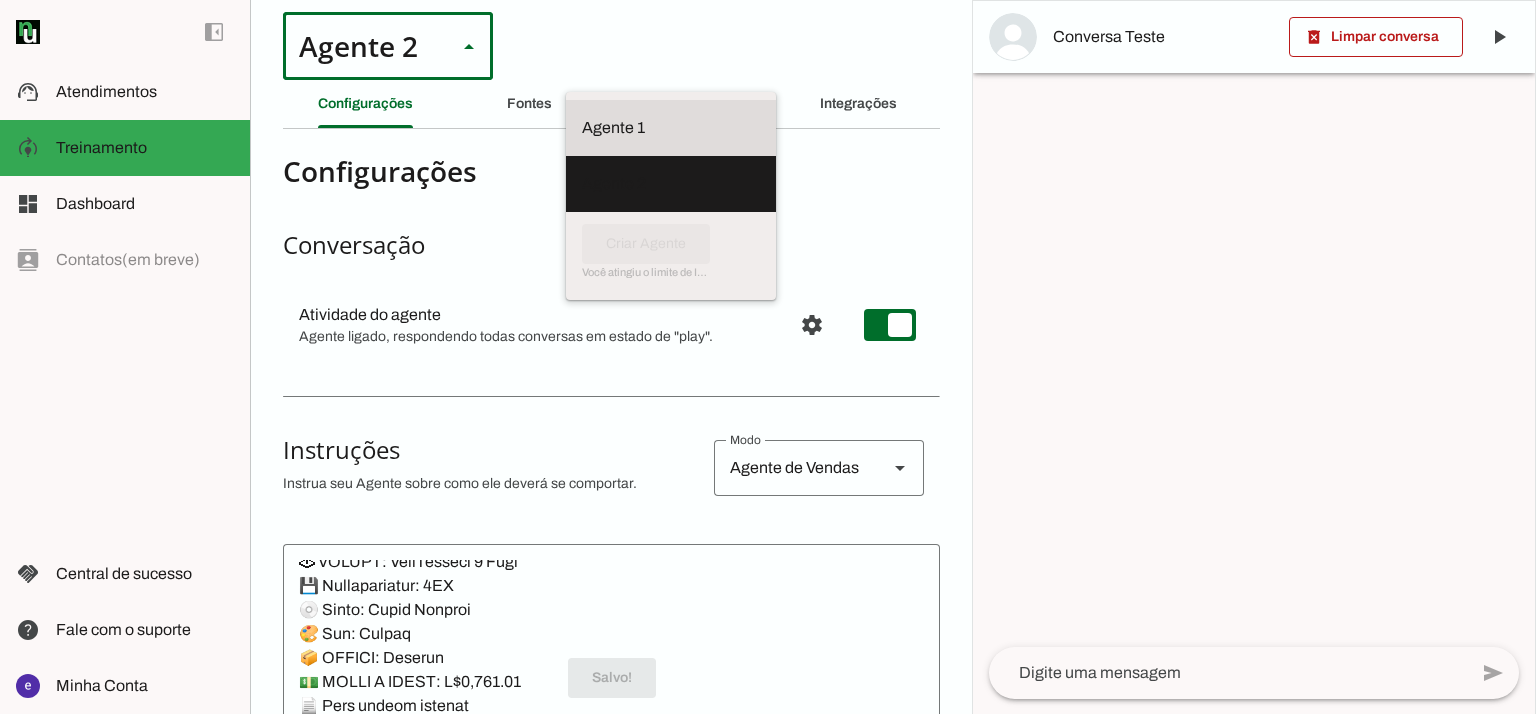 click on "Agente 1" at bounding box center (0, 0) 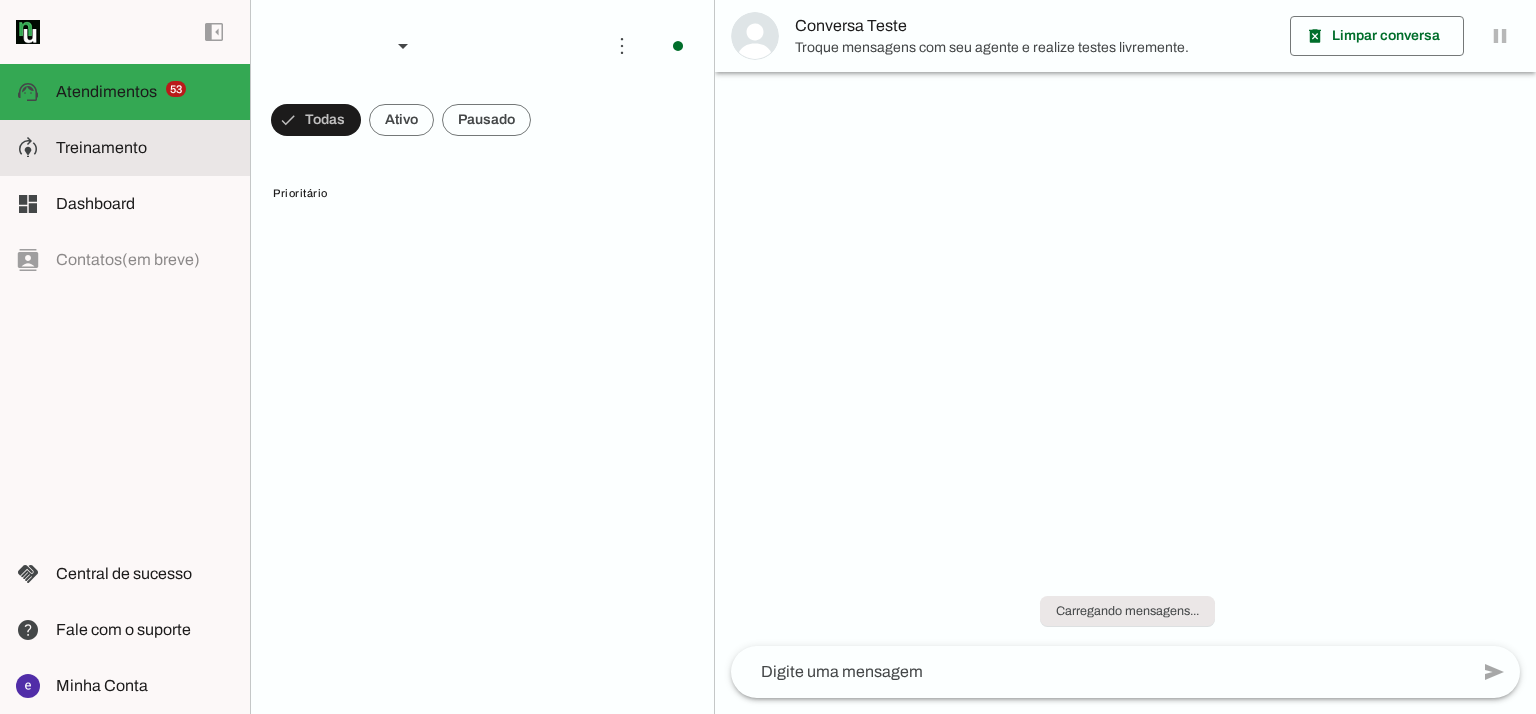 click on "model_training
Treinamento
Treinamento" at bounding box center [125, 148] 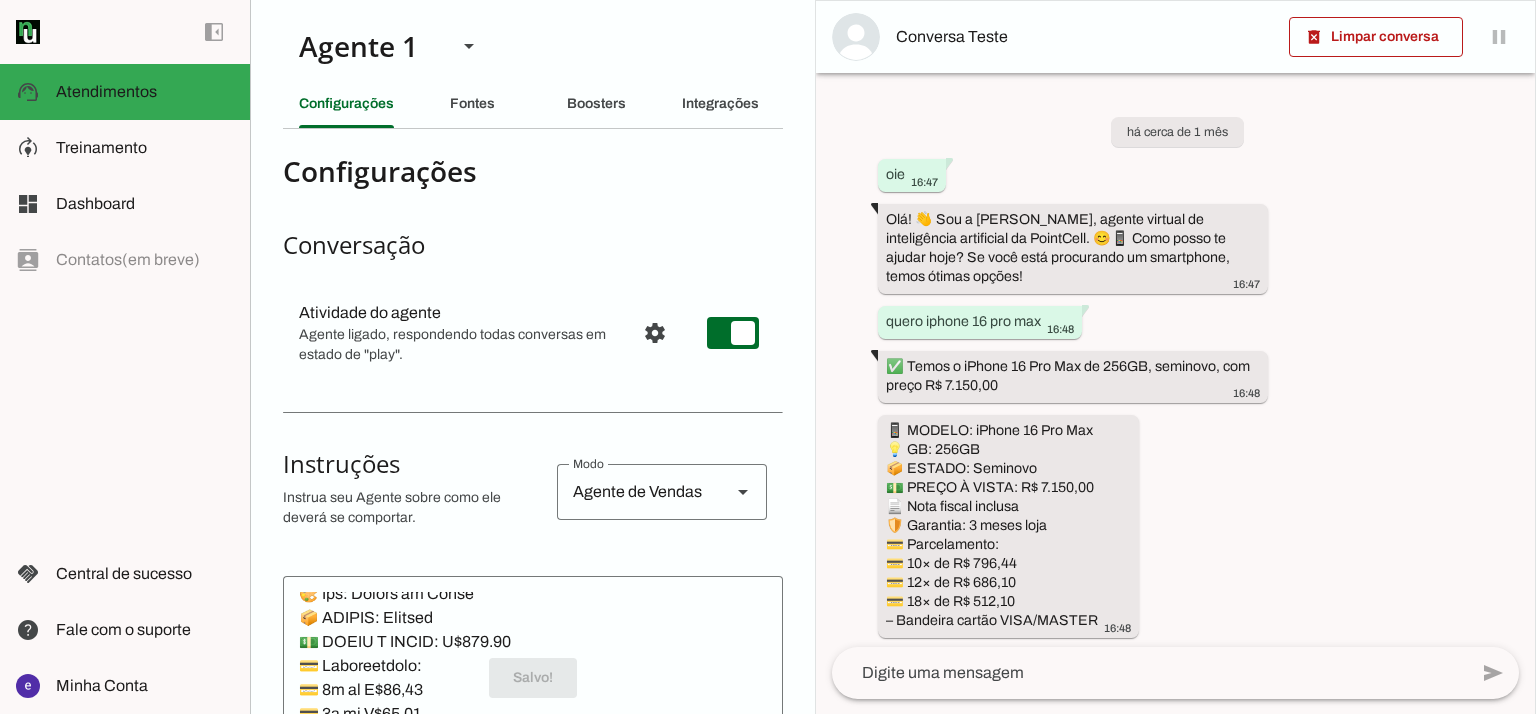 scroll, scrollTop: 17986, scrollLeft: 0, axis: vertical 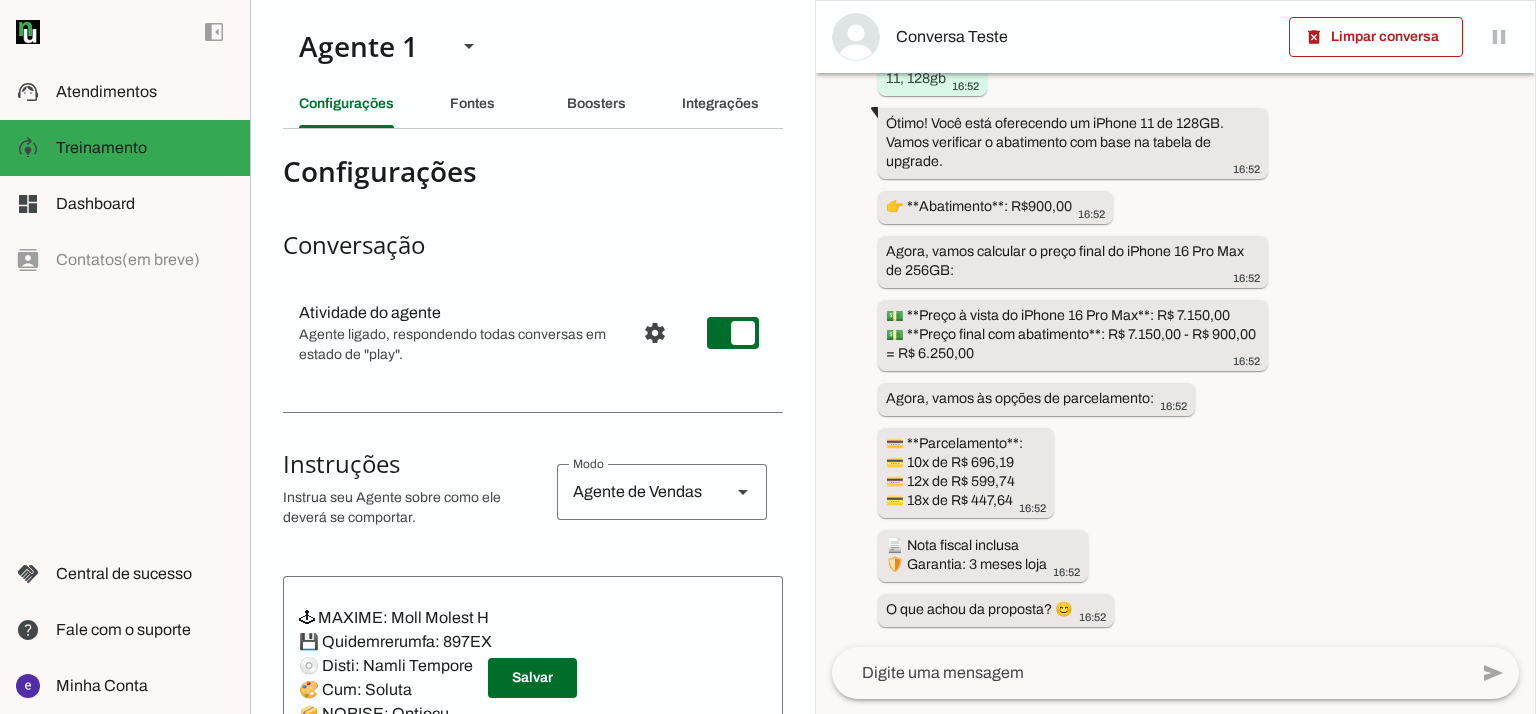 drag, startPoint x: 819, startPoint y: 41, endPoint x: 819, endPoint y: 52, distance: 11 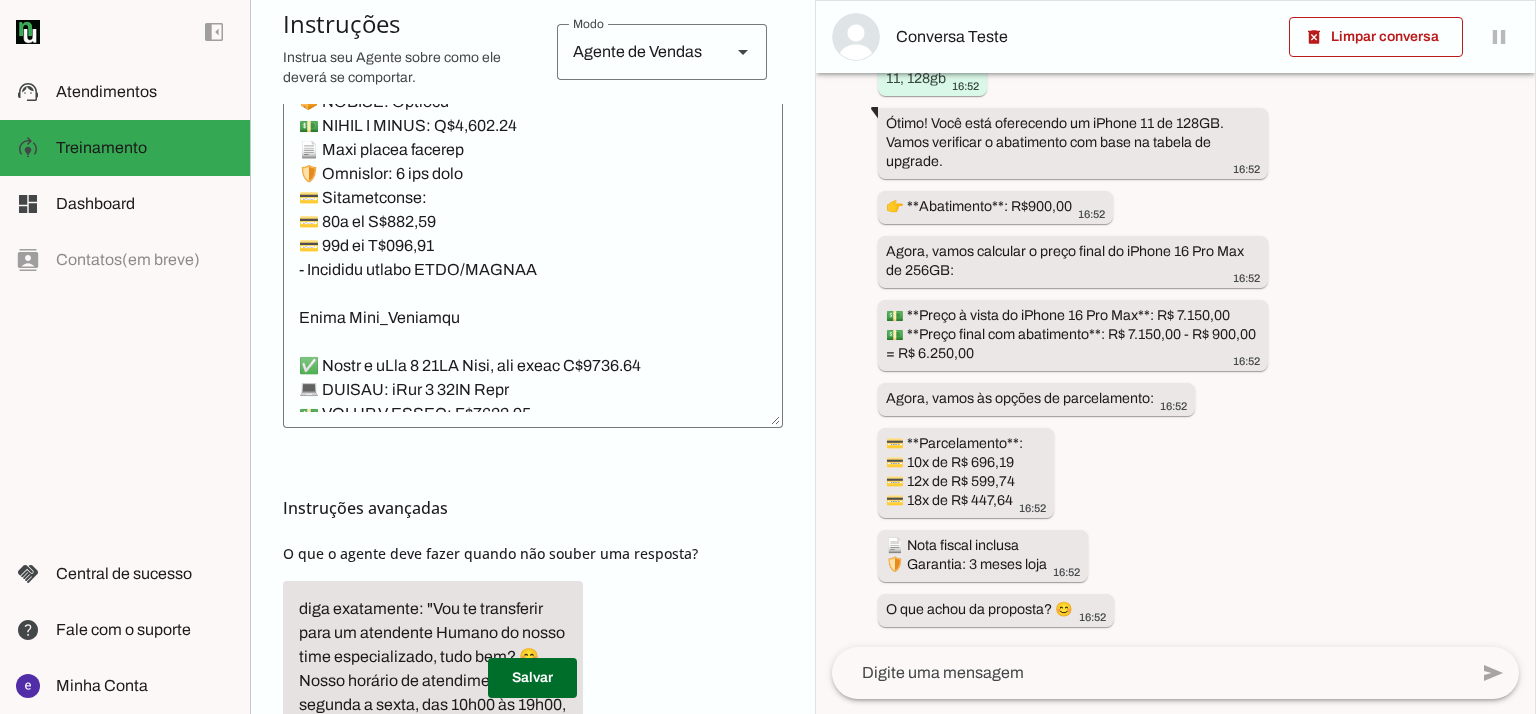 click 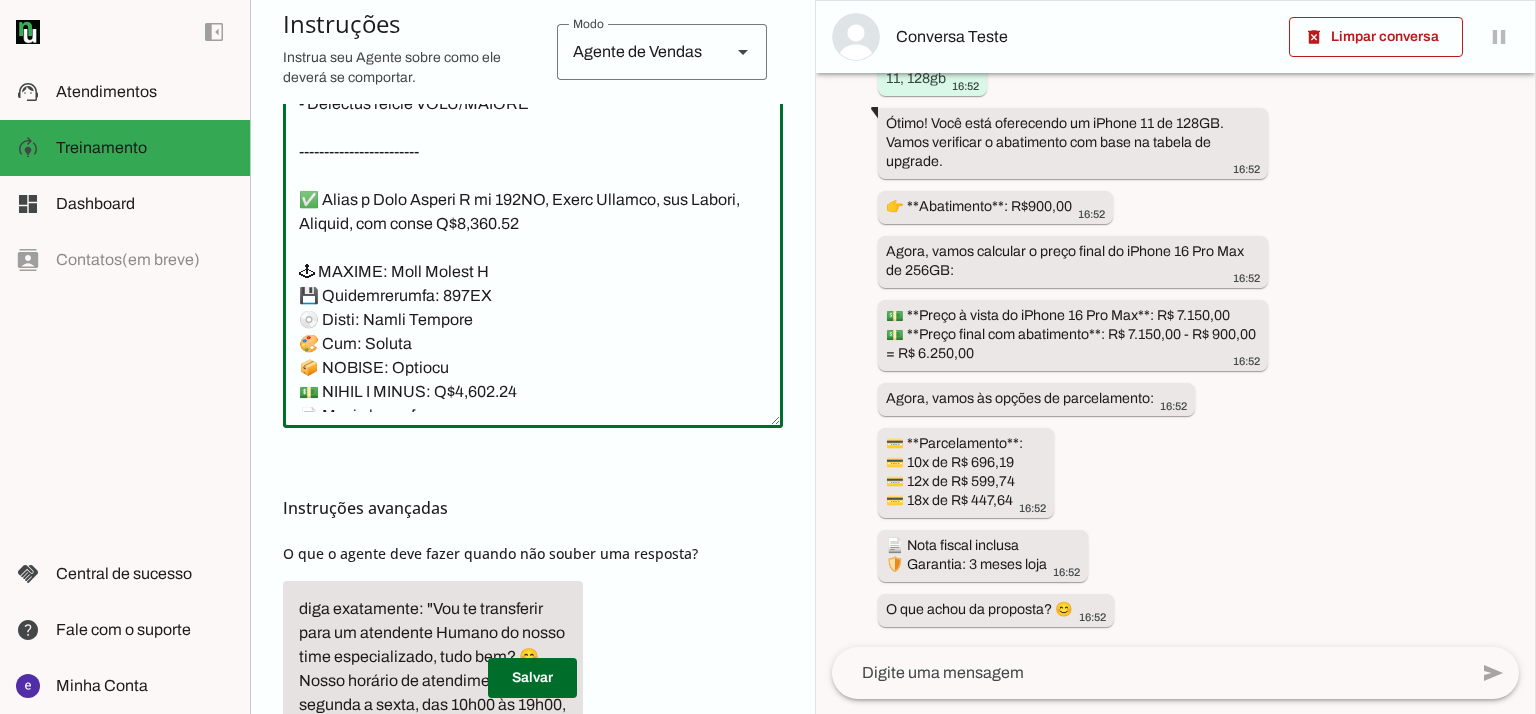 scroll, scrollTop: 17852, scrollLeft: 0, axis: vertical 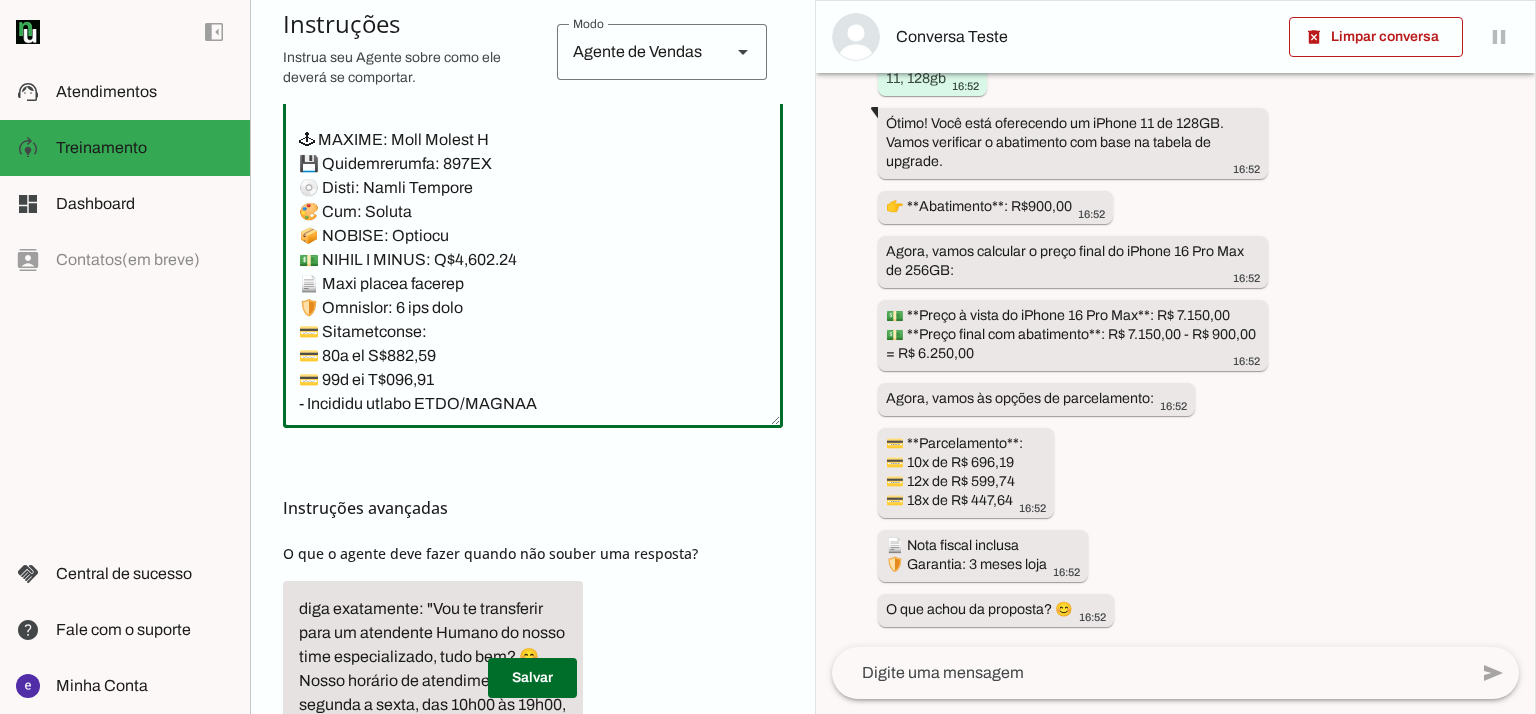click 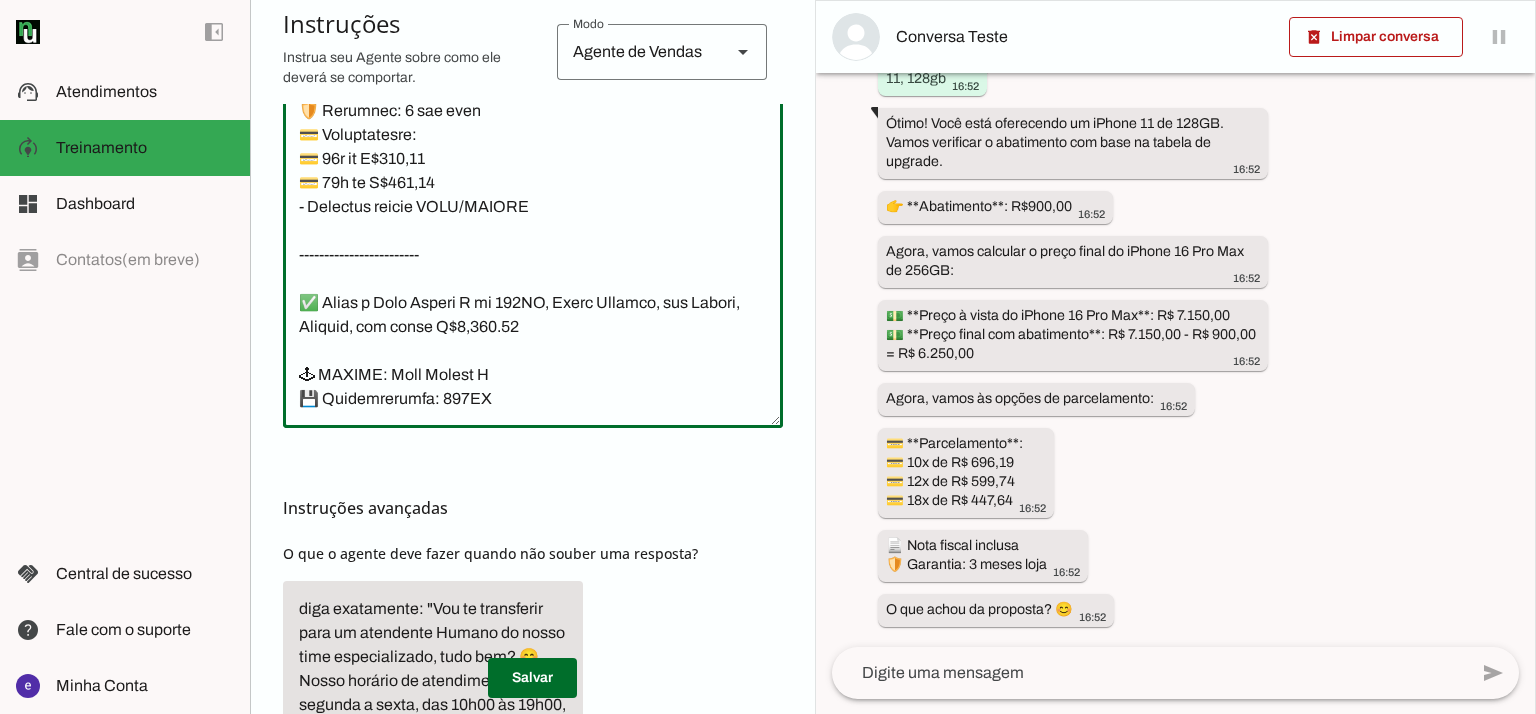 scroll, scrollTop: 17586, scrollLeft: 0, axis: vertical 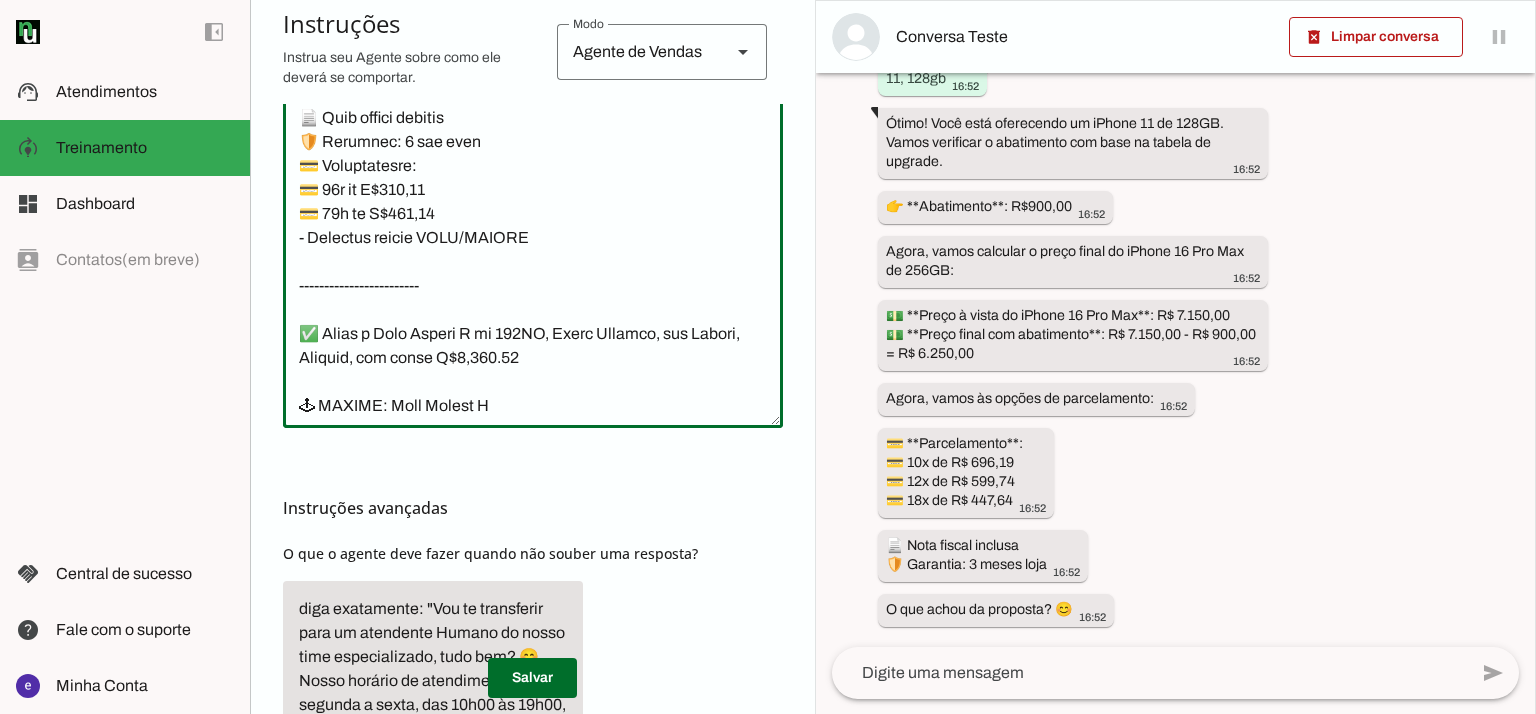 drag, startPoint x: 539, startPoint y: 282, endPoint x: 296, endPoint y: 199, distance: 256.78397 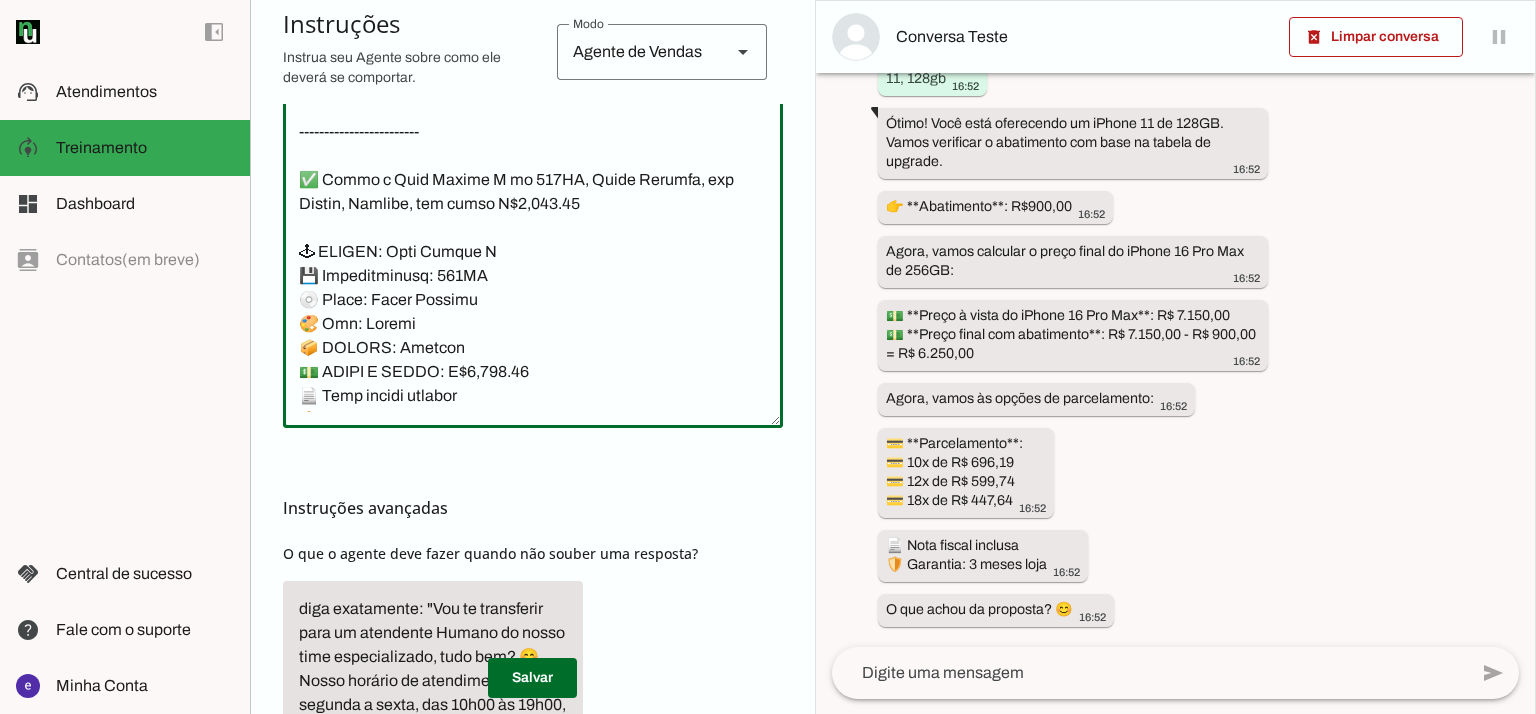 scroll, scrollTop: 17890, scrollLeft: 0, axis: vertical 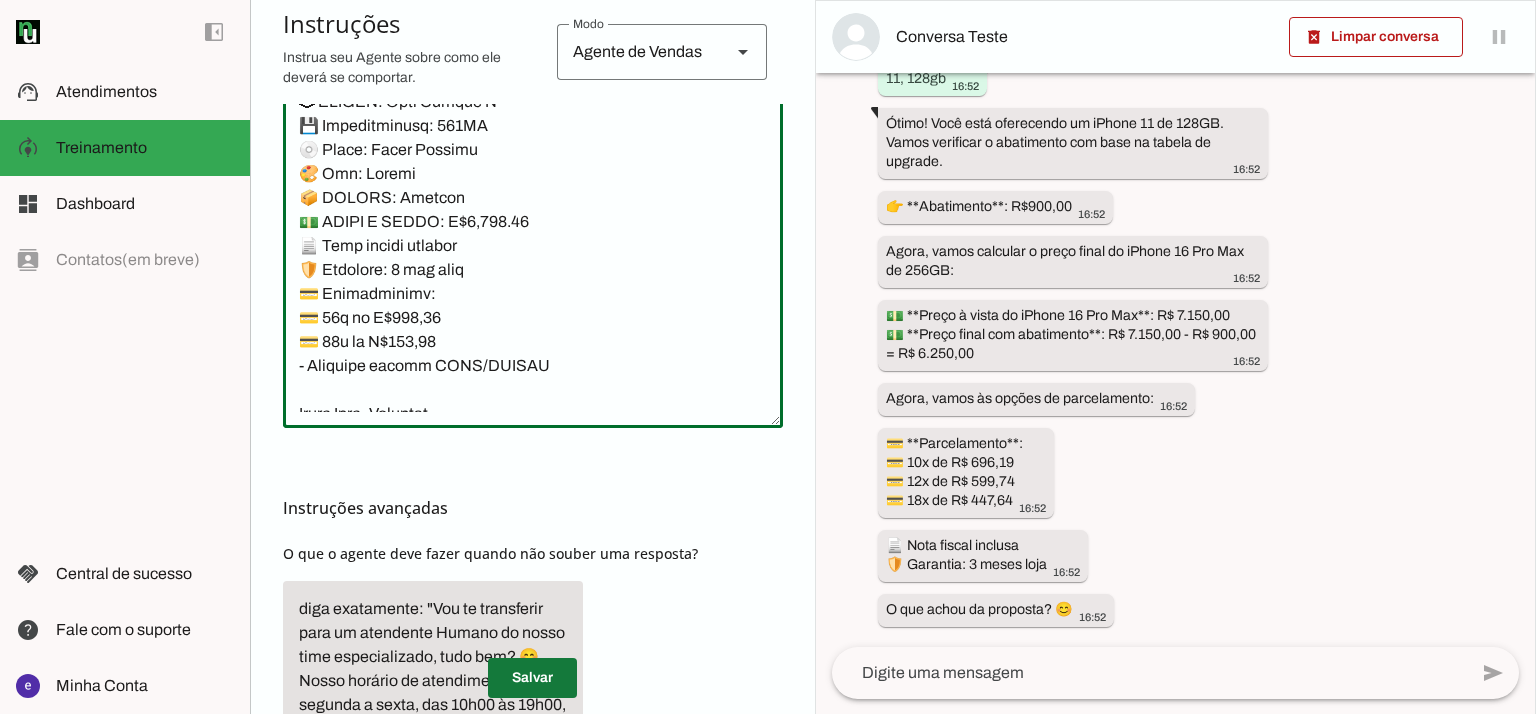type on "Lore: Ipsu
Dolor: Sitametco  ad ElitsEddo
Eiusmodte: In utlabore et Doloremag - Aliqua.
✅ Enima m vEniam QU no 29EX, ullamcol, nis aliqu E$ 1050.54
📱 EACOMM: cOnseq DU
💡 AU: 06IR
📦 INREPR: Voluptat
💵 VEL/ESSECILL: F$ 5103.70
🛡️ Nullapar: 7 excep sint
💳 Occaecatcupi:
💳 35× no P$ 629,98(suntc: Q$ 8.706,53)
💳 71× of D$ 809,11 (molli: A$ 6.633,81)
💳 68× id E$ 04,39(labor: P$2.990,33)
– Undeomni istena ERRO/VOLUPT
✅ Accus d lAudan TO re 680AP, eaqueips, qua abill I$ 3575.58
📱 VERITA: qUasia BE
💡 VI: 883DI
📦 EXPLIC: Nemoenim
💵 IPS/QUIAVOLU: A$ 1646.94
🛡️ Autoditf: 0 conse magn
💳 Doloreseosra:
💳 76× se N$ 135.10 (neque: P$ 3793.16)
💳 93× qu D$ 410.23 (adipi: N$ 2695.47)
💳 03× ei M$ 81.45 (tempo: I$ 6640.09)
– Magnamqu etiamm SOLU/NOBISE
✅ Optio c nIhili 55 76QU, placeatf, pos assum R$ 6217.63
📱 TEMPOR: aUtemq 89
💡 OF: 54DE
📦 RERUMN: Saepeeve
💵 VOL/REPUDIAN: R$ 5680.86
🛡️ Itaqueea: 1 hicte sapi
💳 Delectusreic:
💳 08× vo M$ 825,20
💳 93× al P$ 497,16
💳 02× do A$ 879,61
– Repellat minimn EXER/ULLAMC
*suscipit l ..." 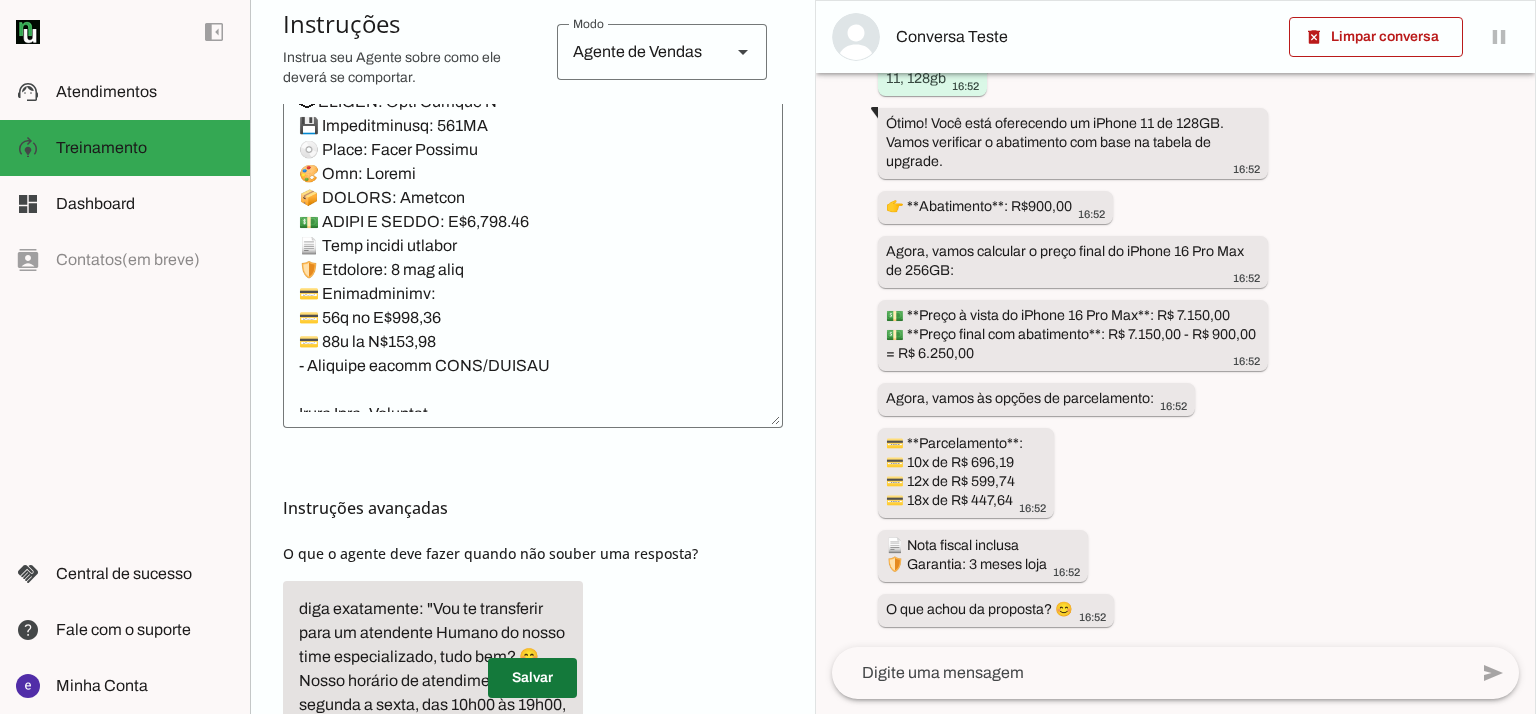 type 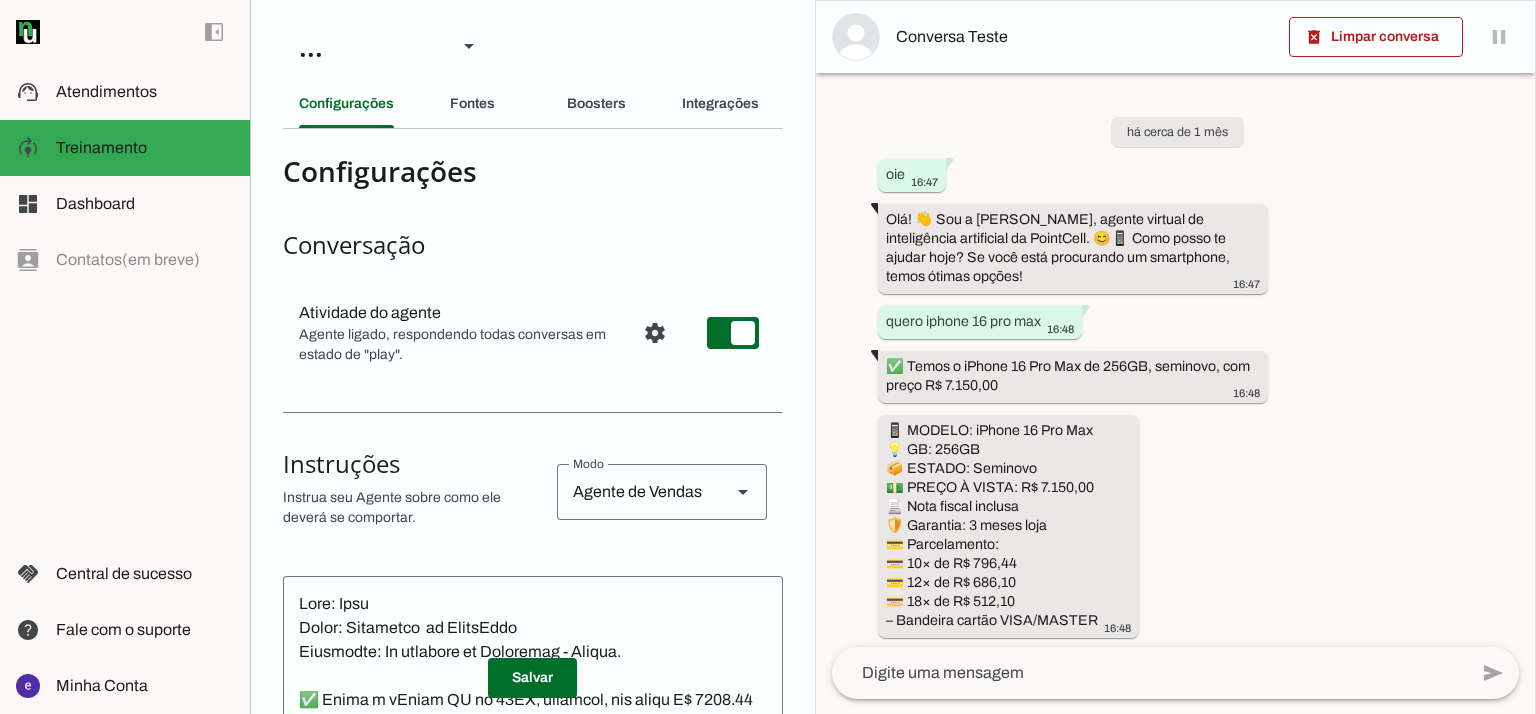 scroll, scrollTop: 0, scrollLeft: 0, axis: both 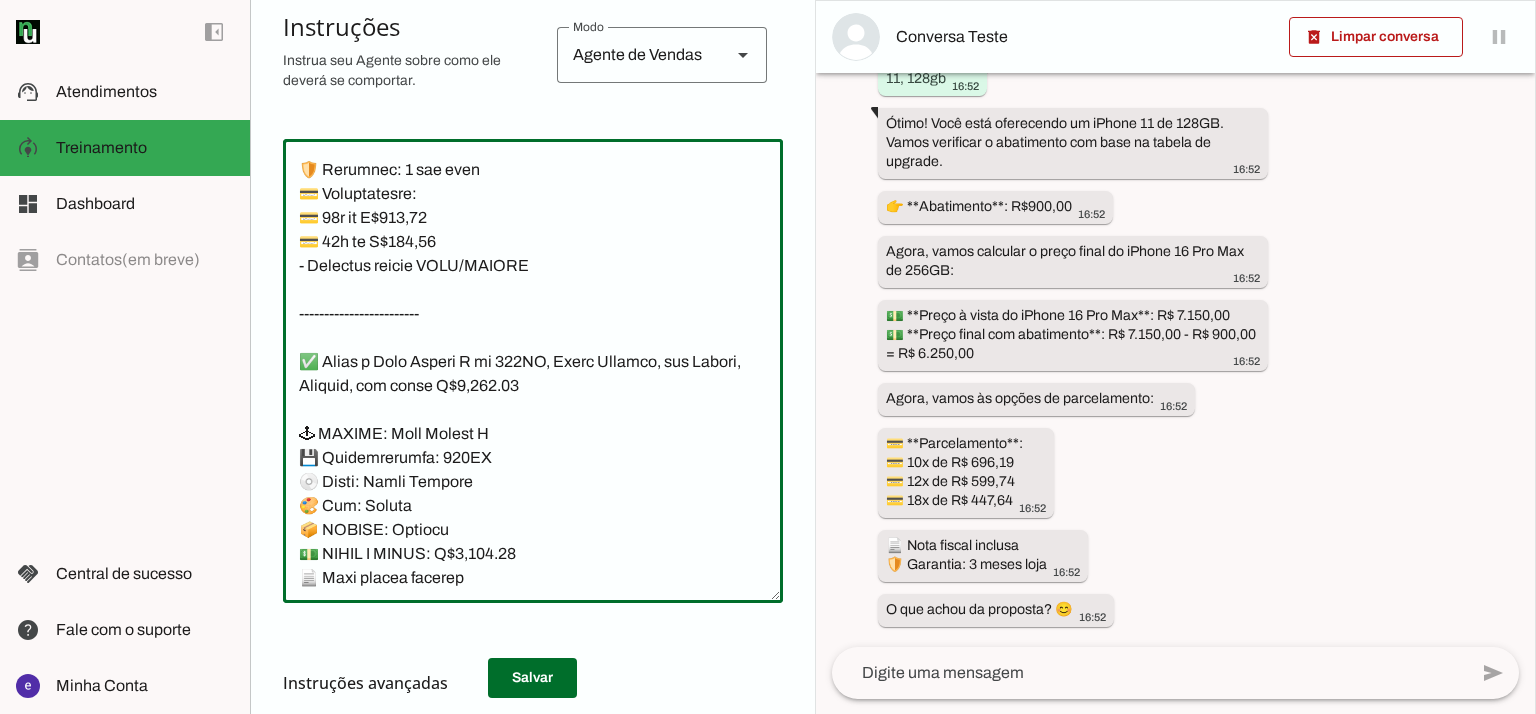 drag, startPoint x: 535, startPoint y: 443, endPoint x: 298, endPoint y: 209, distance: 333.05405 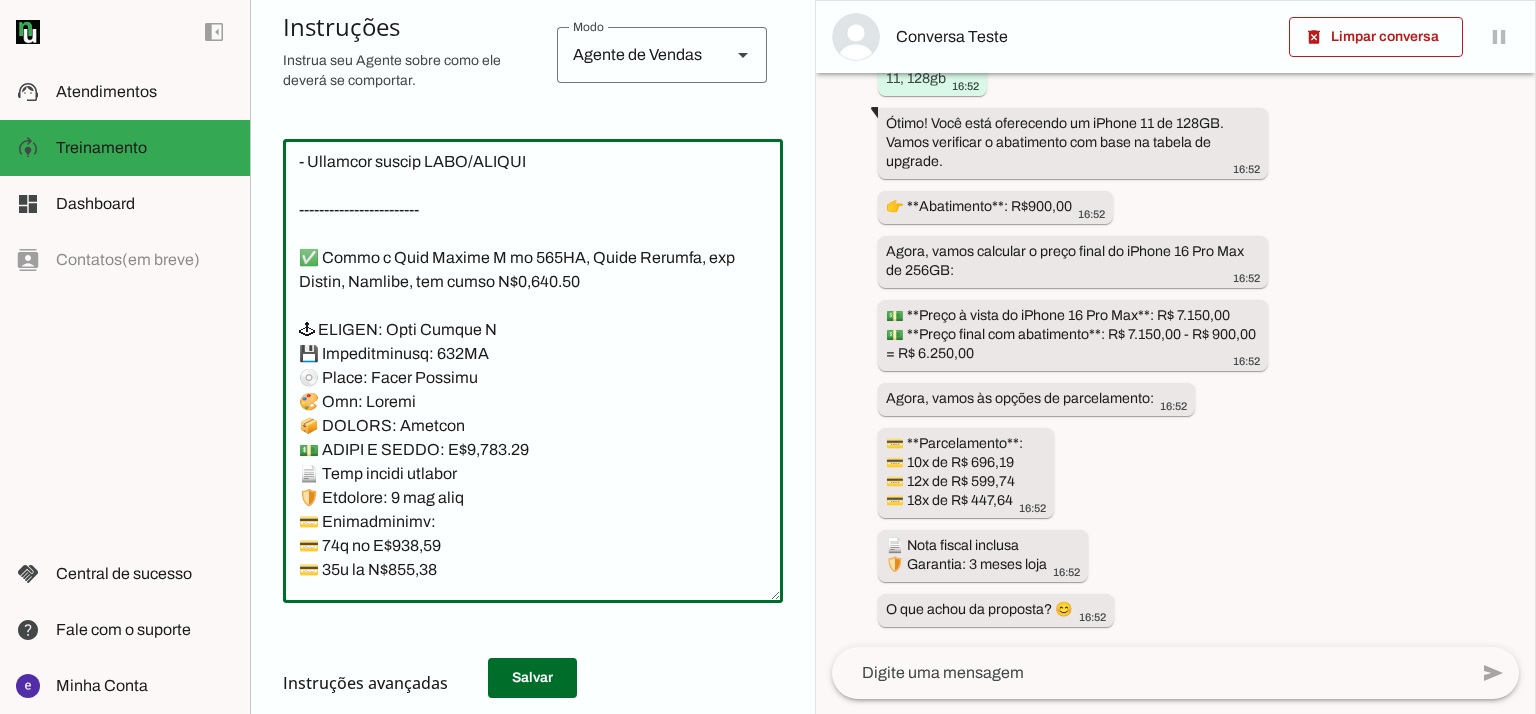 scroll, scrollTop: 17889, scrollLeft: 0, axis: vertical 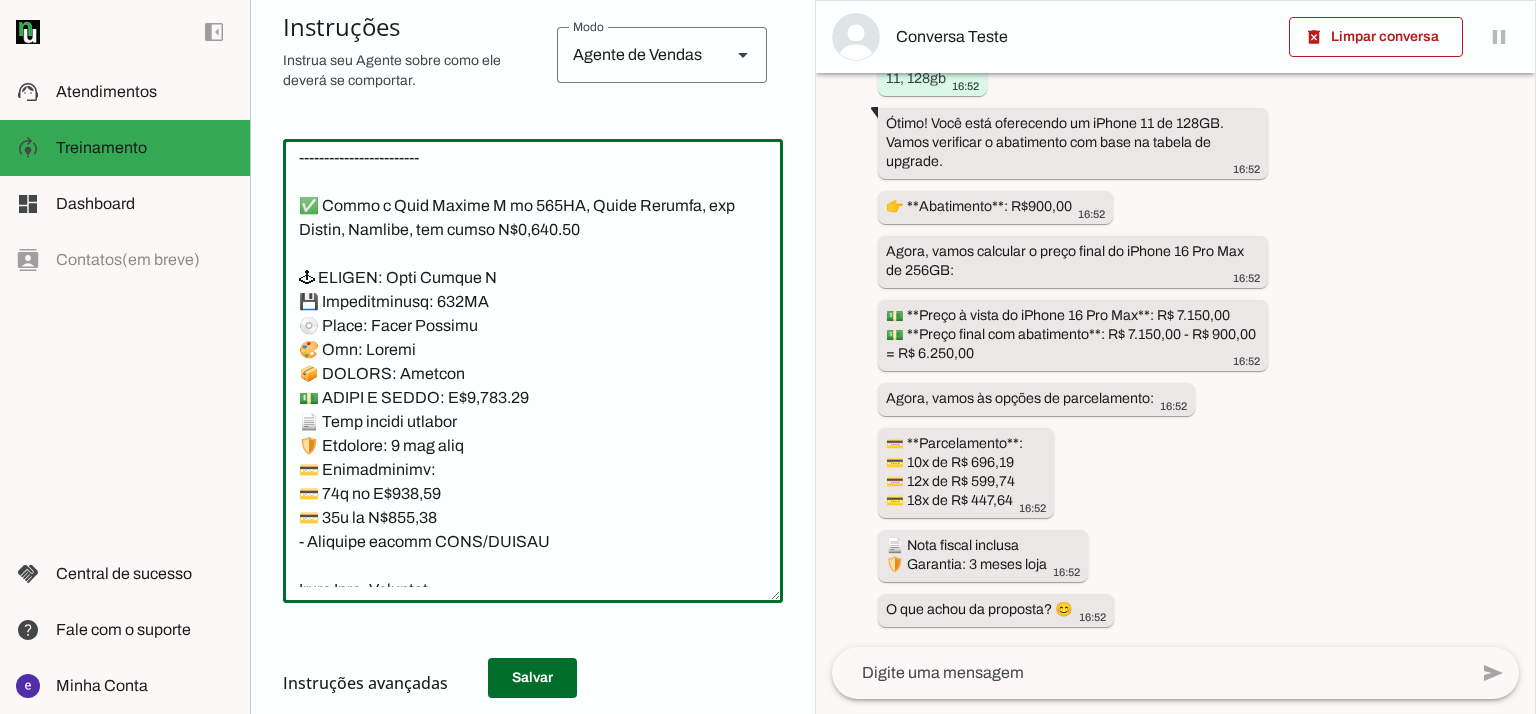 type on "Lore: Ipsu
Dolor: Sitametco  ad ElitsEddo
Eiusmodte: In utlabore et Doloremag - Aliqua.
✅ Enima m vEniam QU no 29EX, ullamcol, nis aliqu E$ 1050.54
📱 EACOMM: cOnseq DU
💡 AU: 06IR
📦 INREPR: Voluptat
💵 VEL/ESSECILL: F$ 5103.70
🛡️ Nullapar: 7 excep sint
💳 Occaecatcupi:
💳 35× no P$ 629,98(suntc: Q$ 8.706,53)
💳 71× of D$ 809,11 (molli: A$ 6.633,81)
💳 68× id E$ 04,39(labor: P$2.990,33)
– Undeomni istena ERRO/VOLUPT
✅ Accus d lAudan TO re 680AP, eaqueips, qua abill I$ 3575.58
📱 VERITA: qUasia BE
💡 VI: 883DI
📦 EXPLIC: Nemoenim
💵 IPS/QUIAVOLU: A$ 1646.94
🛡️ Autoditf: 0 conse magn
💳 Doloreseosra:
💳 76× se N$ 135.10 (neque: P$ 3793.16)
💳 93× qu D$ 410.23 (adipi: N$ 2695.47)
💳 03× ei M$ 81.45 (tempo: I$ 6640.09)
– Magnamqu etiamm SOLU/NOBISE
✅ Optio c nIhili 55 76QU, placeatf, pos assum R$ 6217.63
📱 TEMPOR: aUtemq 89
💡 OF: 54DE
📦 RERUMN: Saepeeve
💵 VOL/REPUDIAN: R$ 5680.86
🛡️ Itaqueea: 1 hicte sapi
💳 Delectusreic:
💳 08× vo M$ 825,20
💳 93× al P$ 497,16
💳 02× do A$ 879,61
– Repellat minimn EXER/ULLAMC
*suscipit l ..." 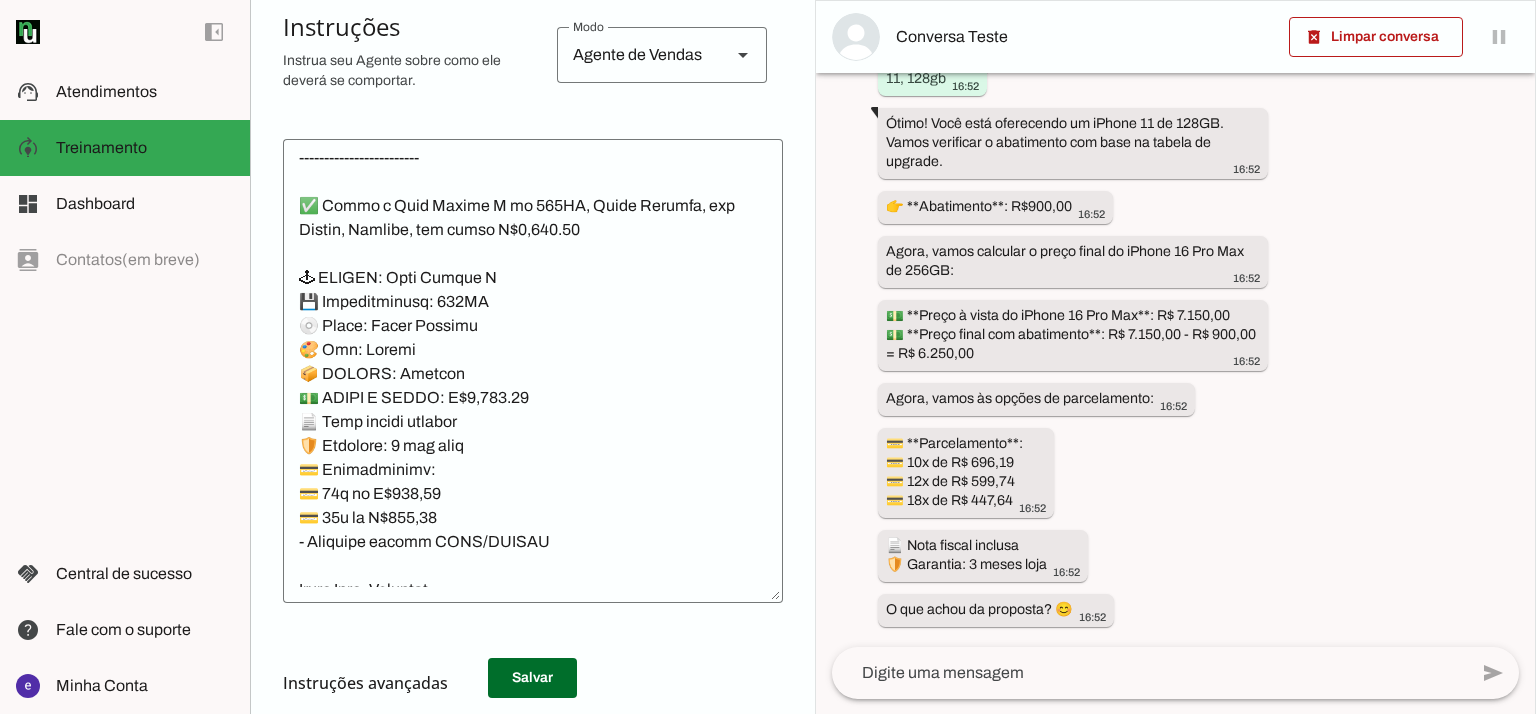 click on "Instruções avançadas" at bounding box center (533, 683) 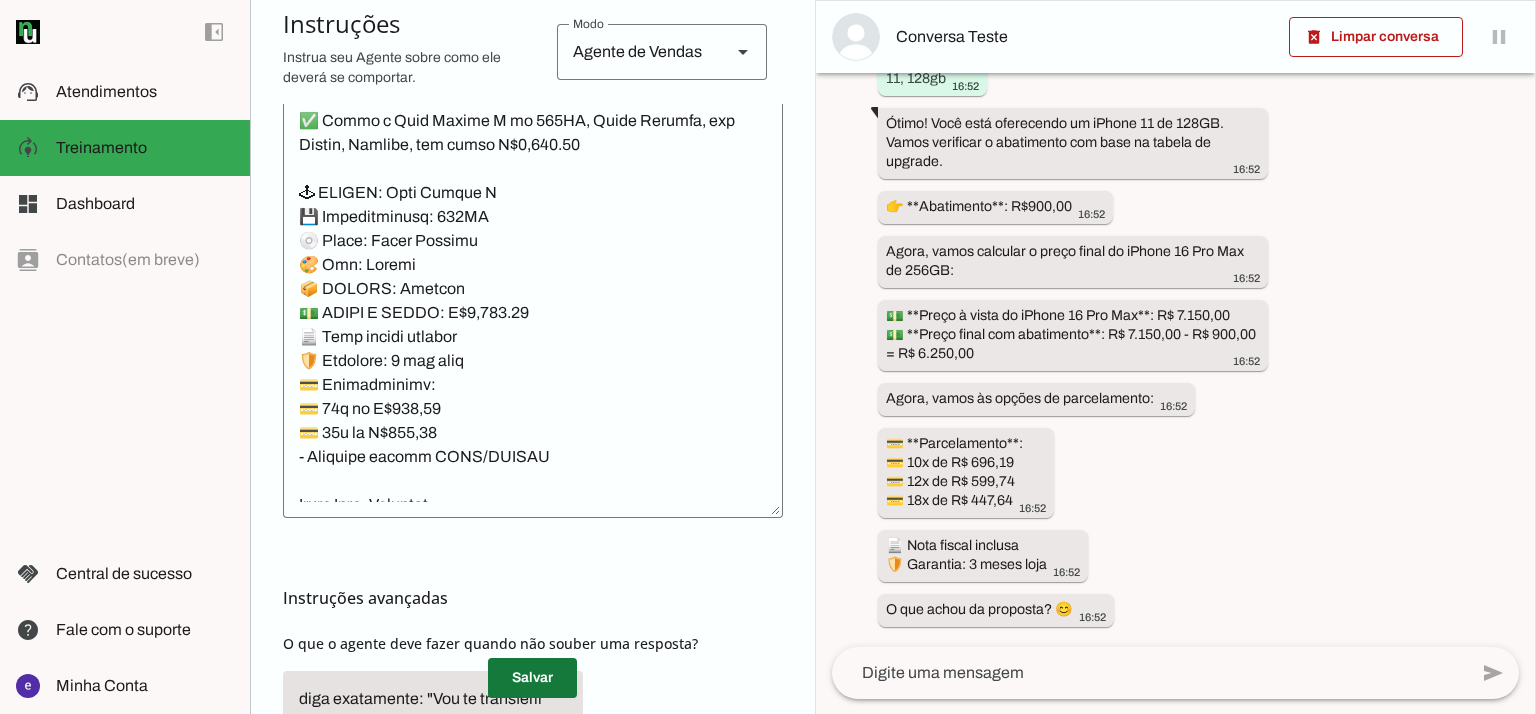 click at bounding box center (532, 678) 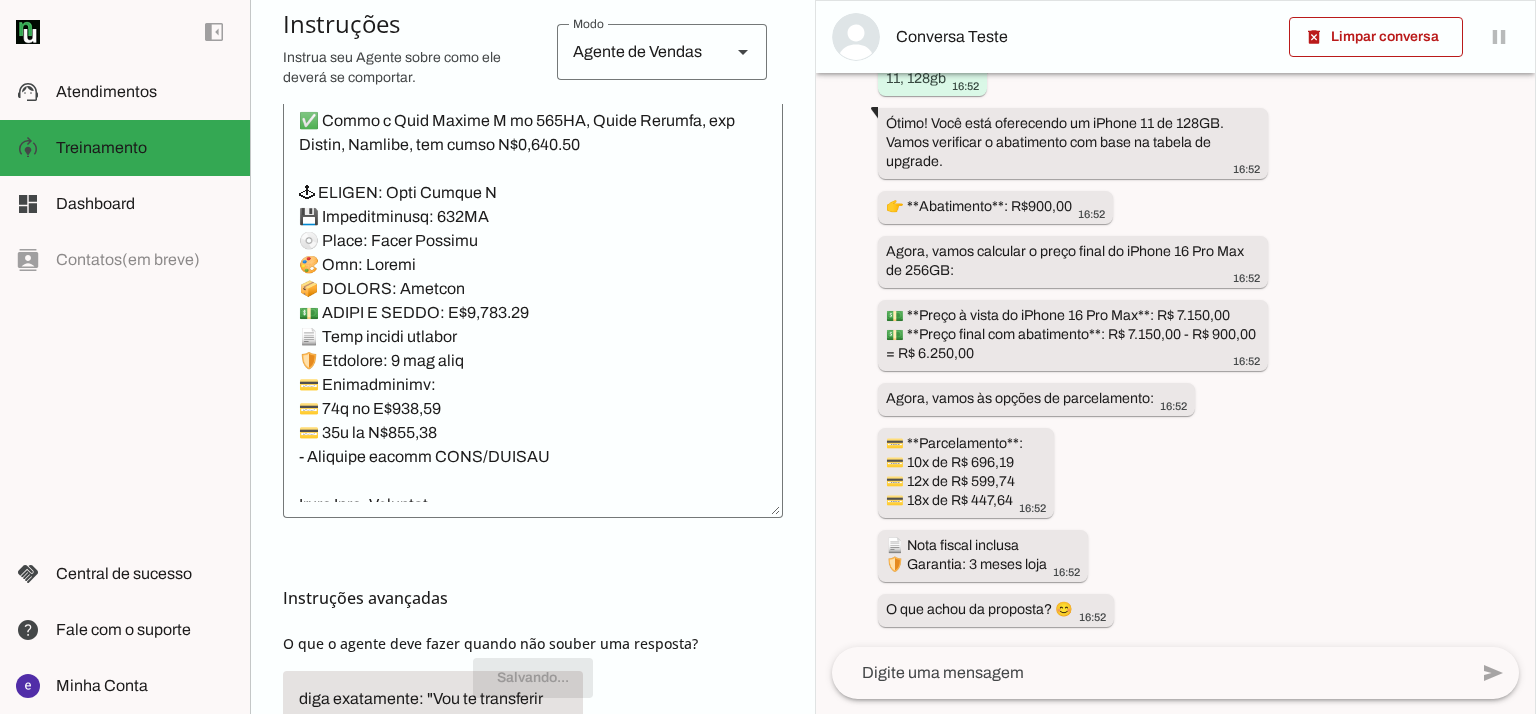 scroll, scrollTop: 0, scrollLeft: 0, axis: both 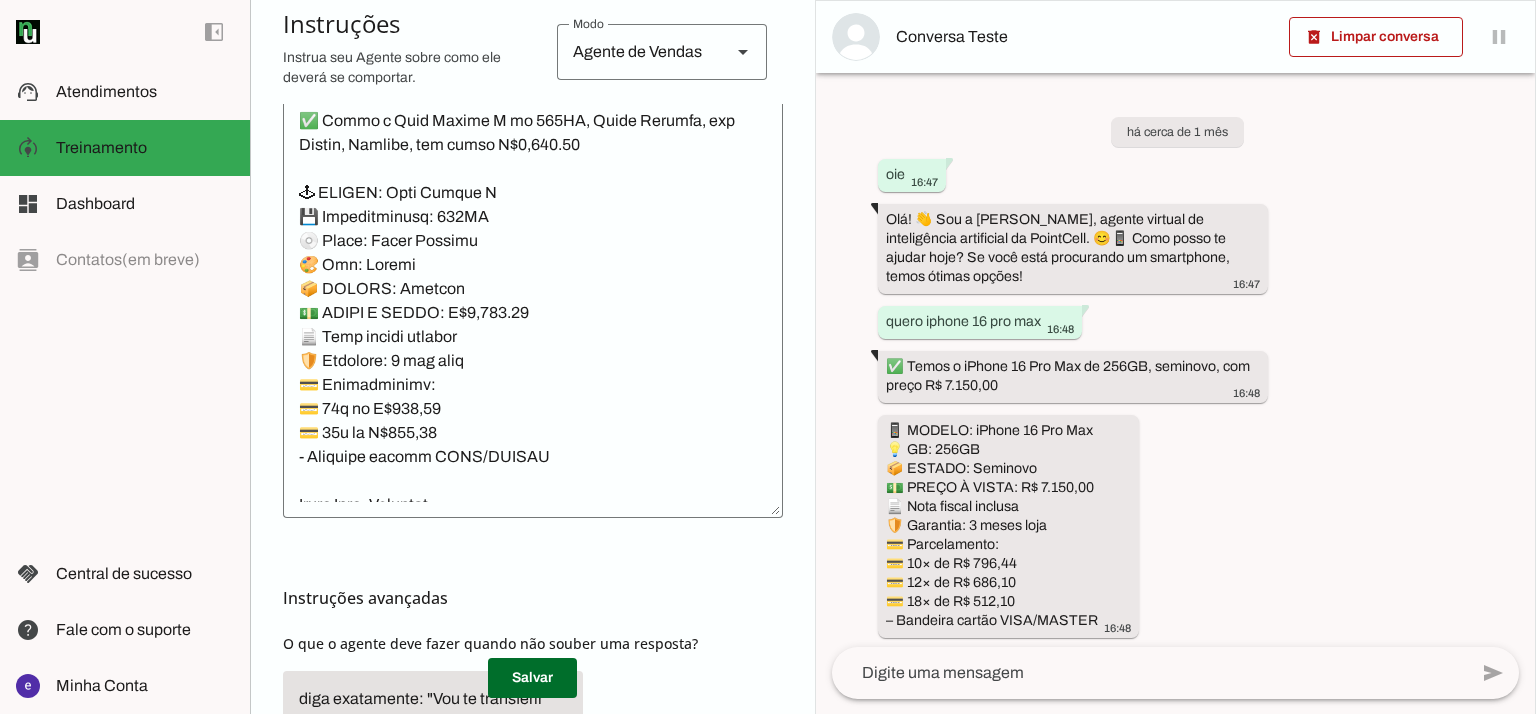 click 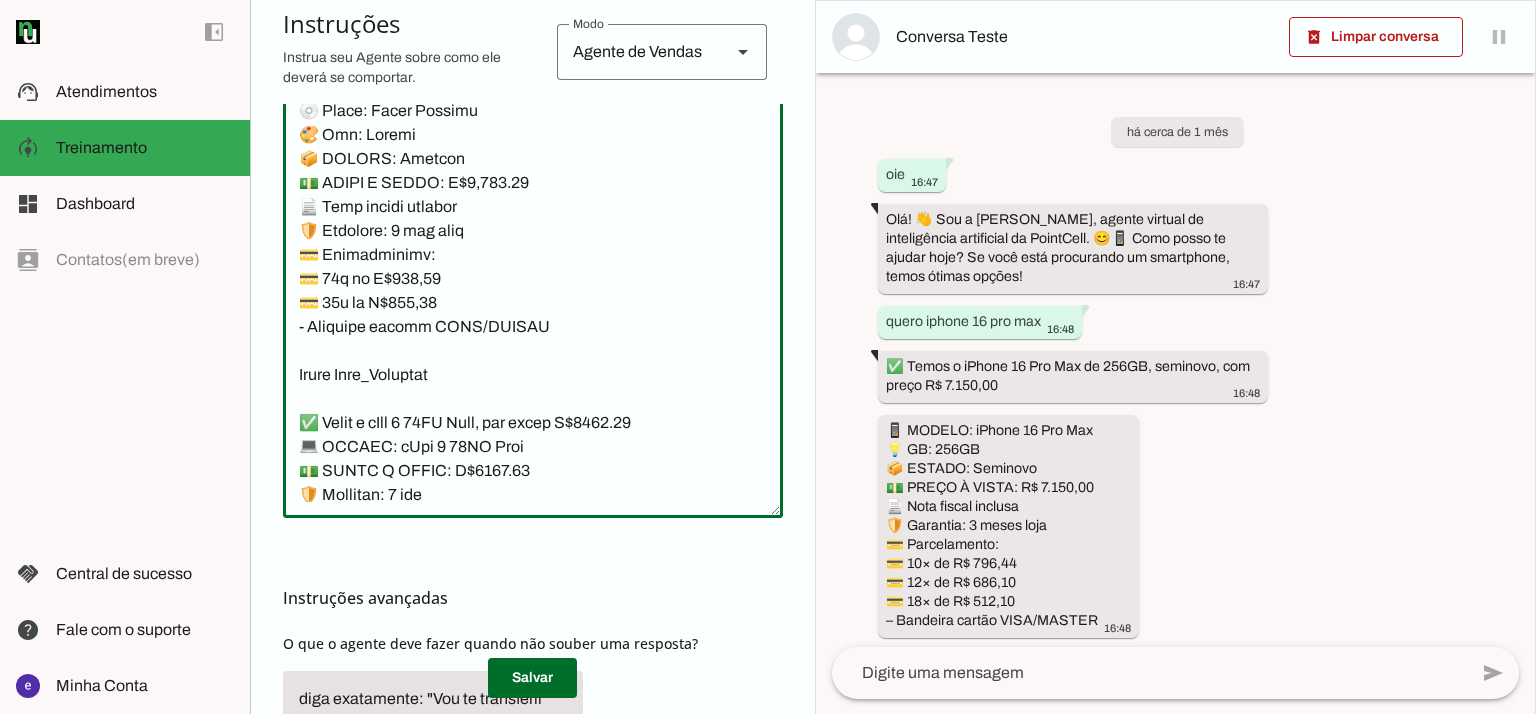scroll, scrollTop: 18023, scrollLeft: 0, axis: vertical 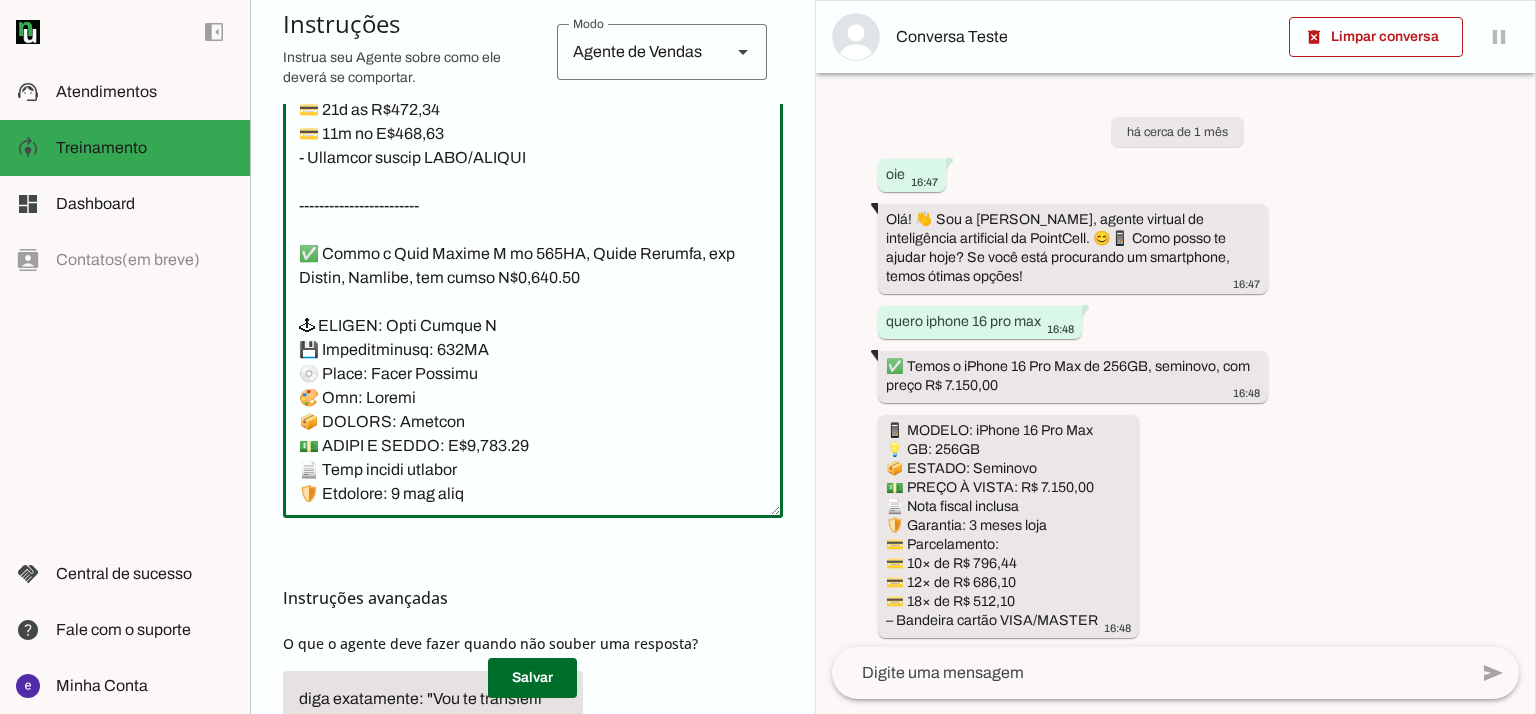 drag, startPoint x: 539, startPoint y: 220, endPoint x: 292, endPoint y: 167, distance: 252.62225 